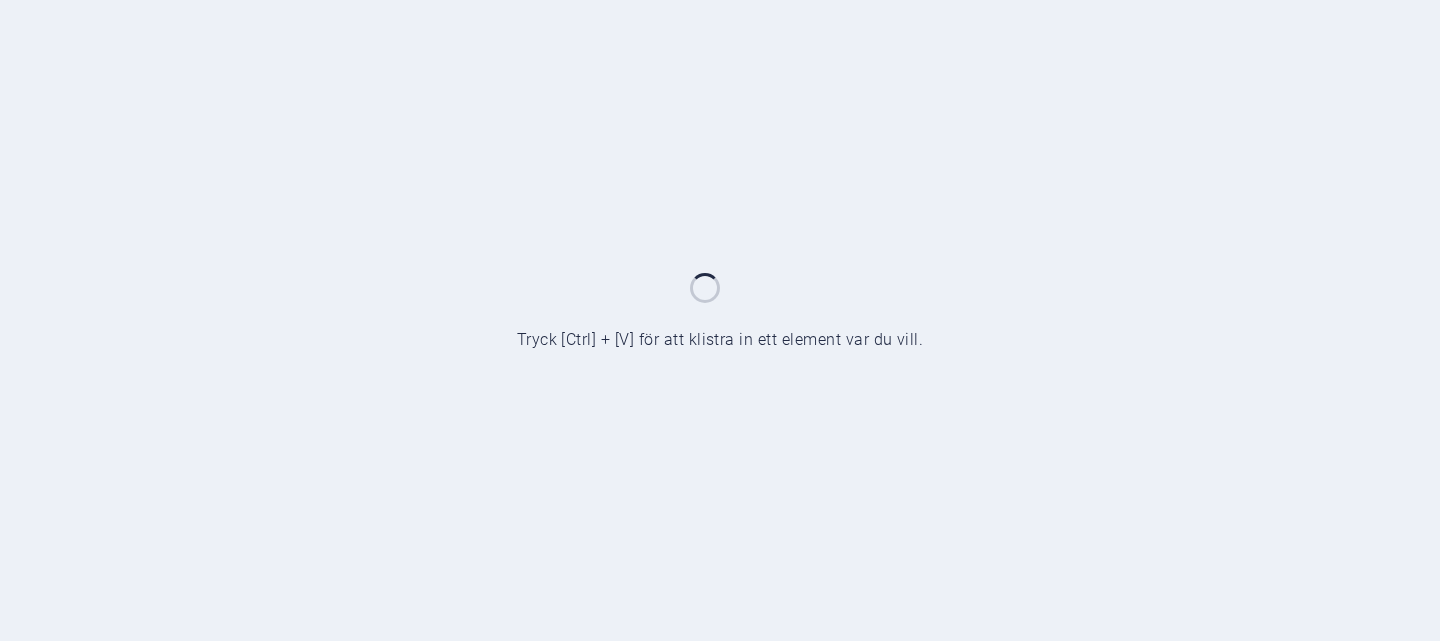 scroll, scrollTop: 0, scrollLeft: 0, axis: both 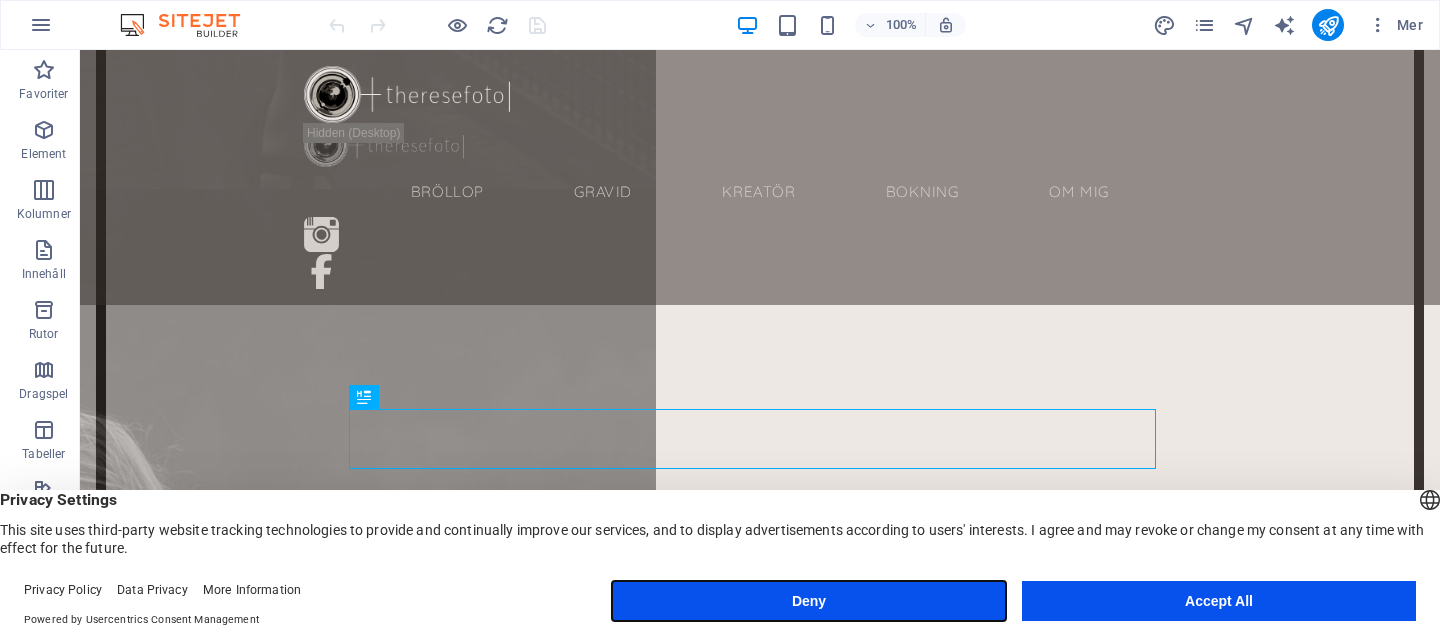 click on "Deny" at bounding box center [809, 601] 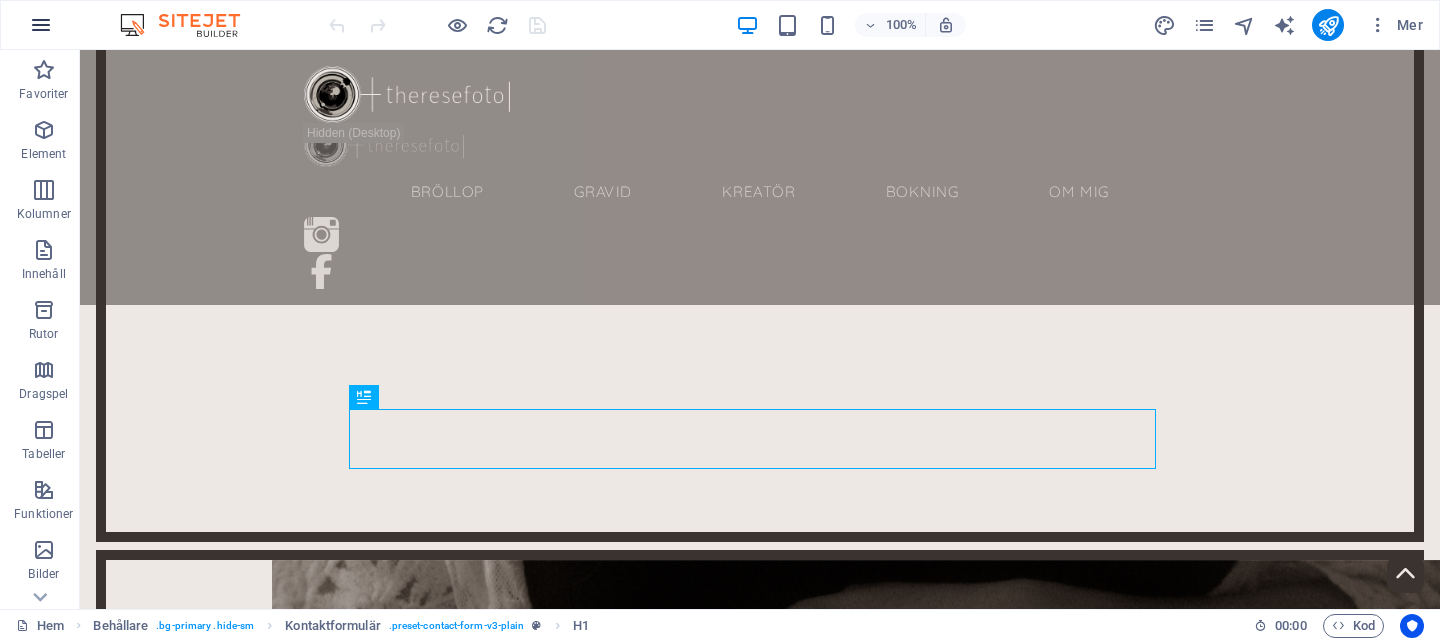 click at bounding box center (41, 25) 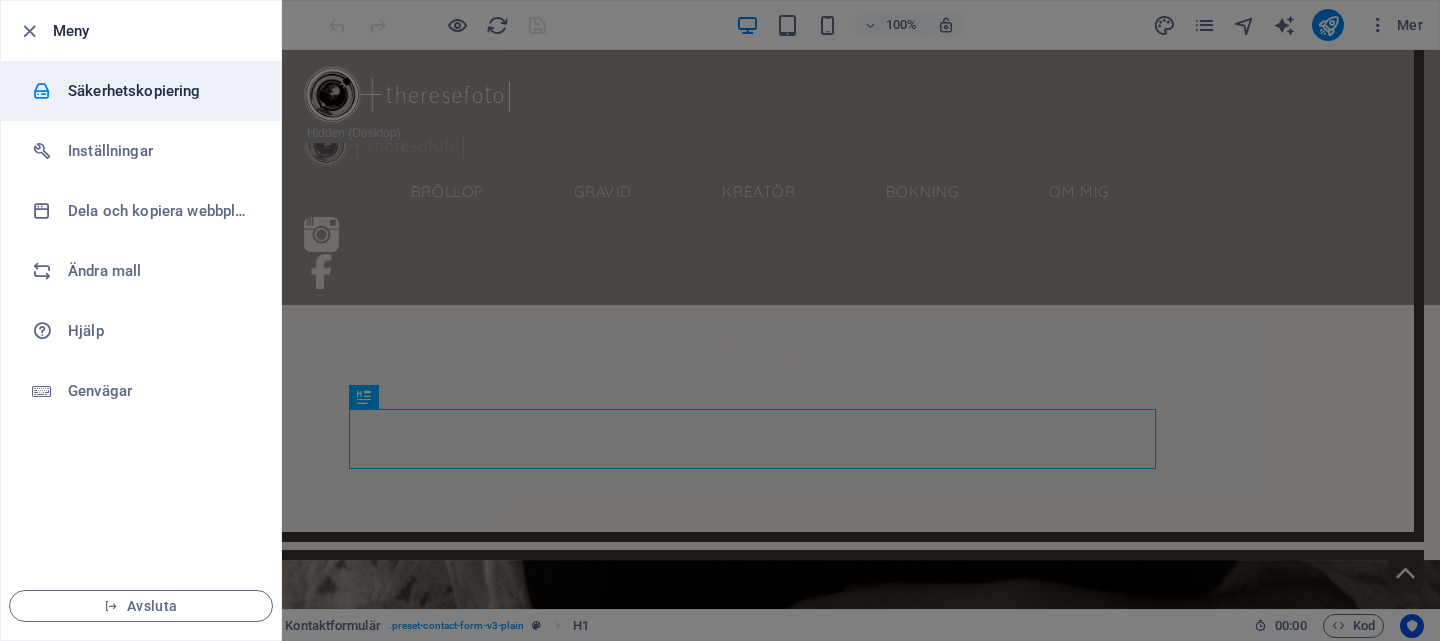click on "Säkerhetskopiering" at bounding box center (160, 91) 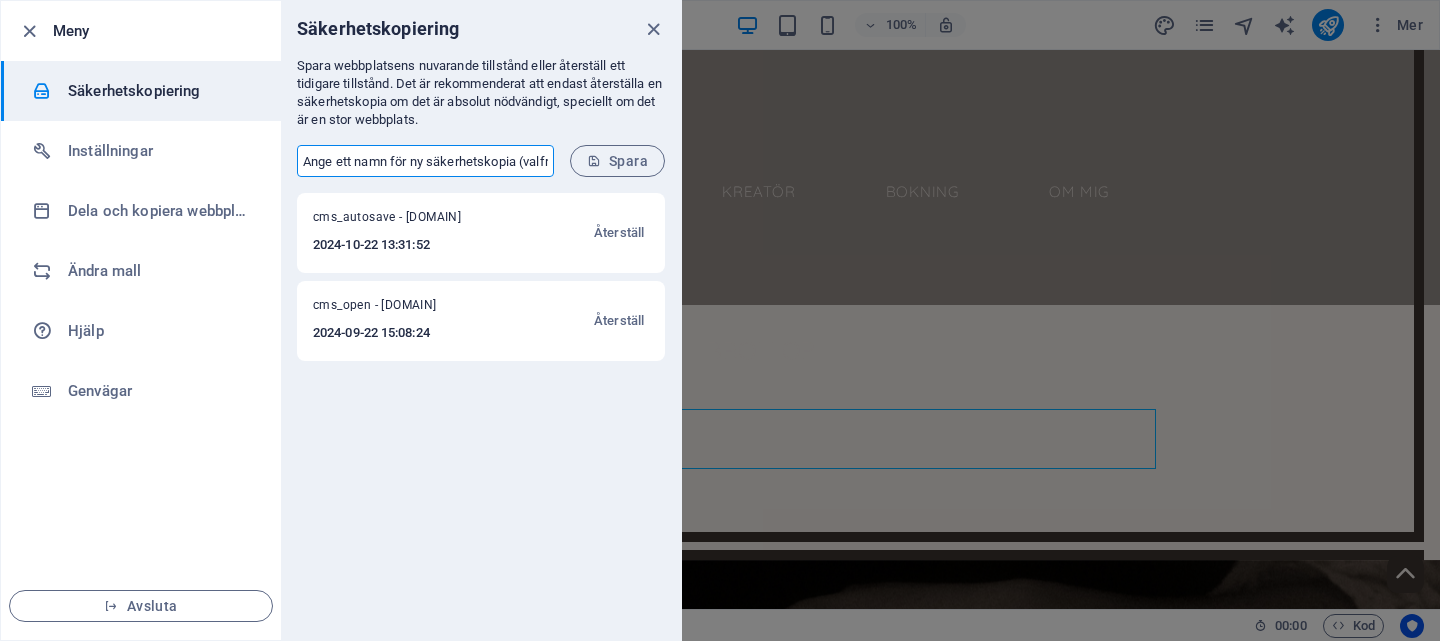 click at bounding box center [425, 161] 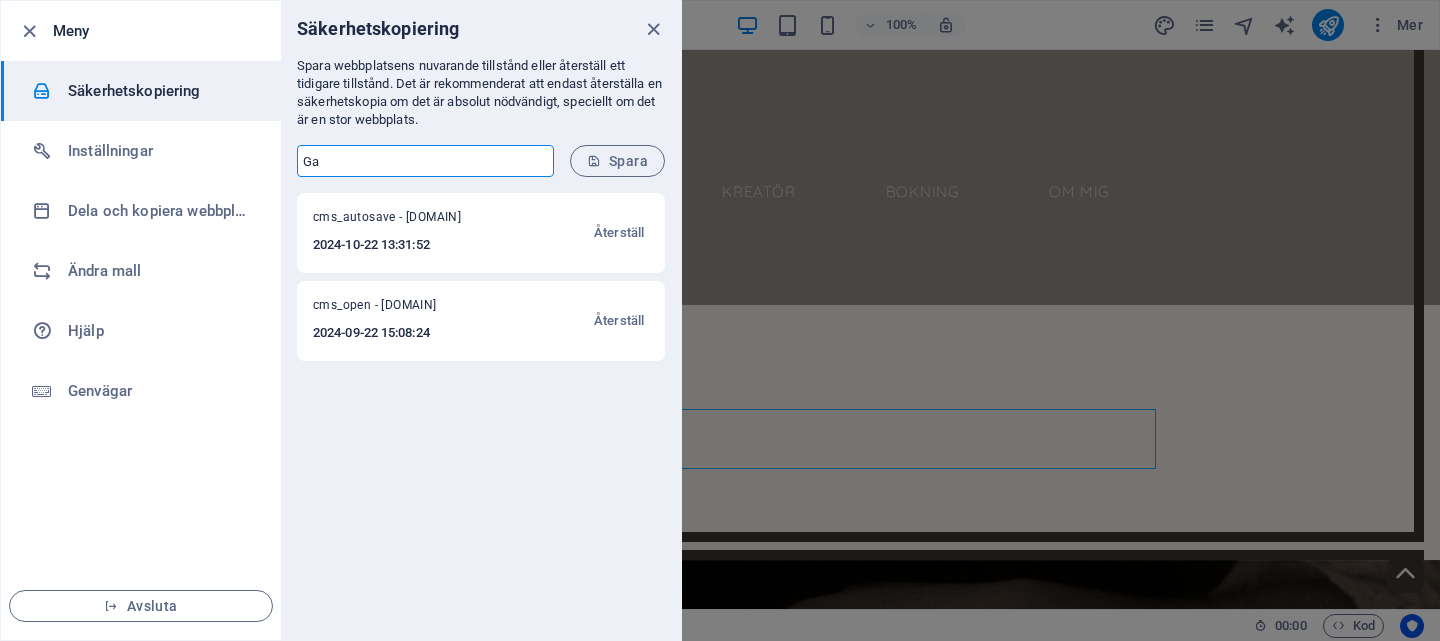 type on "G" 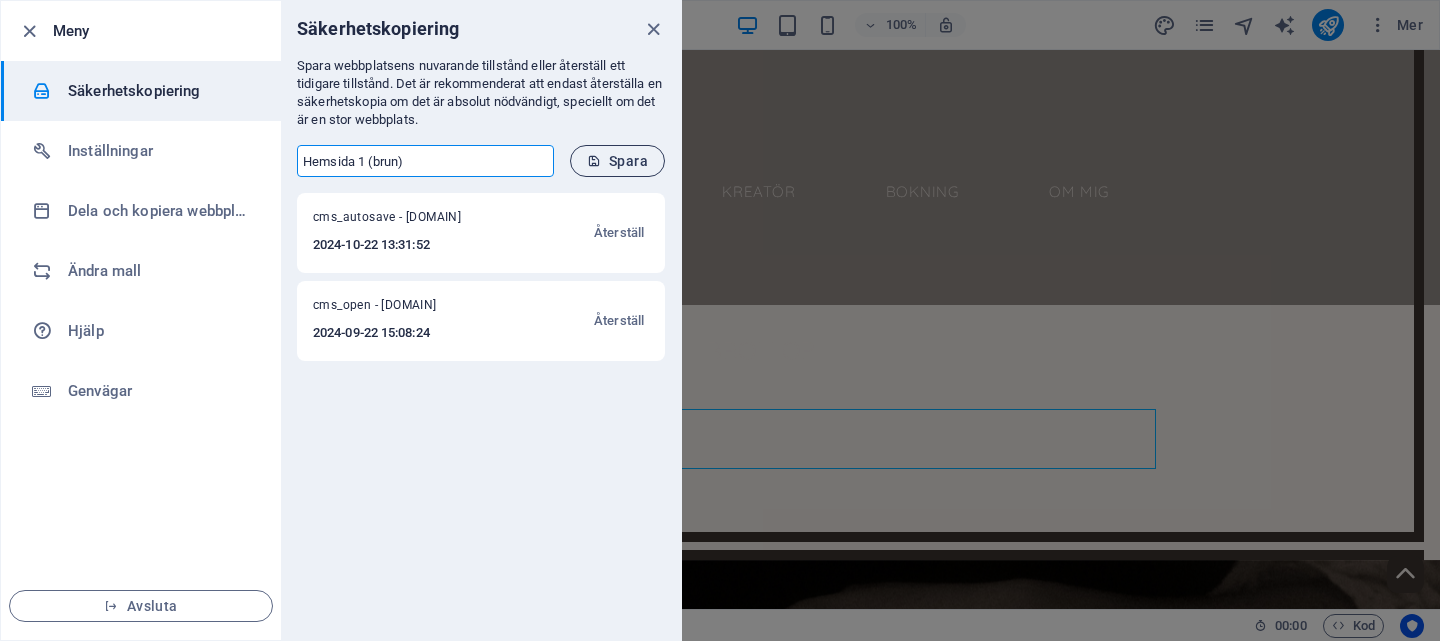 type on "Hemsida 1 (brun)" 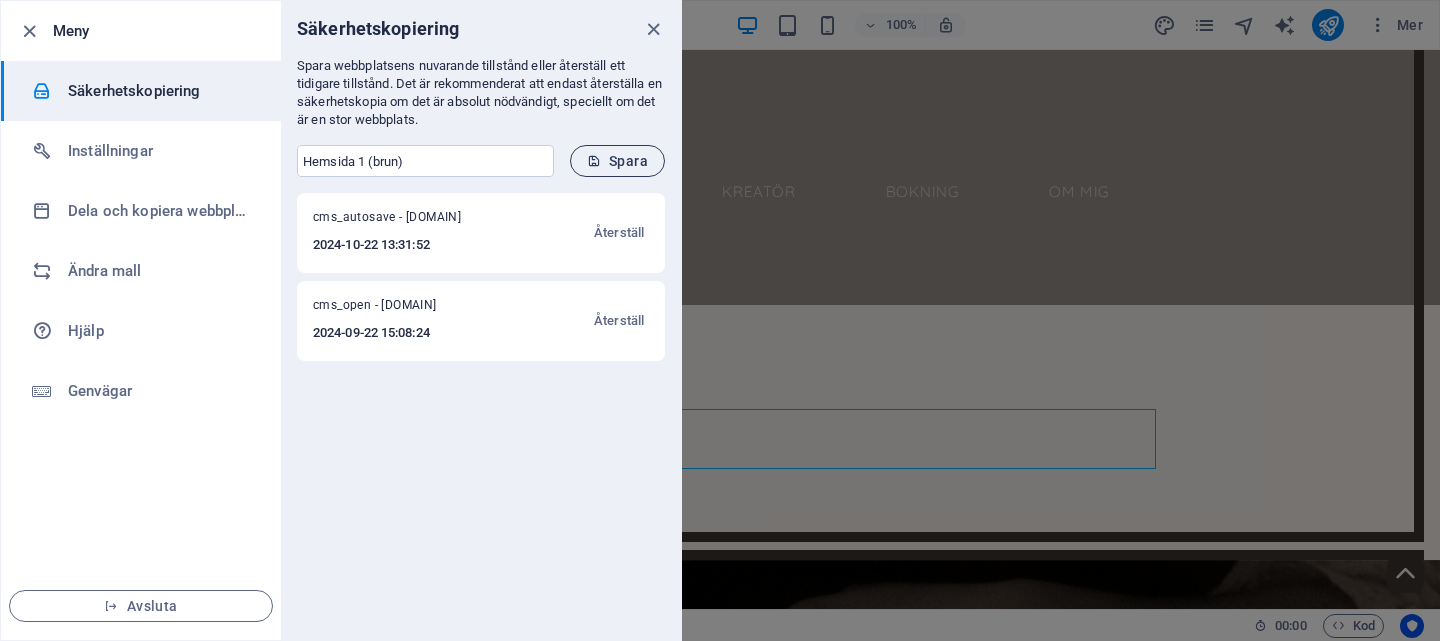 click on "Spara" at bounding box center [617, 161] 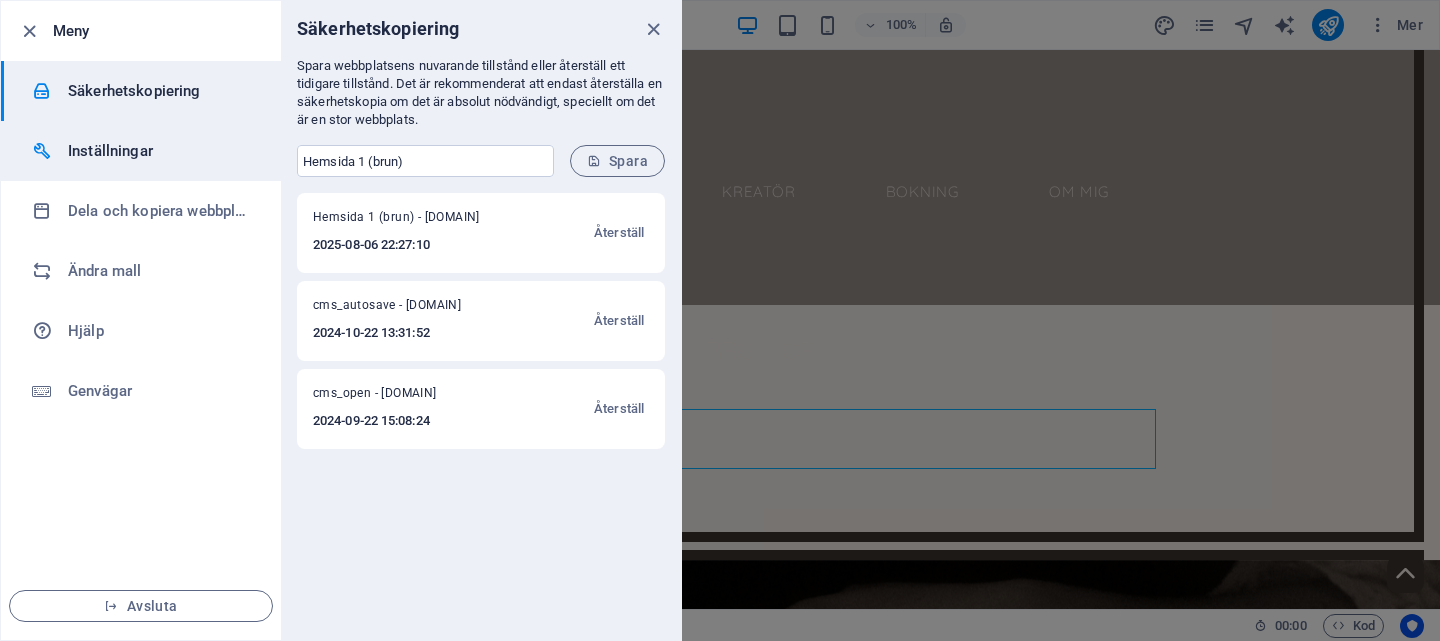 click on "Inställningar" at bounding box center [141, 151] 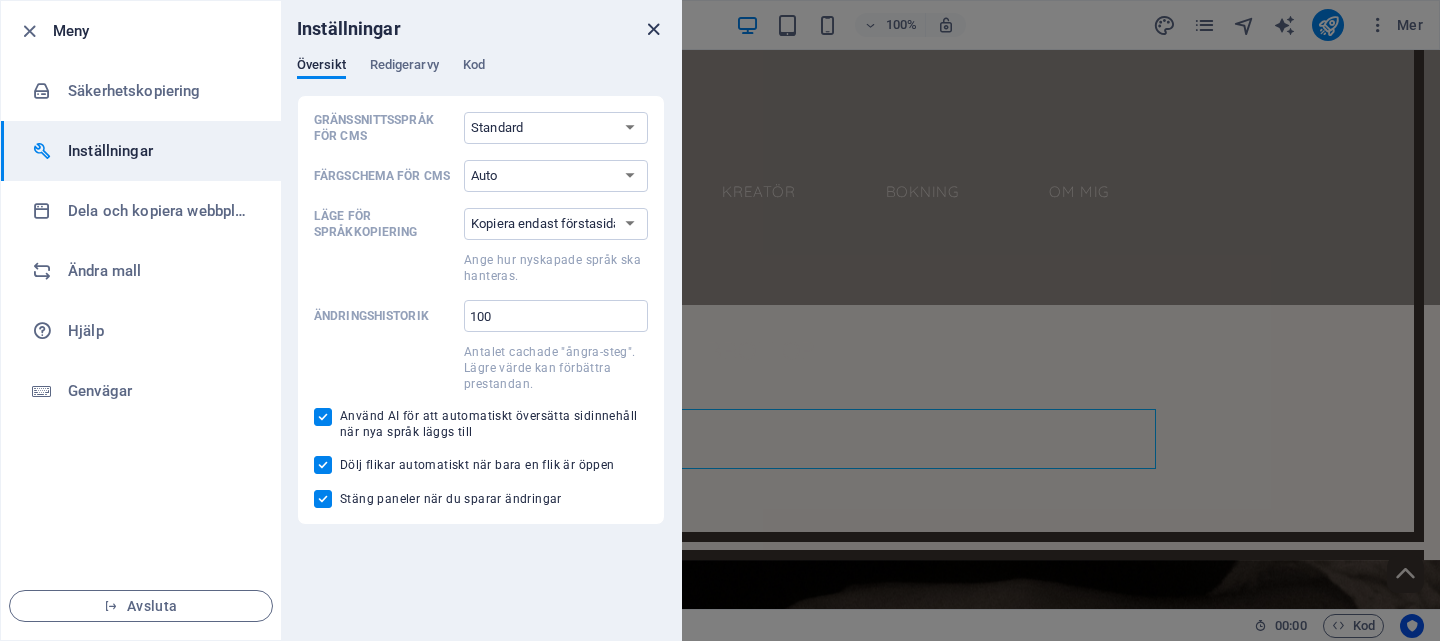 click at bounding box center (653, 29) 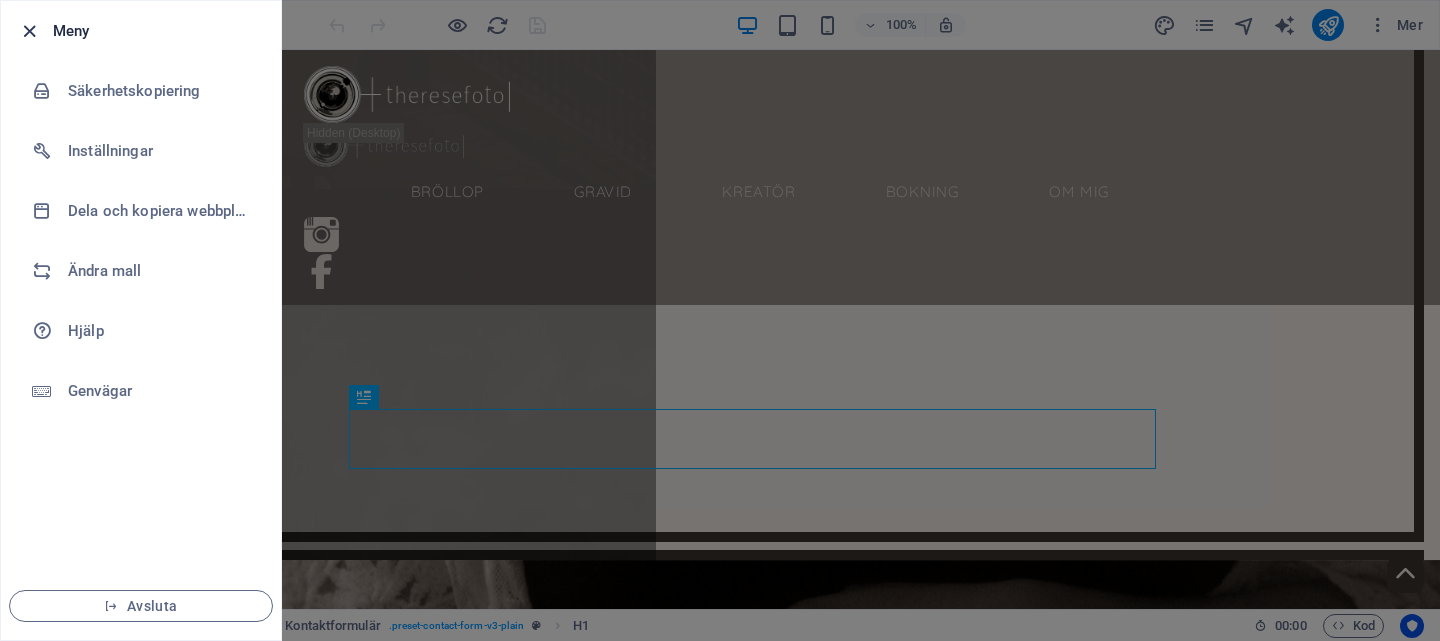 click at bounding box center [29, 31] 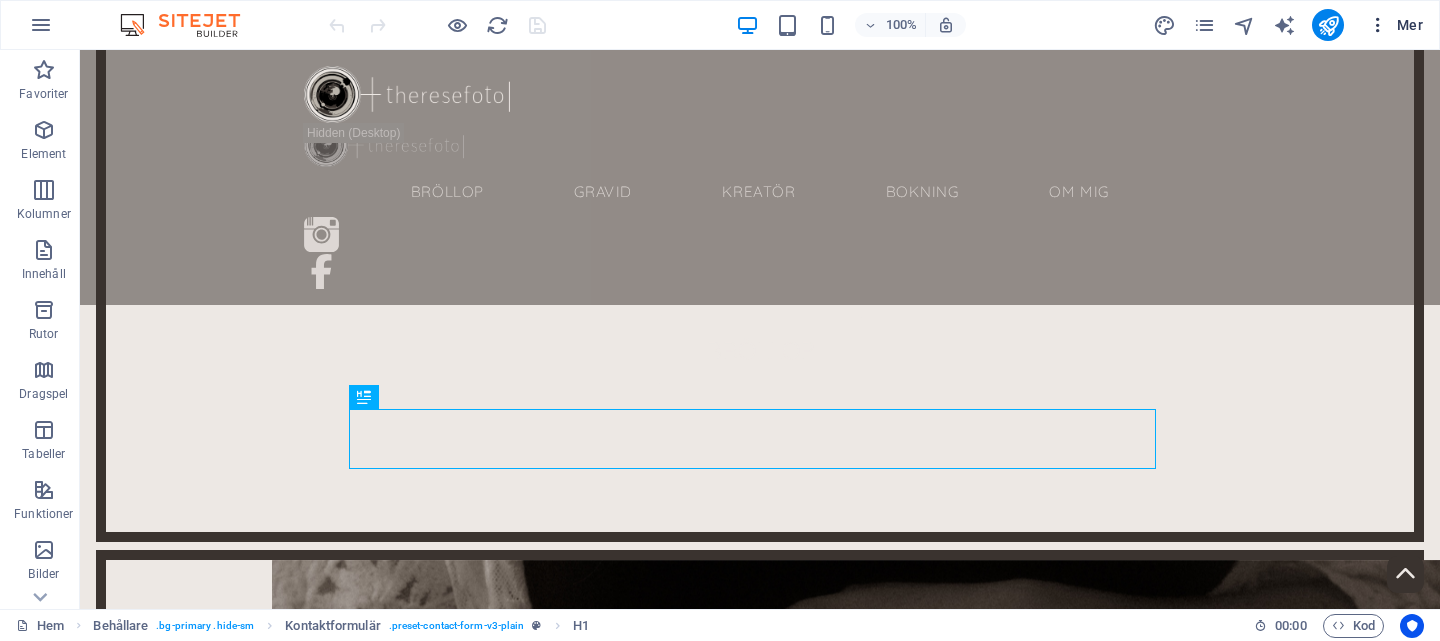 click at bounding box center (1378, 25) 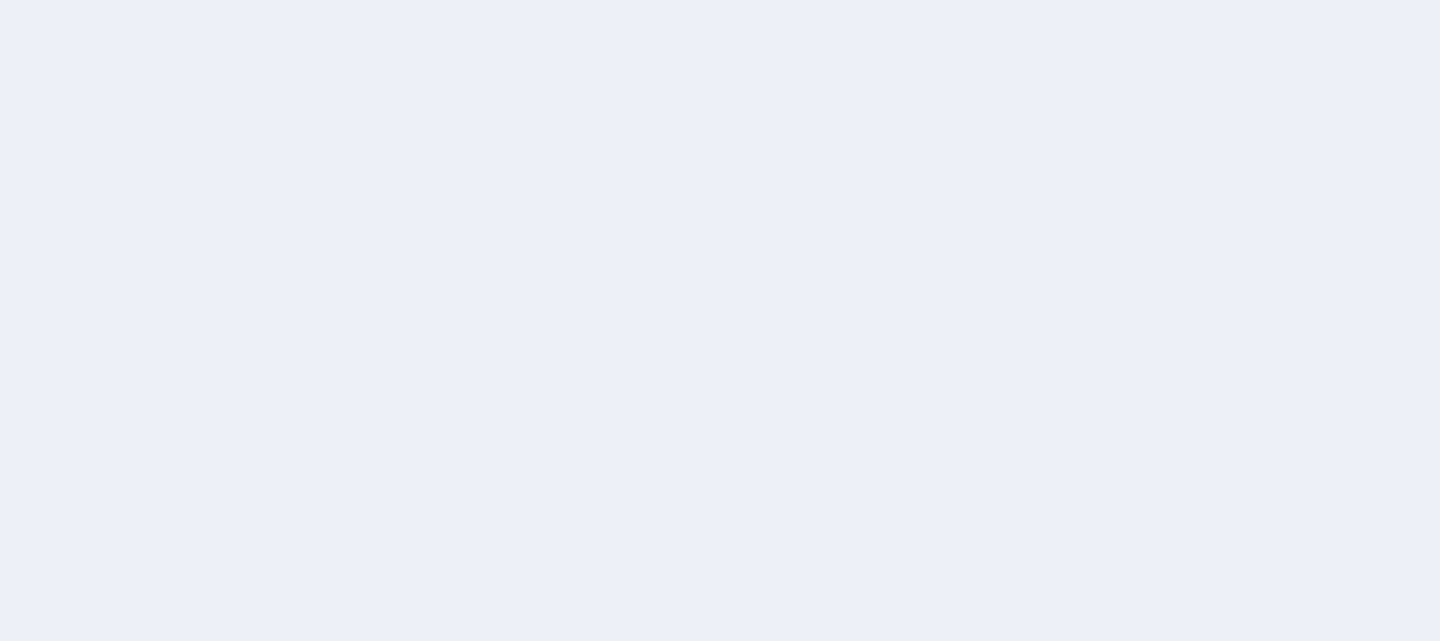 scroll, scrollTop: 0, scrollLeft: 0, axis: both 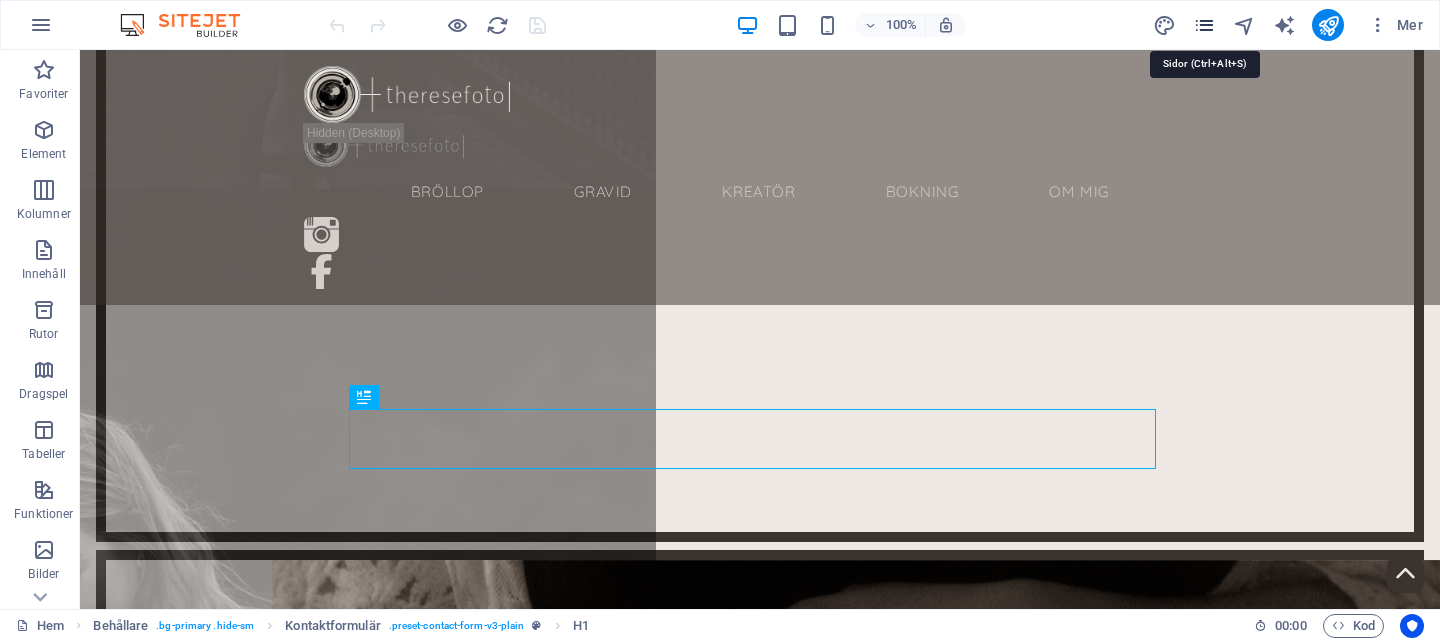 click at bounding box center [1204, 25] 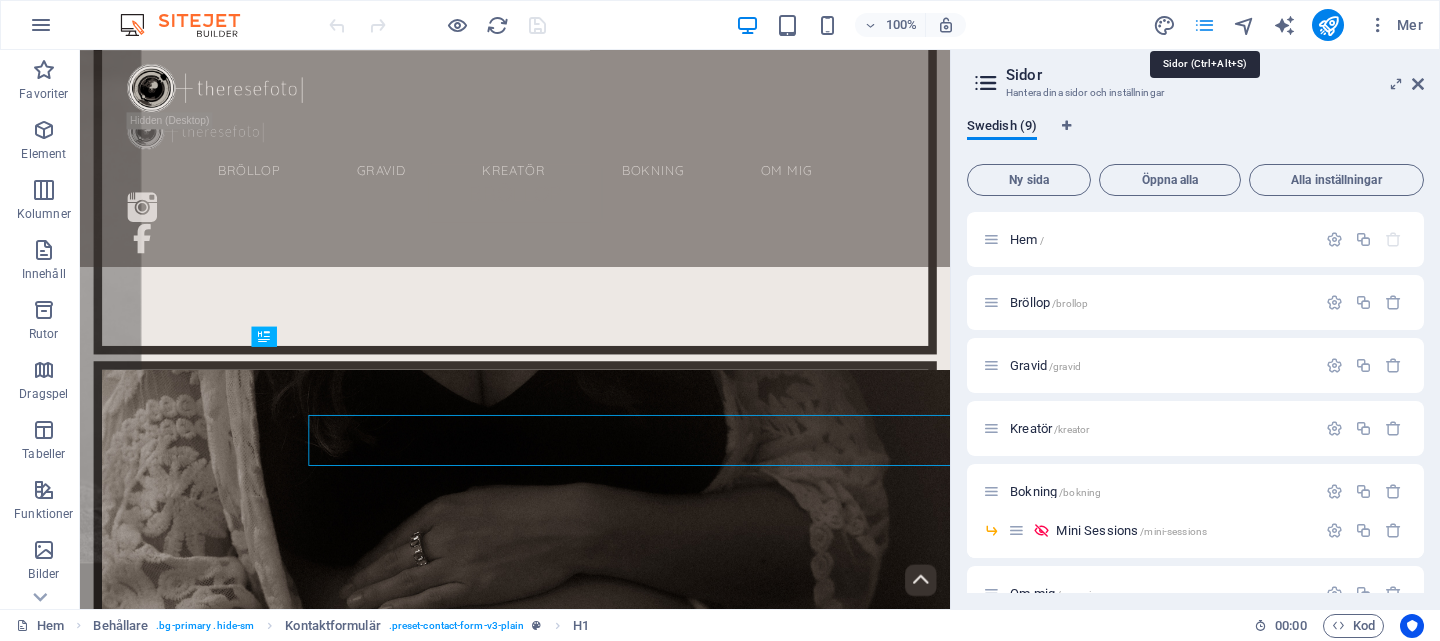 scroll, scrollTop: 3469, scrollLeft: 0, axis: vertical 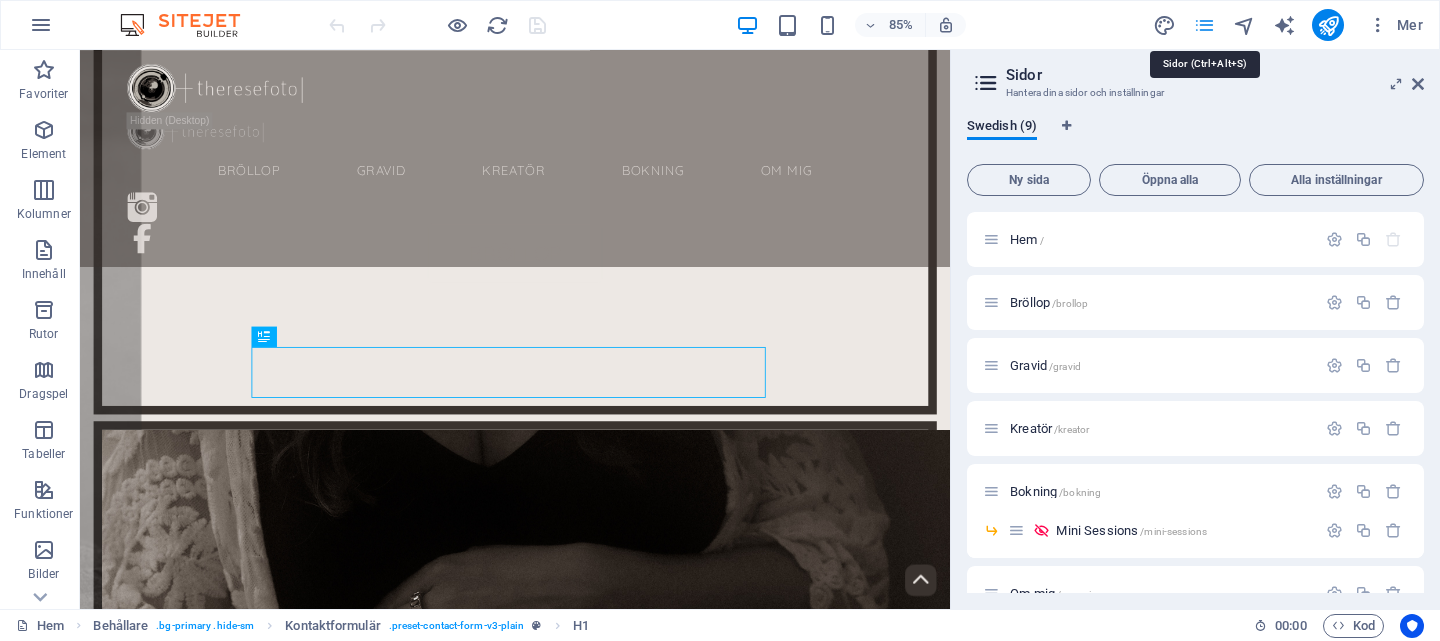 click at bounding box center [1204, 25] 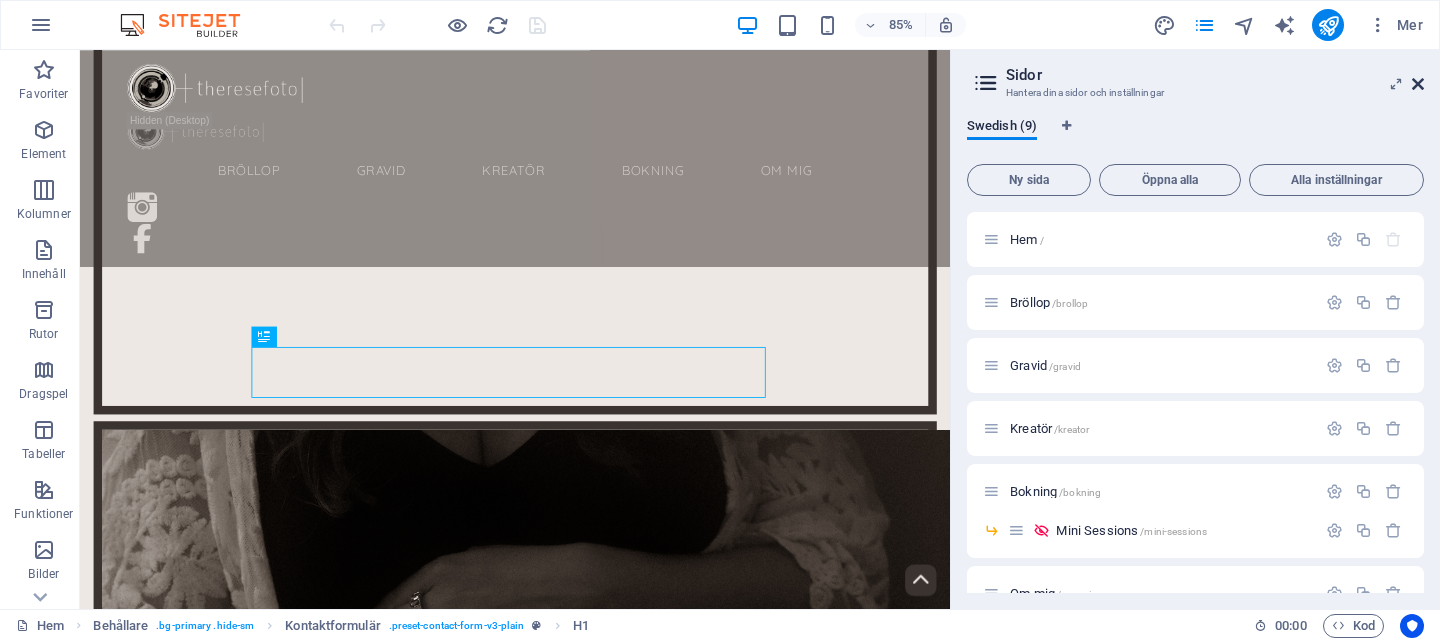 click at bounding box center [1418, 84] 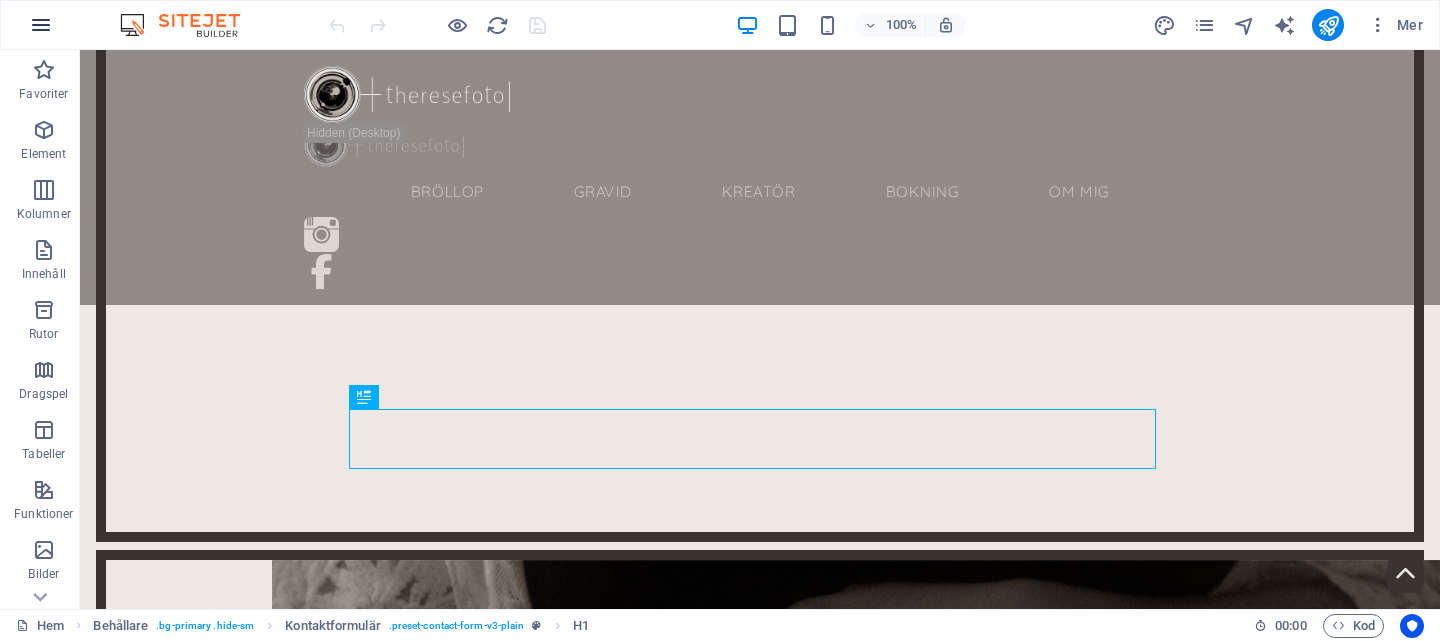 click at bounding box center [41, 25] 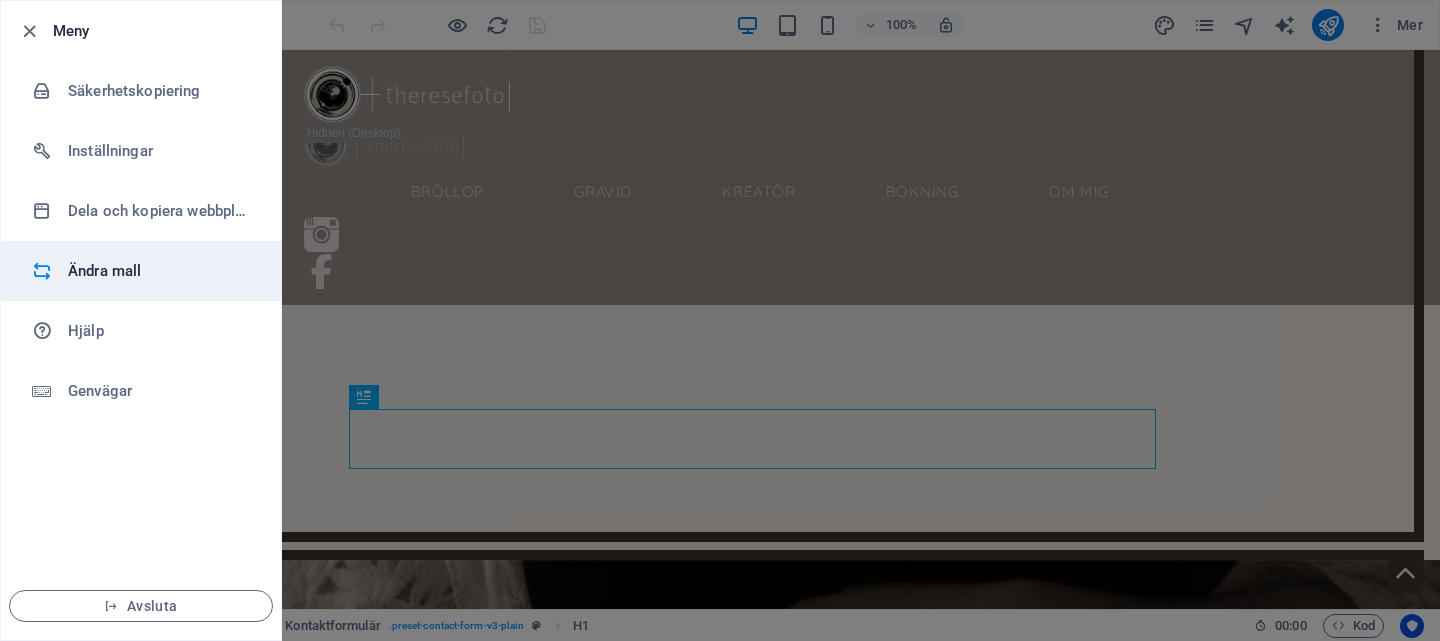 click on "Ändra mall" at bounding box center (141, 271) 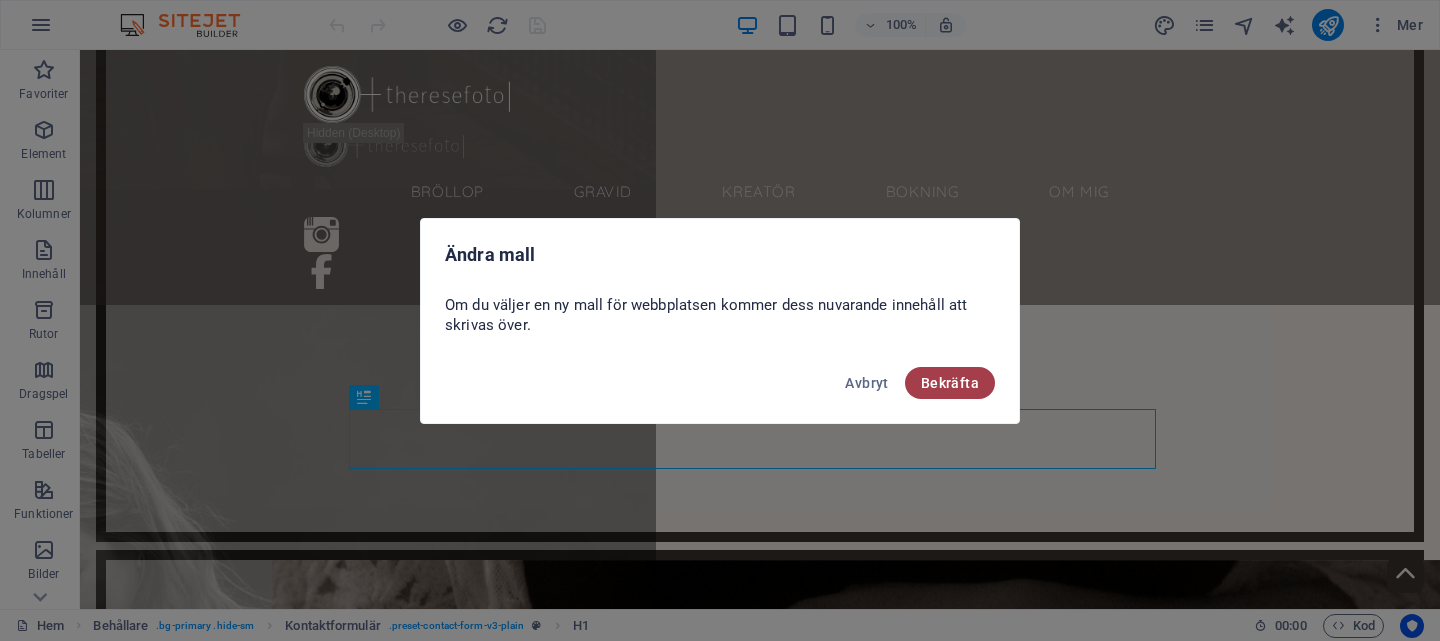 click on "Bekräfta" at bounding box center [950, 383] 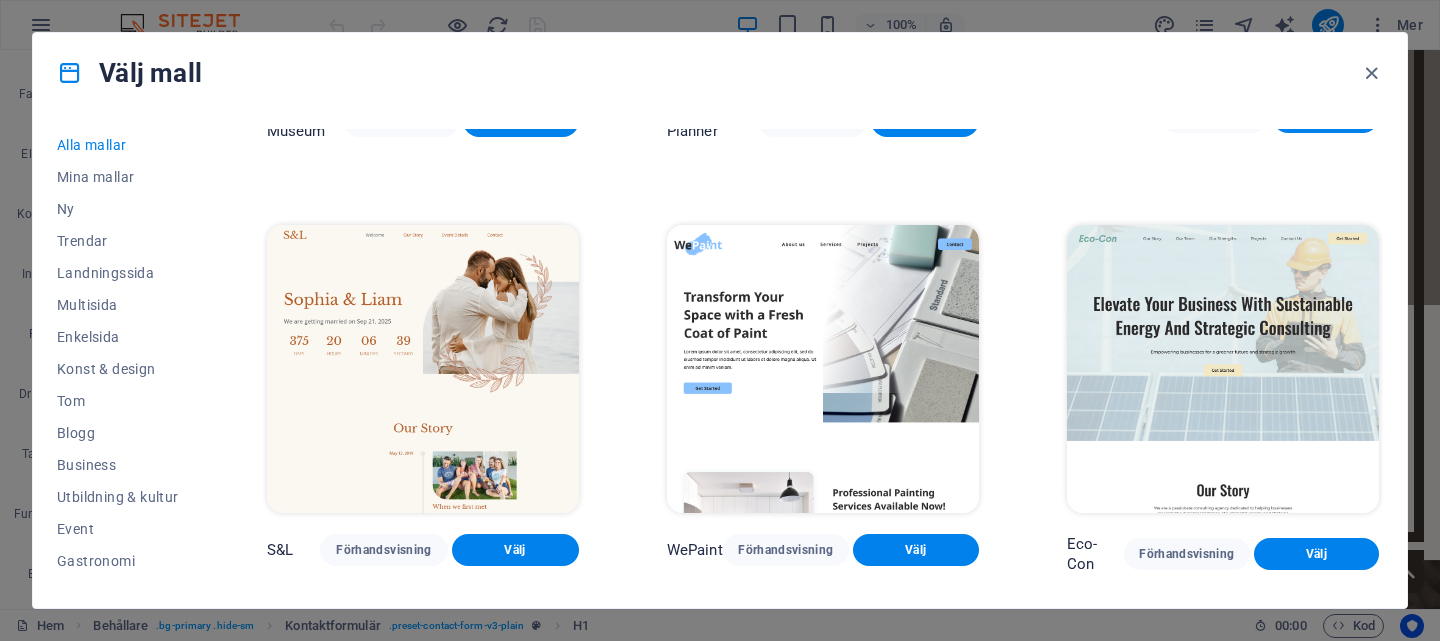 scroll, scrollTop: 766, scrollLeft: 0, axis: vertical 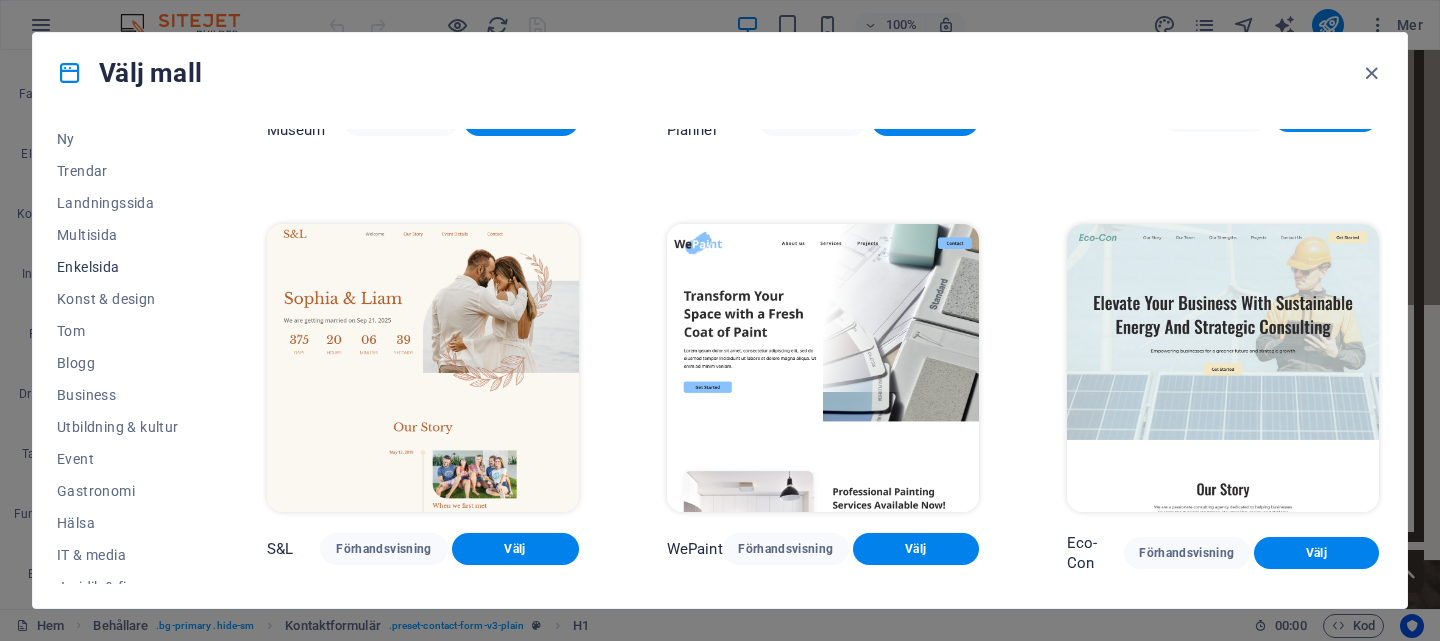 click on "Enkelsida" at bounding box center [118, 267] 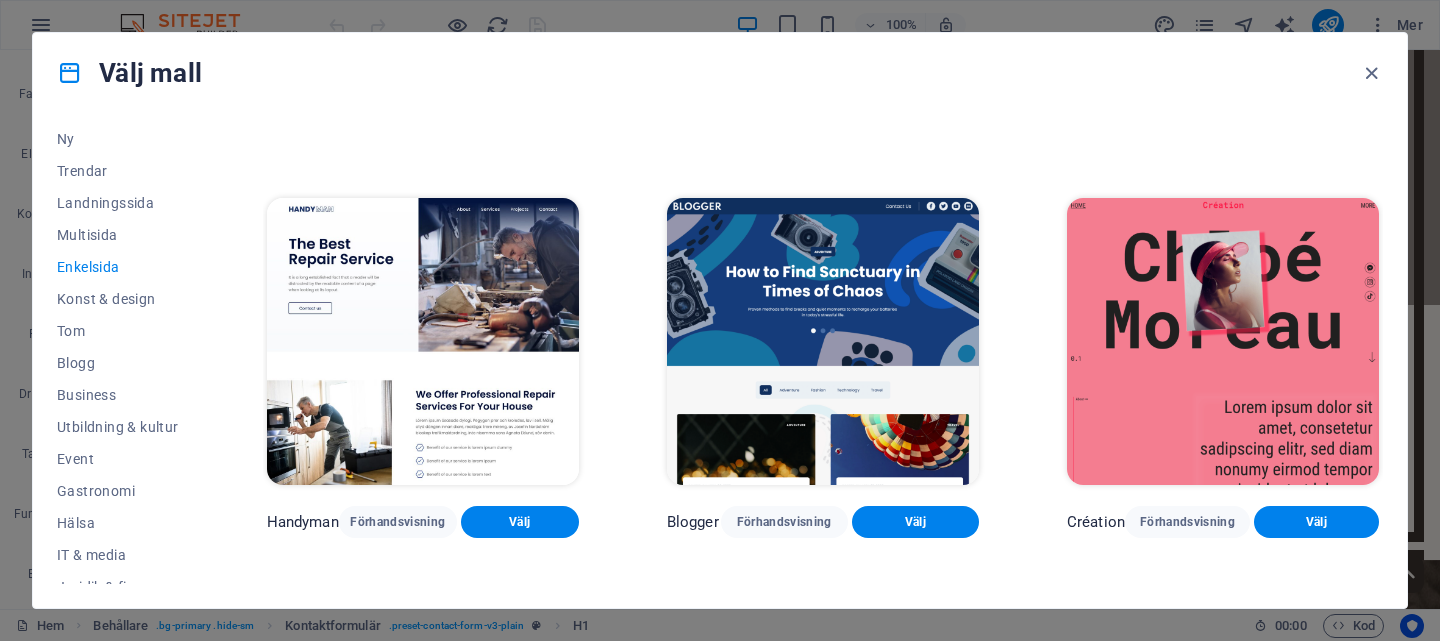 scroll, scrollTop: 2092, scrollLeft: 0, axis: vertical 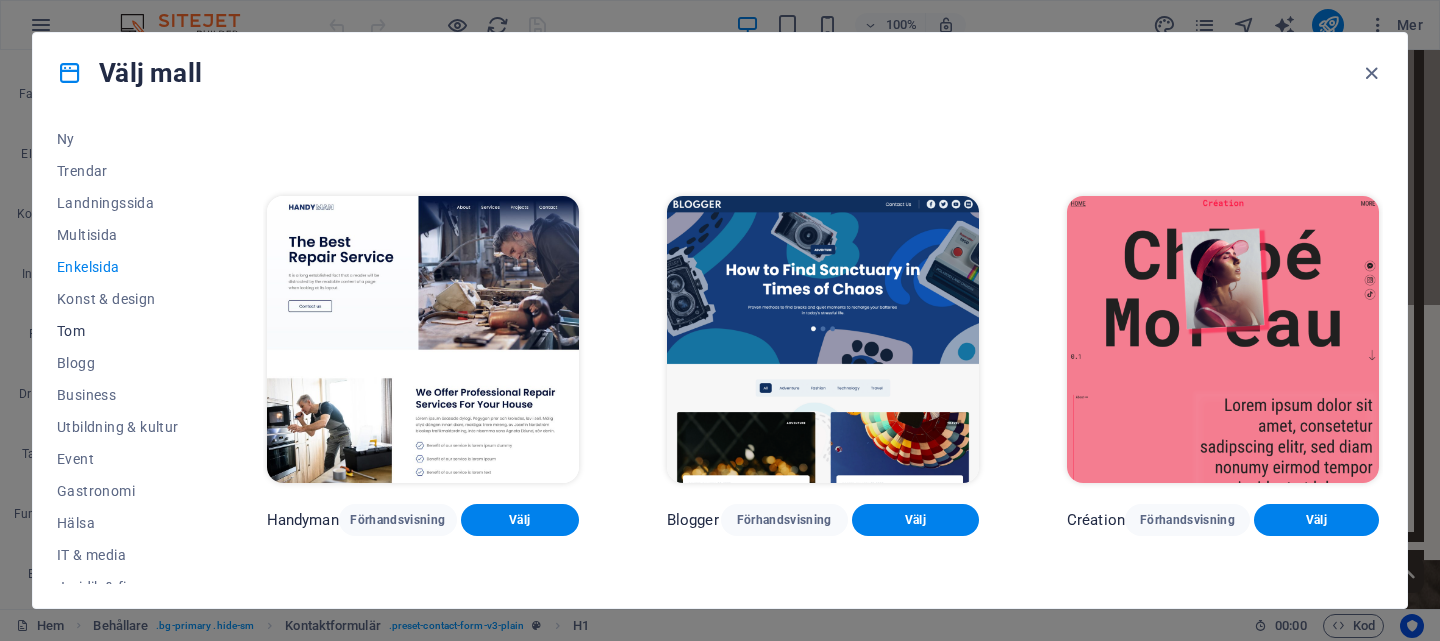 click on "Tom" at bounding box center (118, 331) 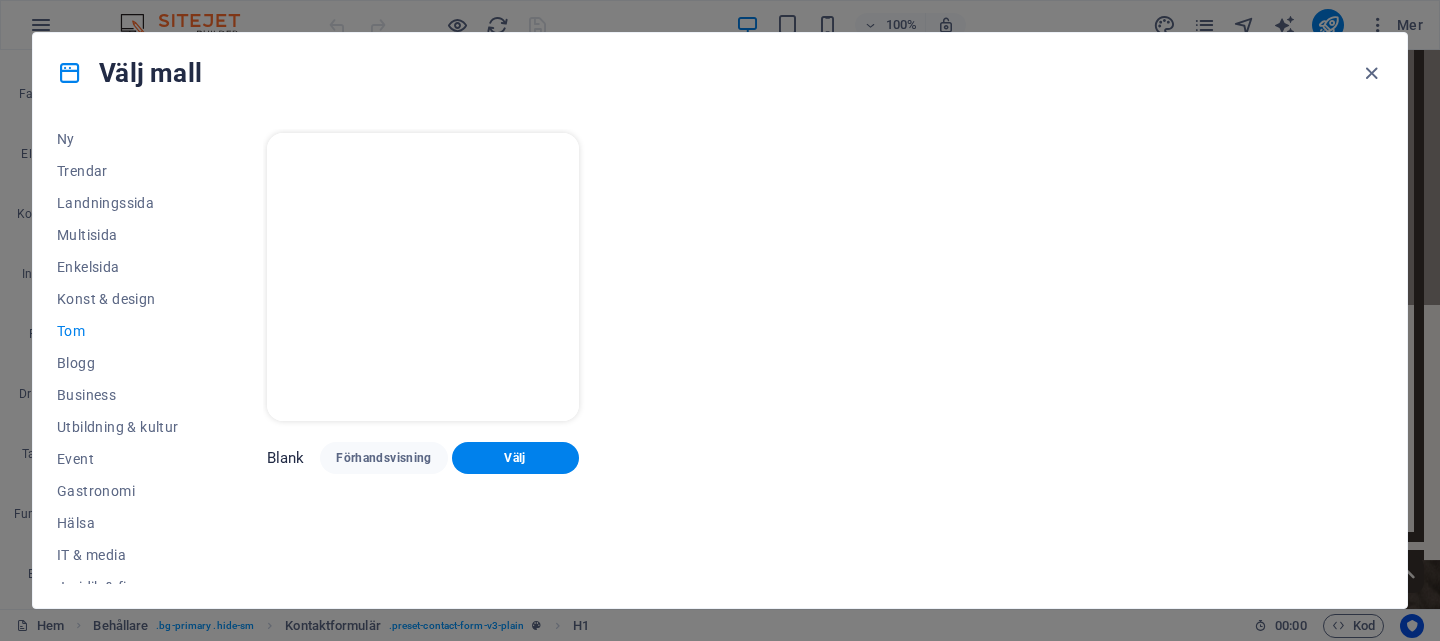 scroll, scrollTop: 0, scrollLeft: 0, axis: both 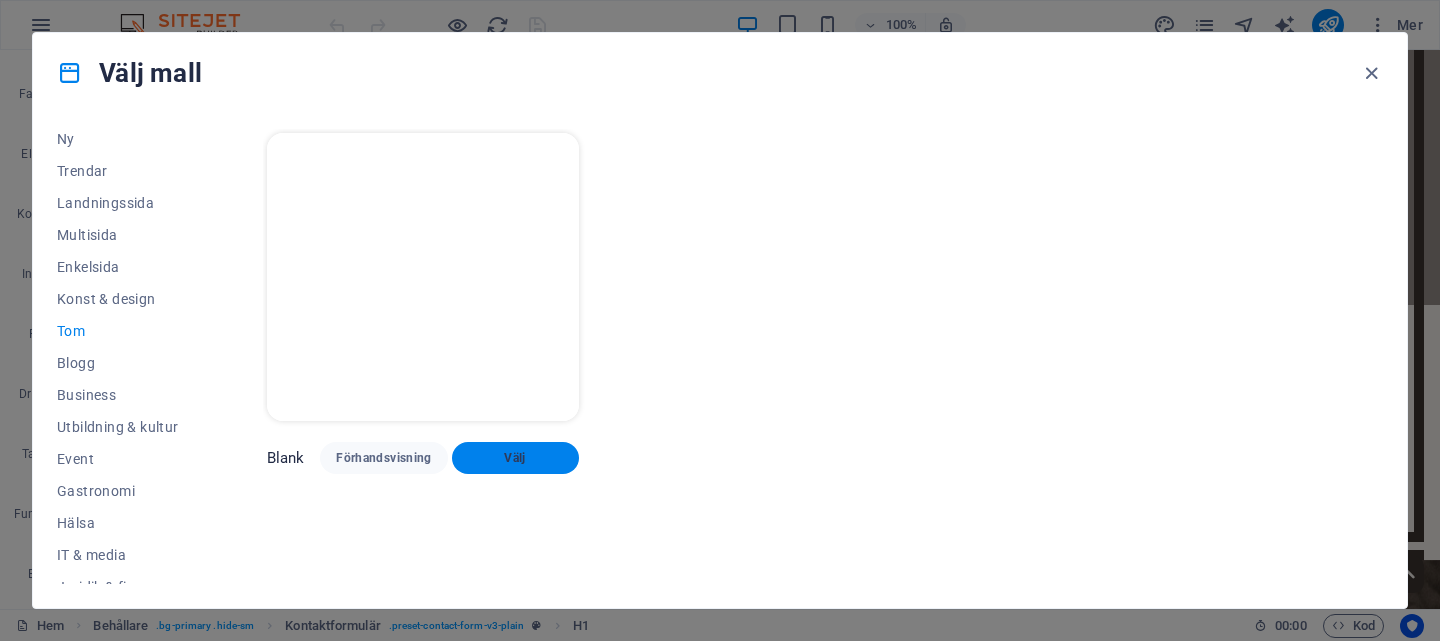 click on "Välj" at bounding box center [515, 458] 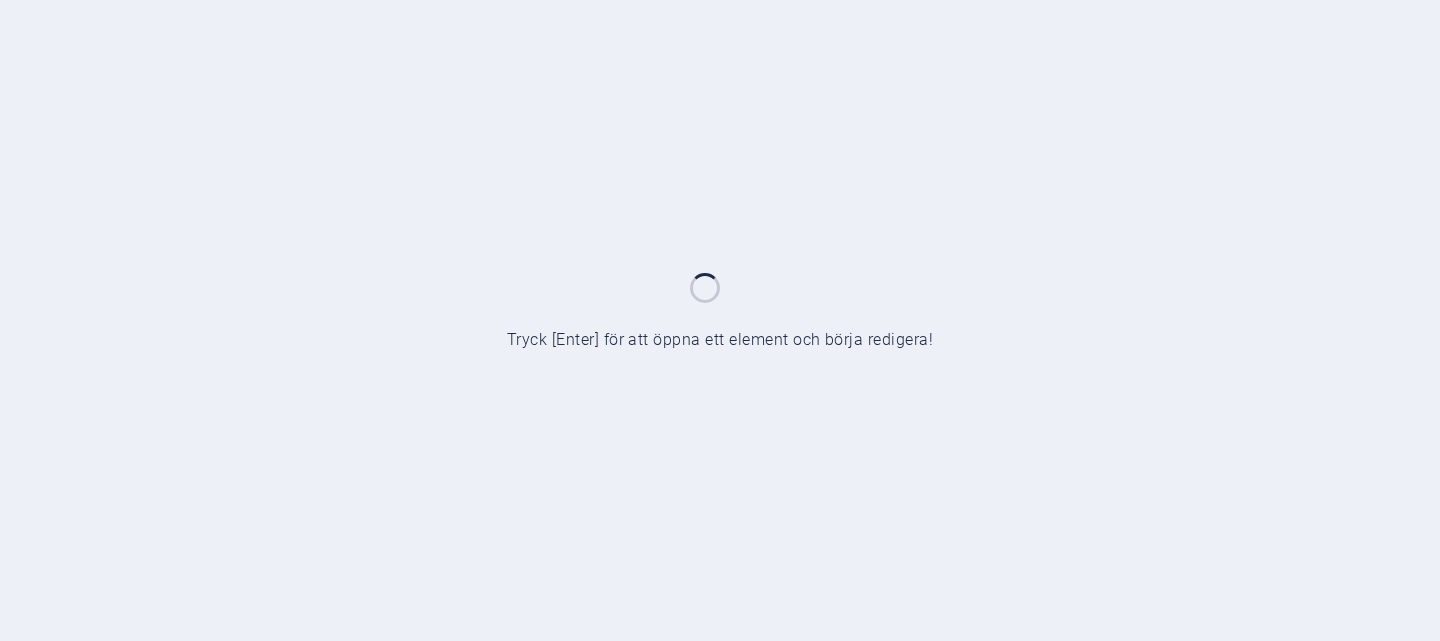 scroll, scrollTop: 0, scrollLeft: 0, axis: both 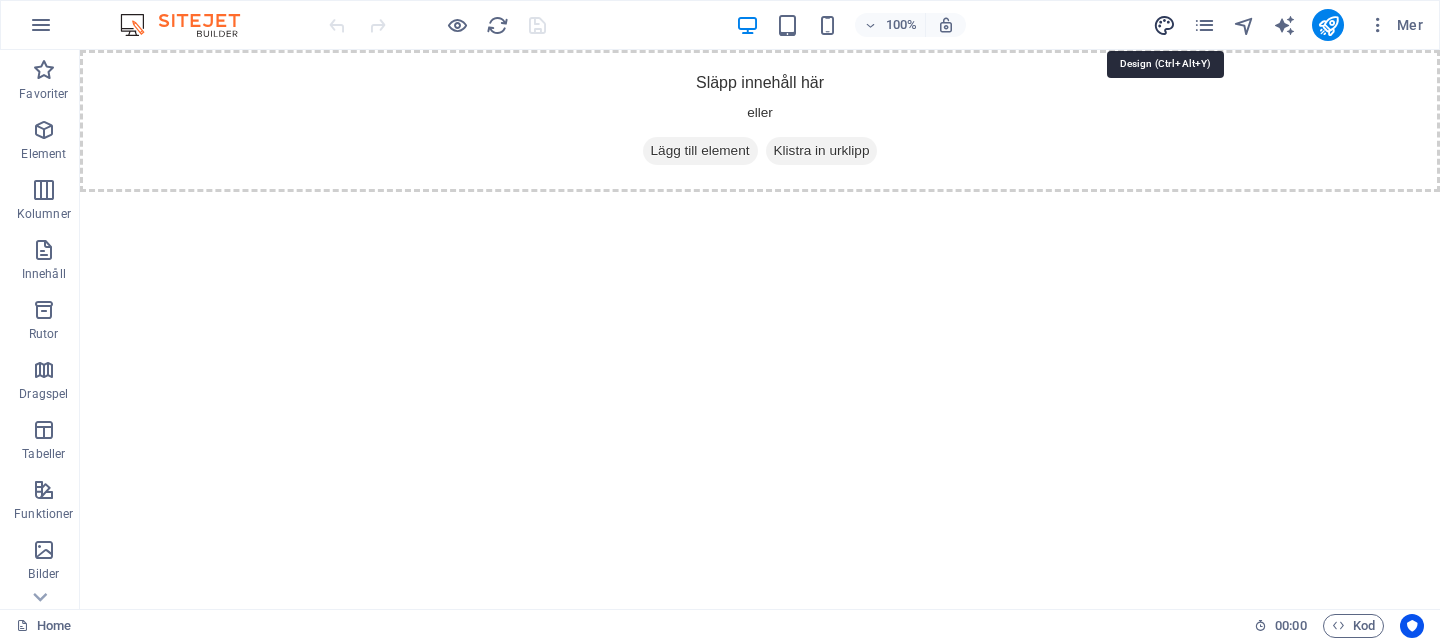 click at bounding box center [1164, 25] 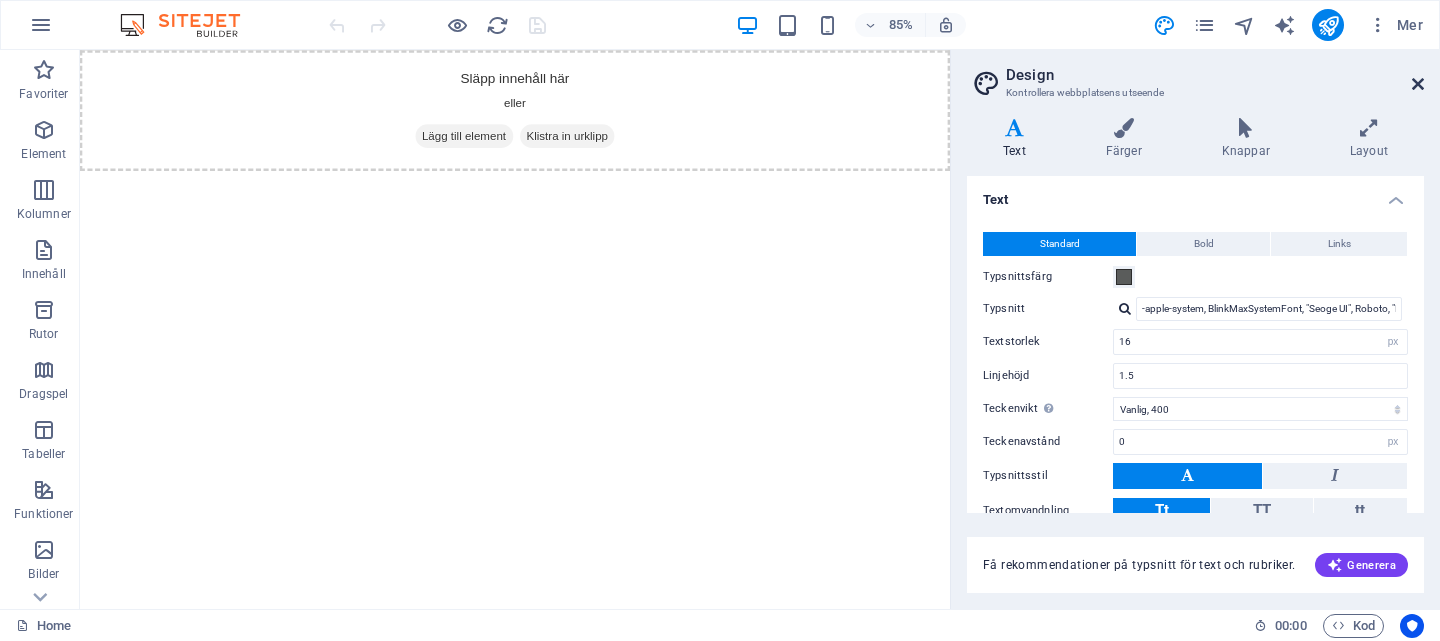 click at bounding box center [1418, 84] 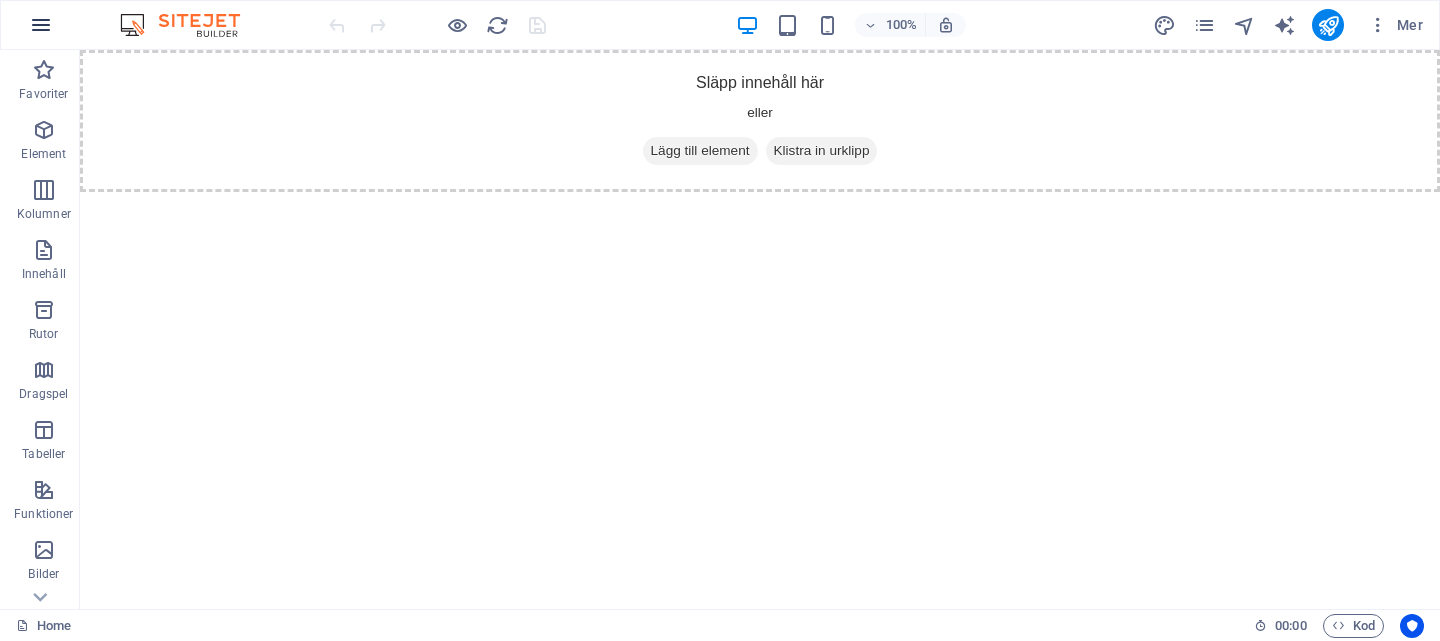 click at bounding box center (41, 25) 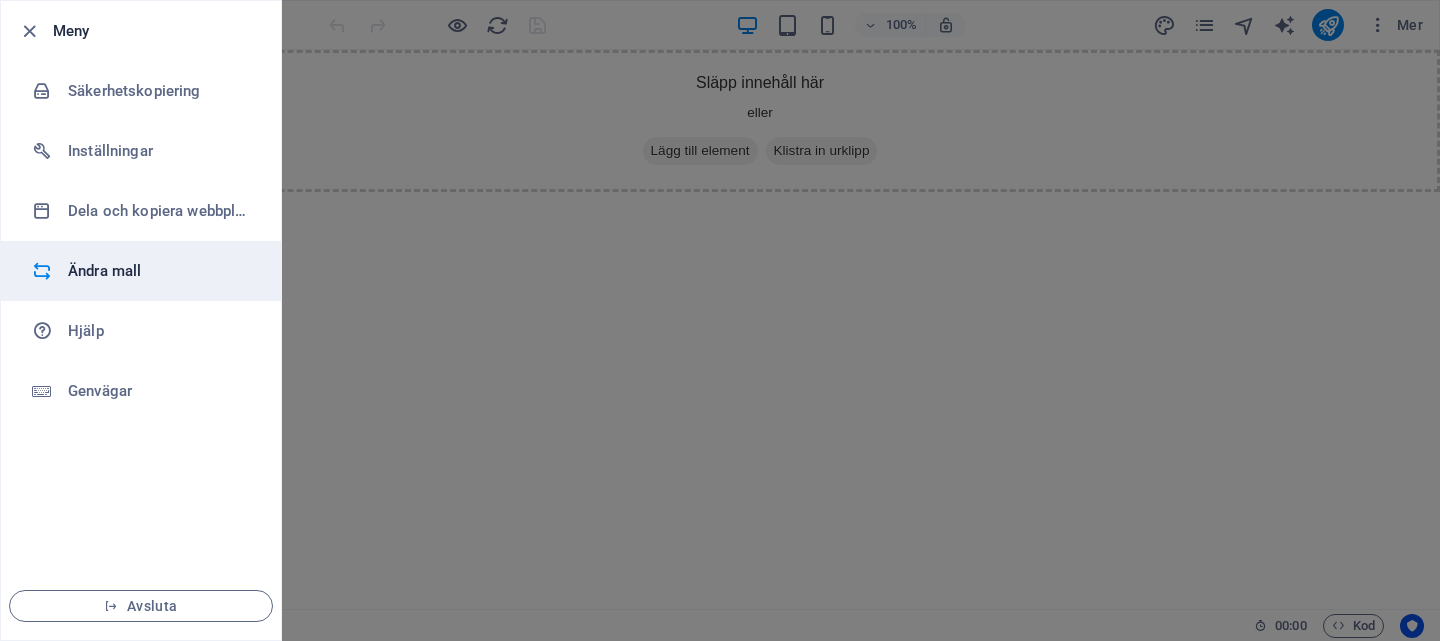 click on "Ändra mall" at bounding box center (160, 271) 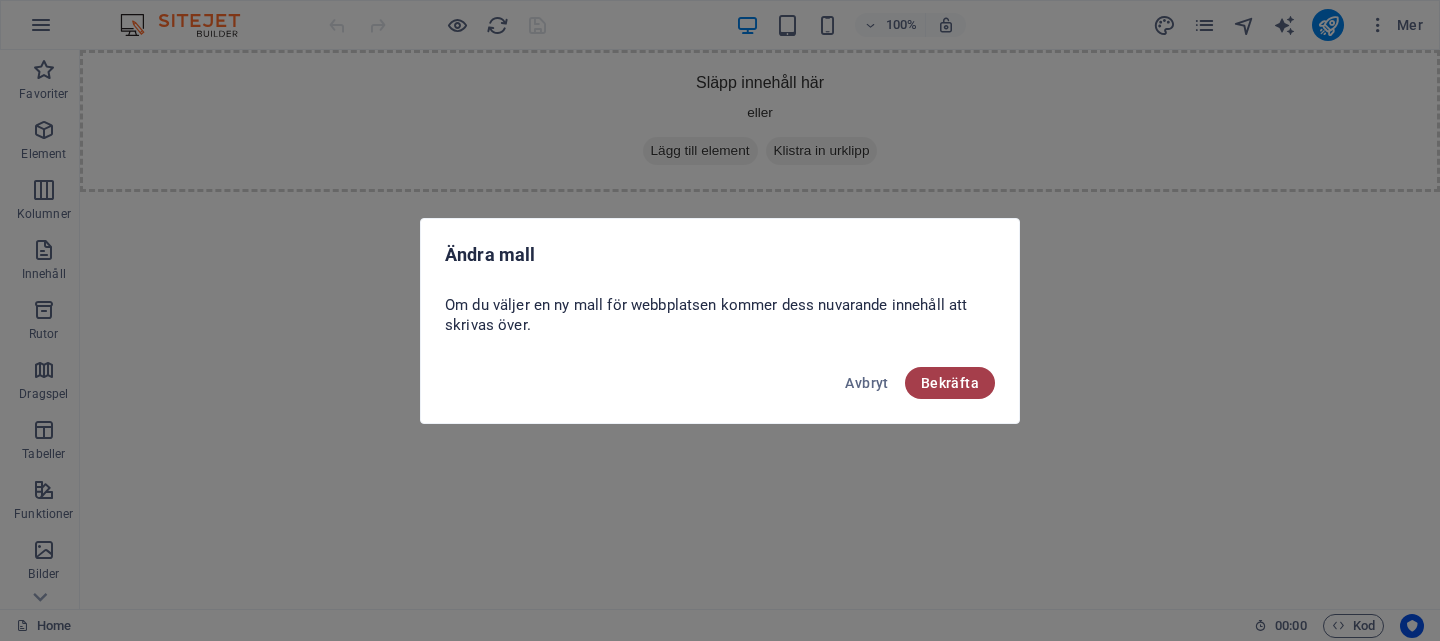 click on "Bekräfta" at bounding box center [950, 383] 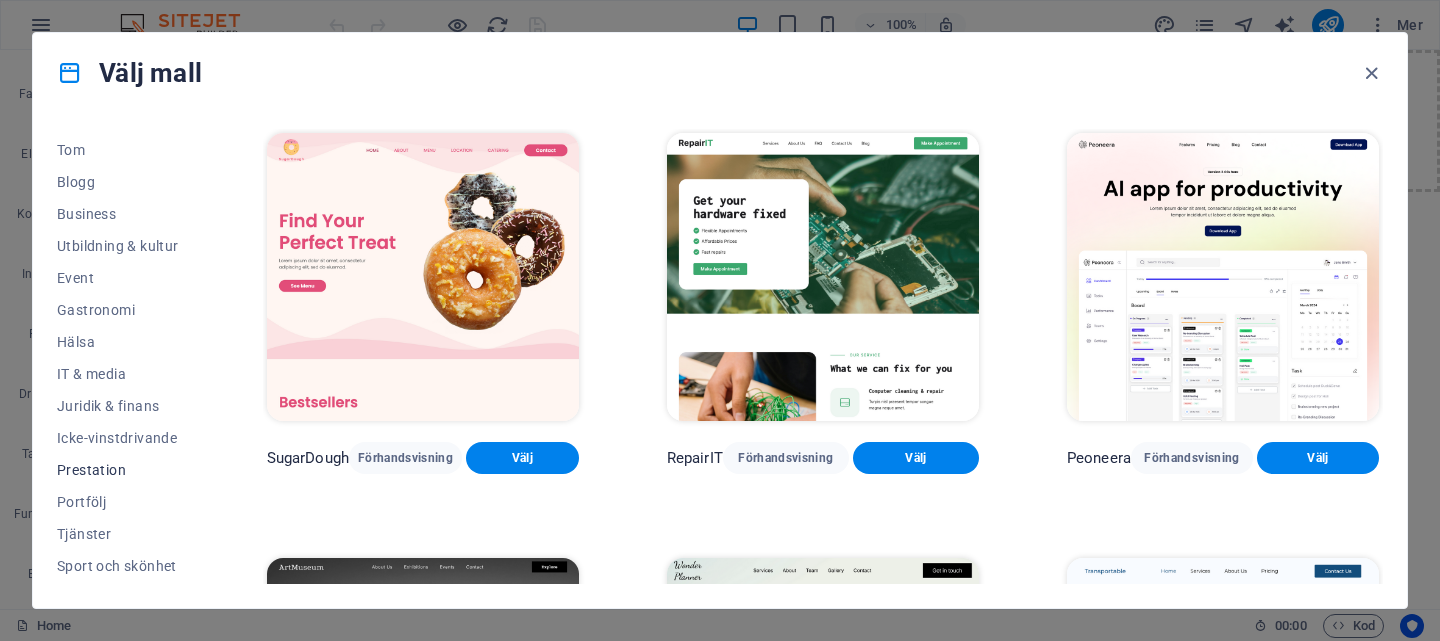 scroll, scrollTop: 345, scrollLeft: 0, axis: vertical 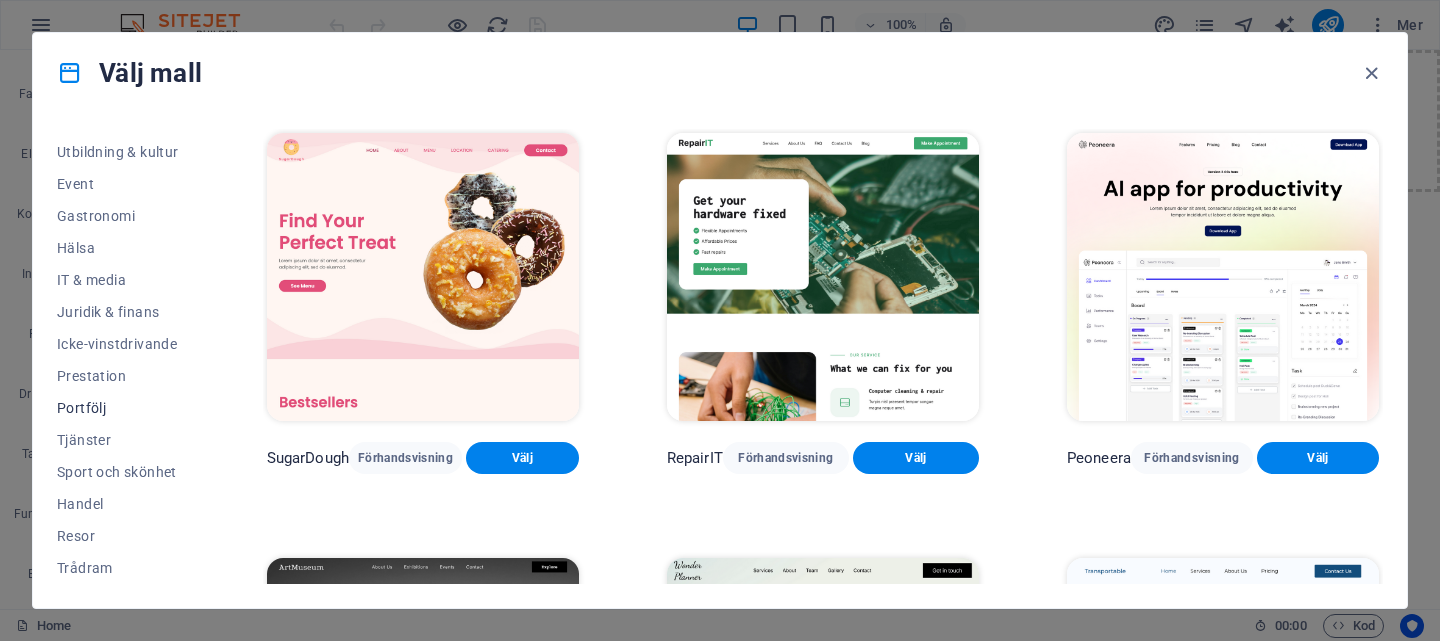 click on "Portfölj" at bounding box center (118, 408) 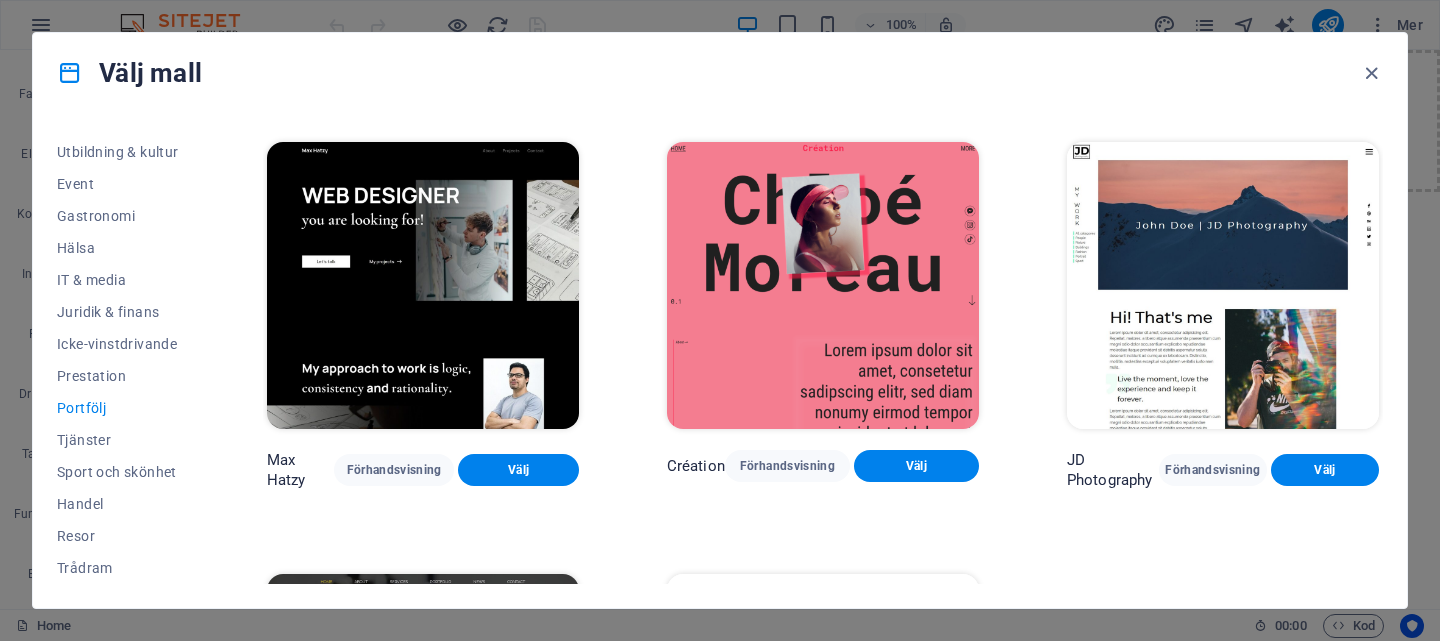 scroll, scrollTop: 746, scrollLeft: 0, axis: vertical 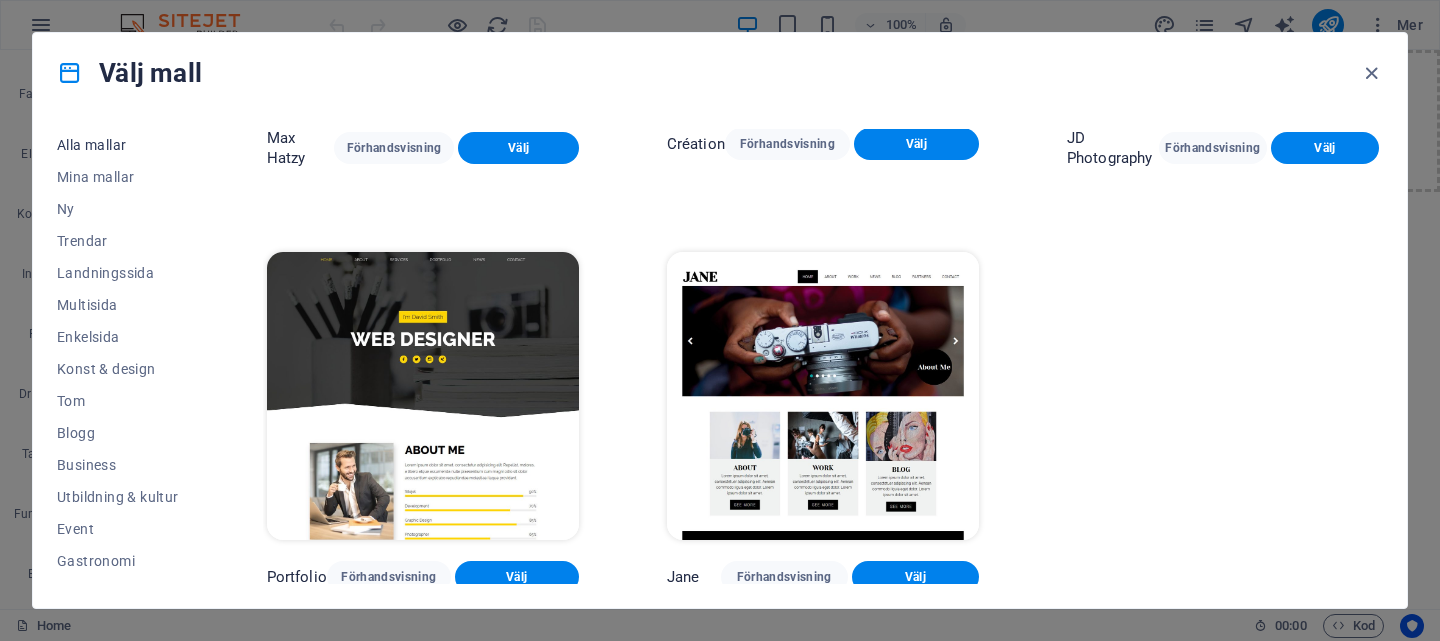 click on "Alla mallar" at bounding box center (118, 145) 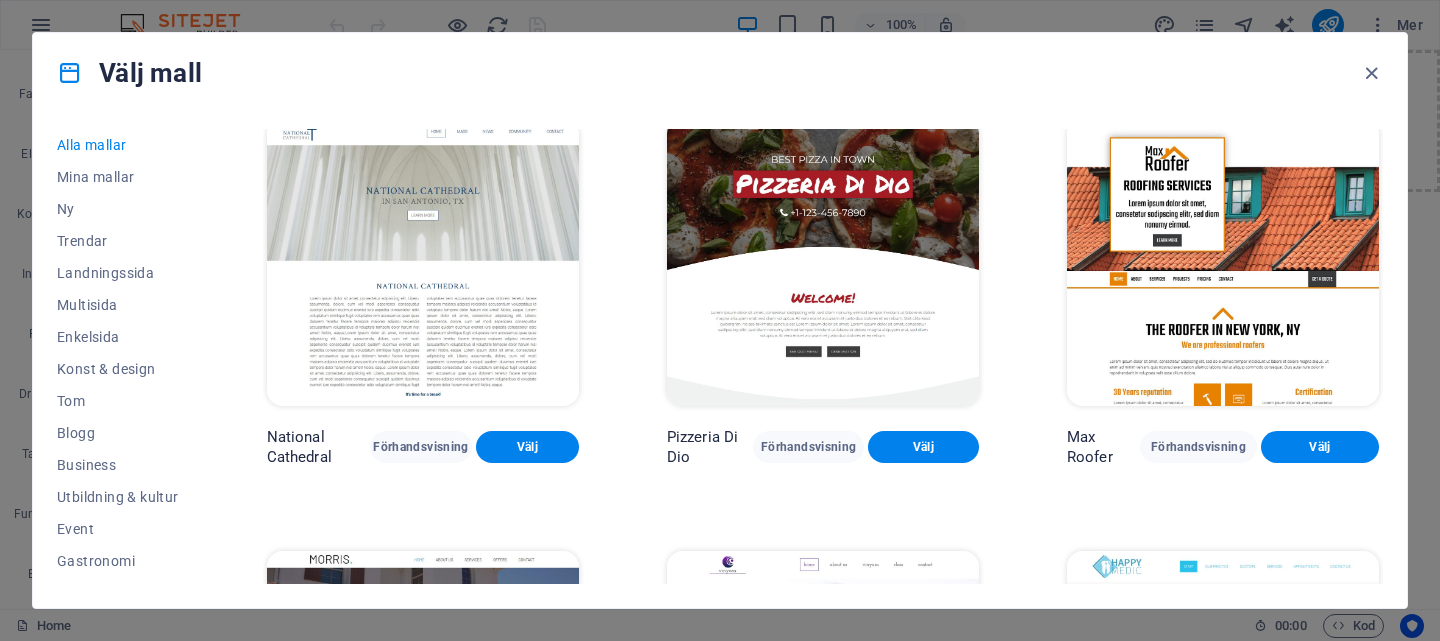 scroll, scrollTop: 8629, scrollLeft: 0, axis: vertical 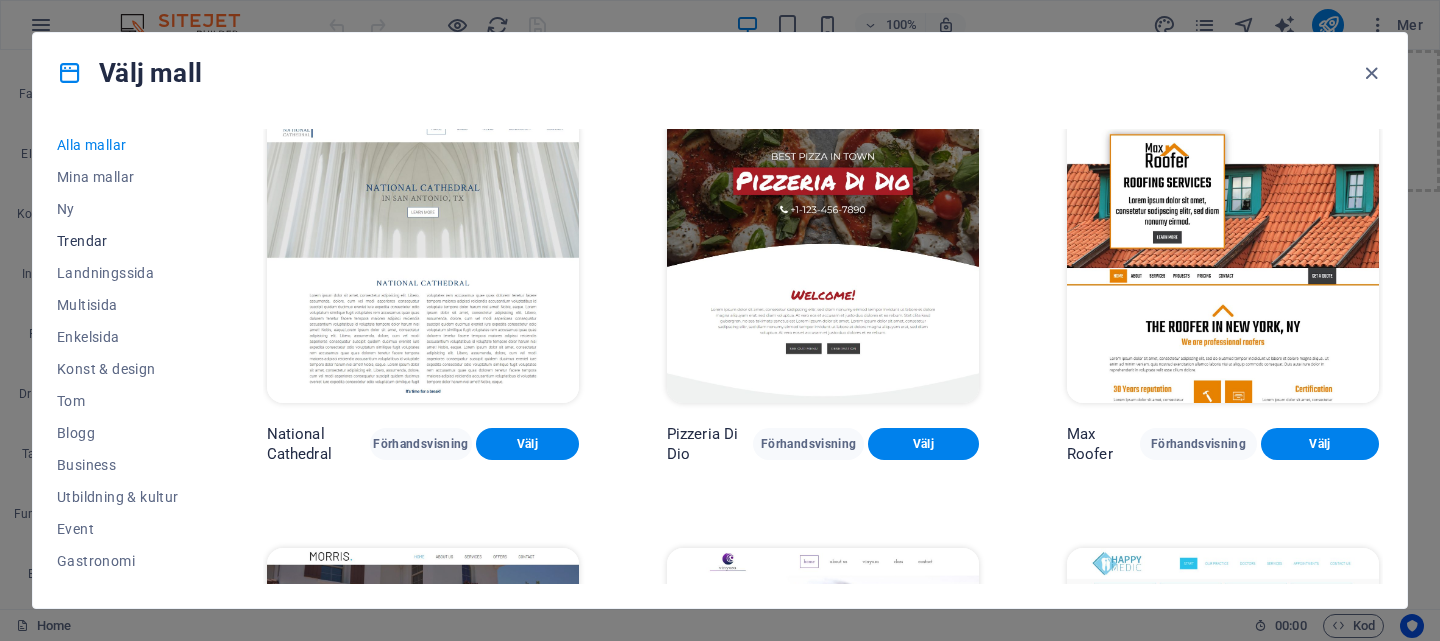 click on "Trendar" at bounding box center (118, 241) 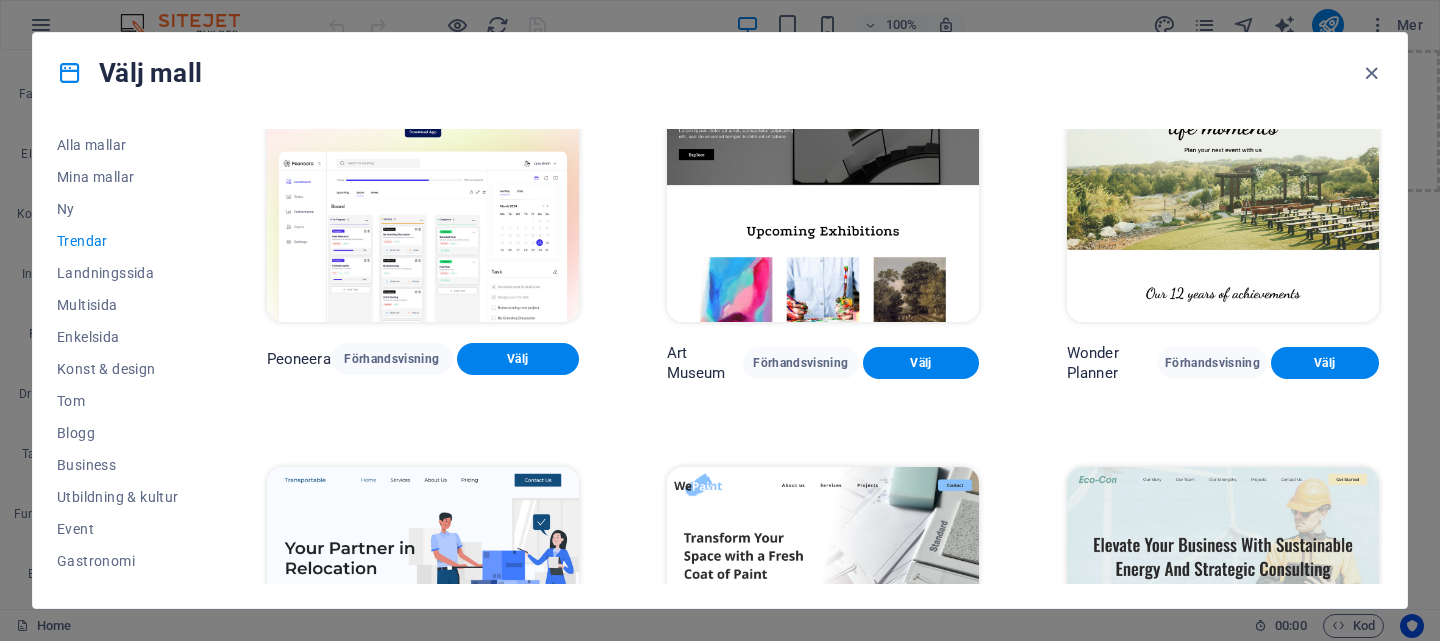scroll, scrollTop: 0, scrollLeft: 0, axis: both 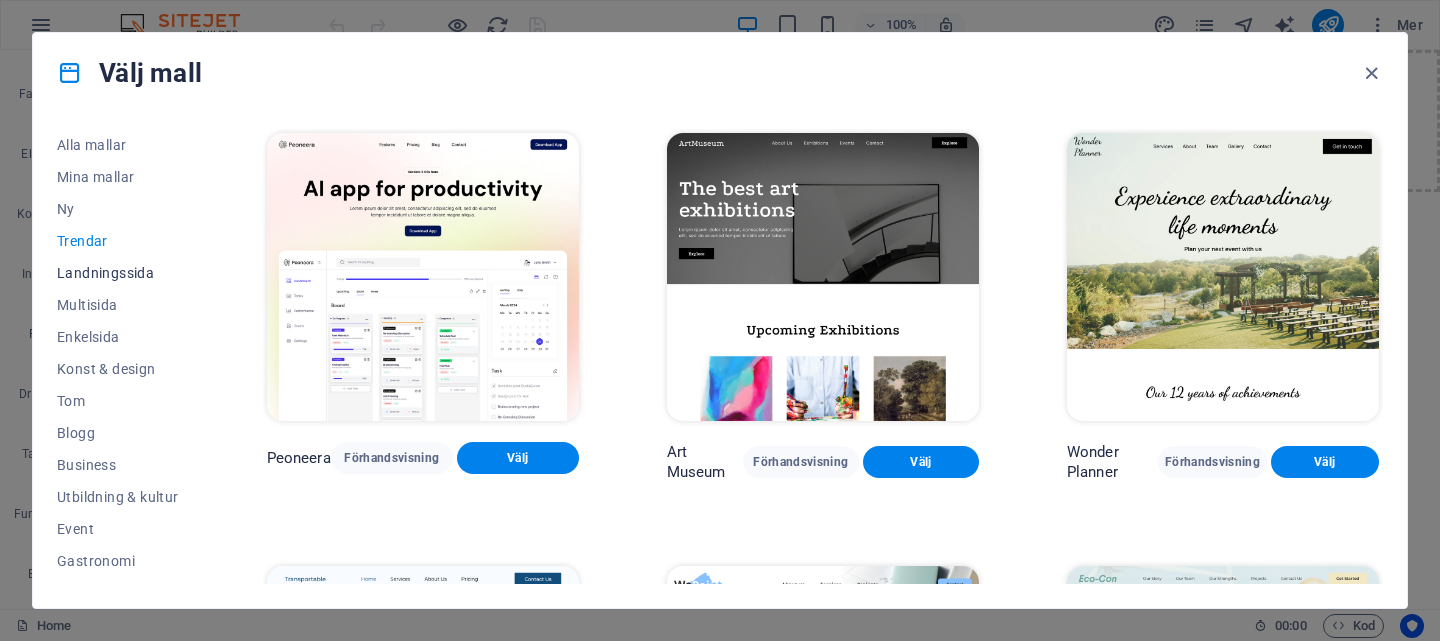 click on "Landningssida" at bounding box center (118, 273) 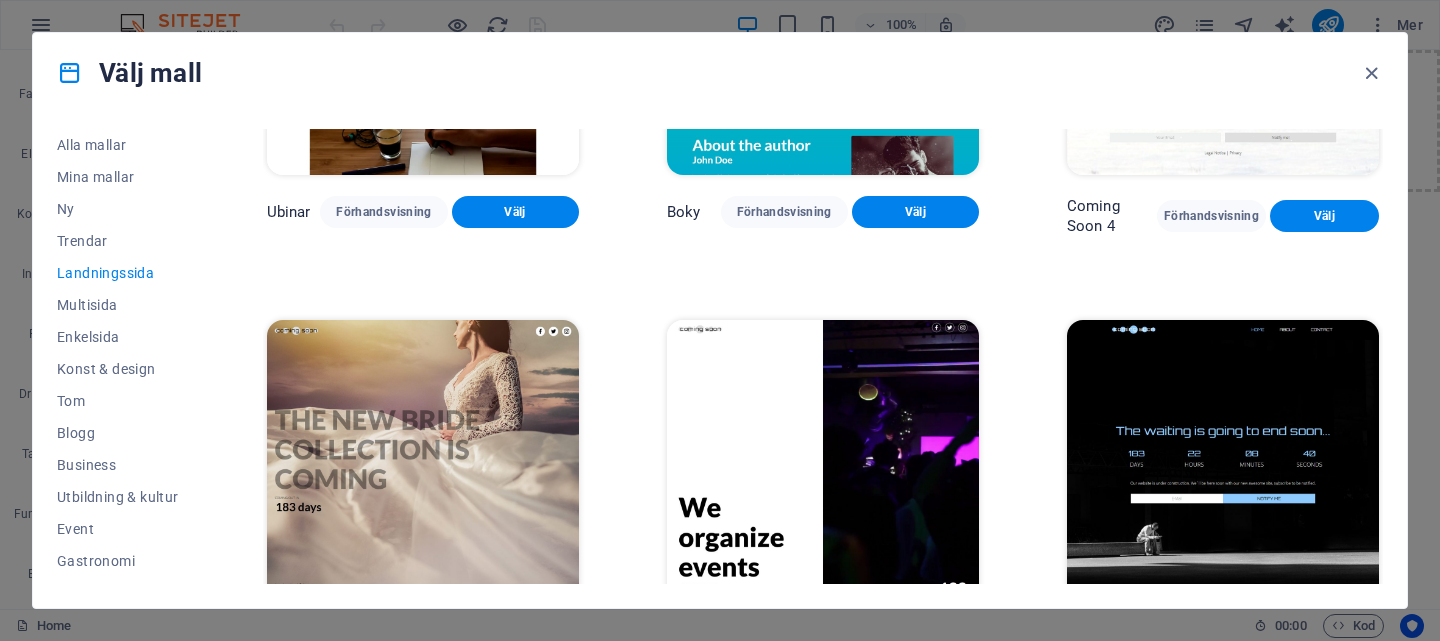 scroll, scrollTop: 3292, scrollLeft: 0, axis: vertical 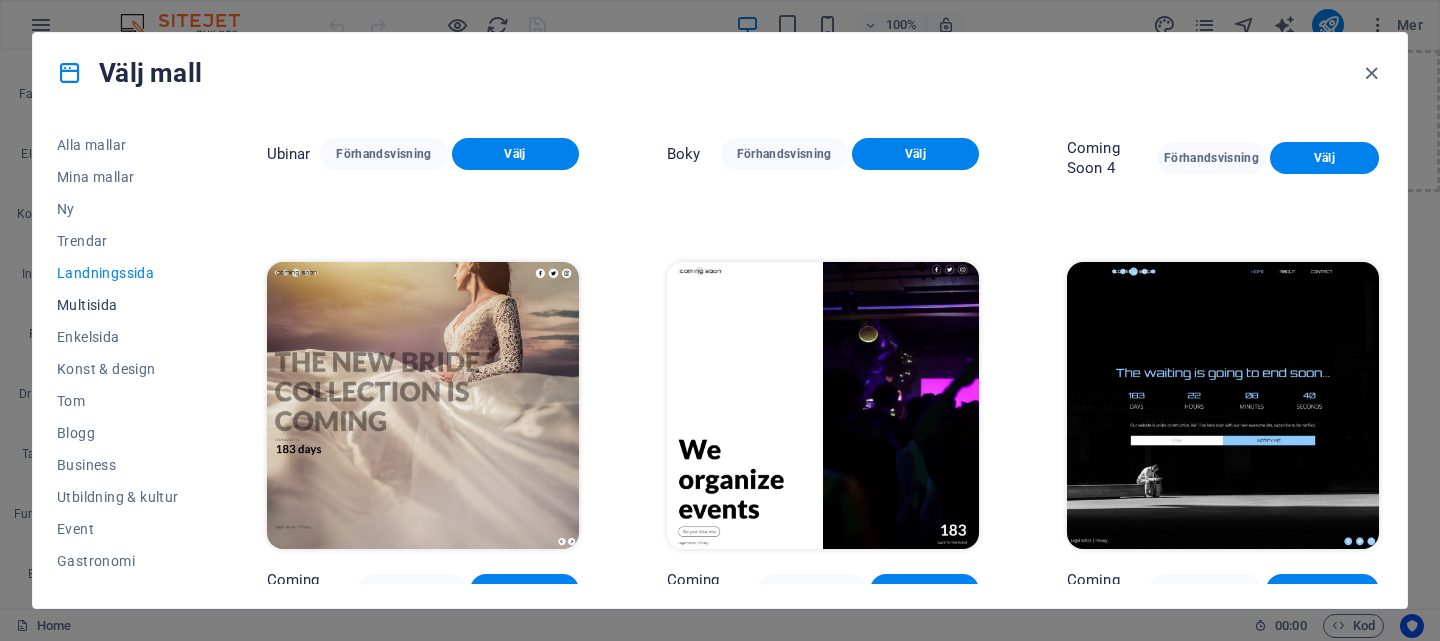 click on "Multisida" at bounding box center [118, 305] 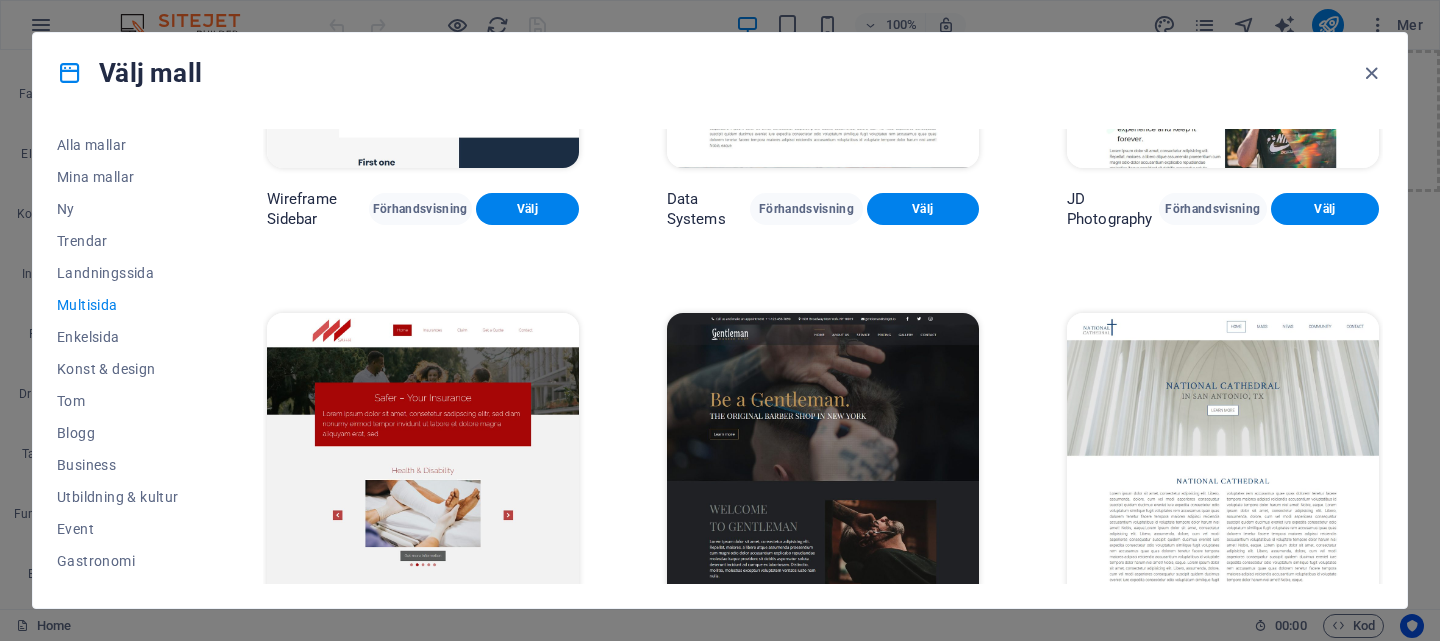 scroll, scrollTop: 4573, scrollLeft: 0, axis: vertical 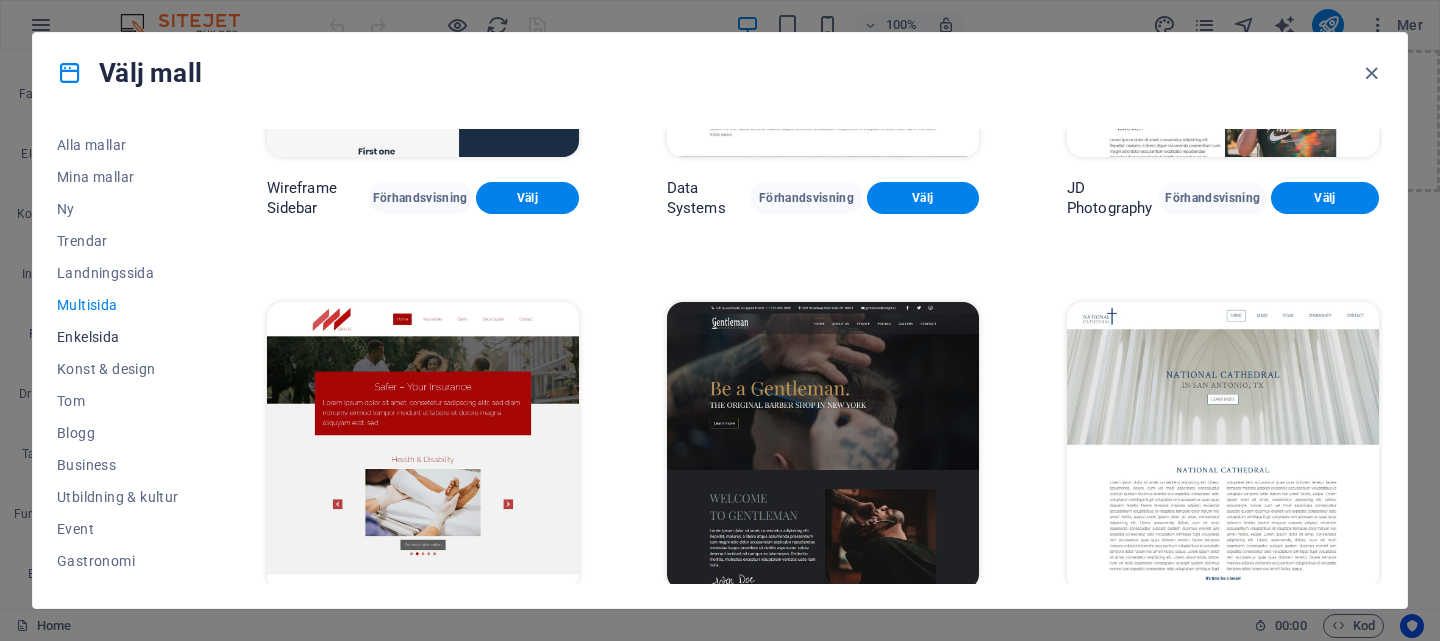 click on "Enkelsida" at bounding box center [118, 337] 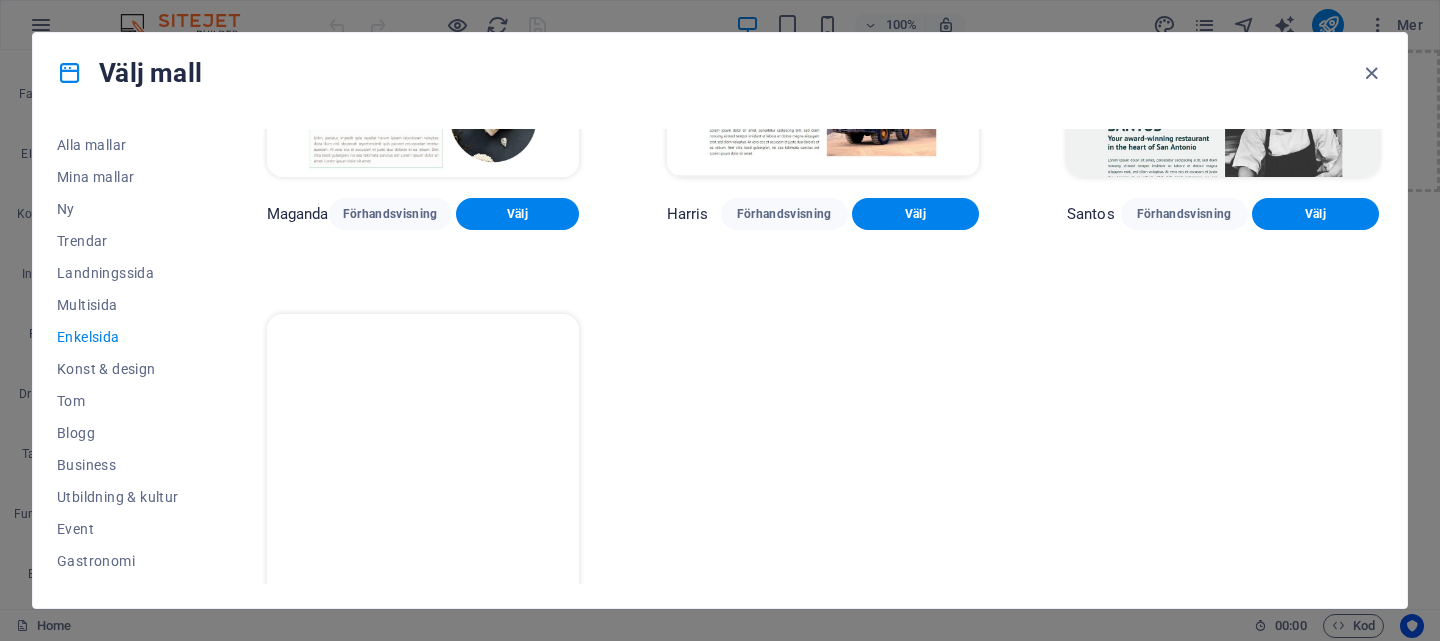 scroll, scrollTop: 9681, scrollLeft: 0, axis: vertical 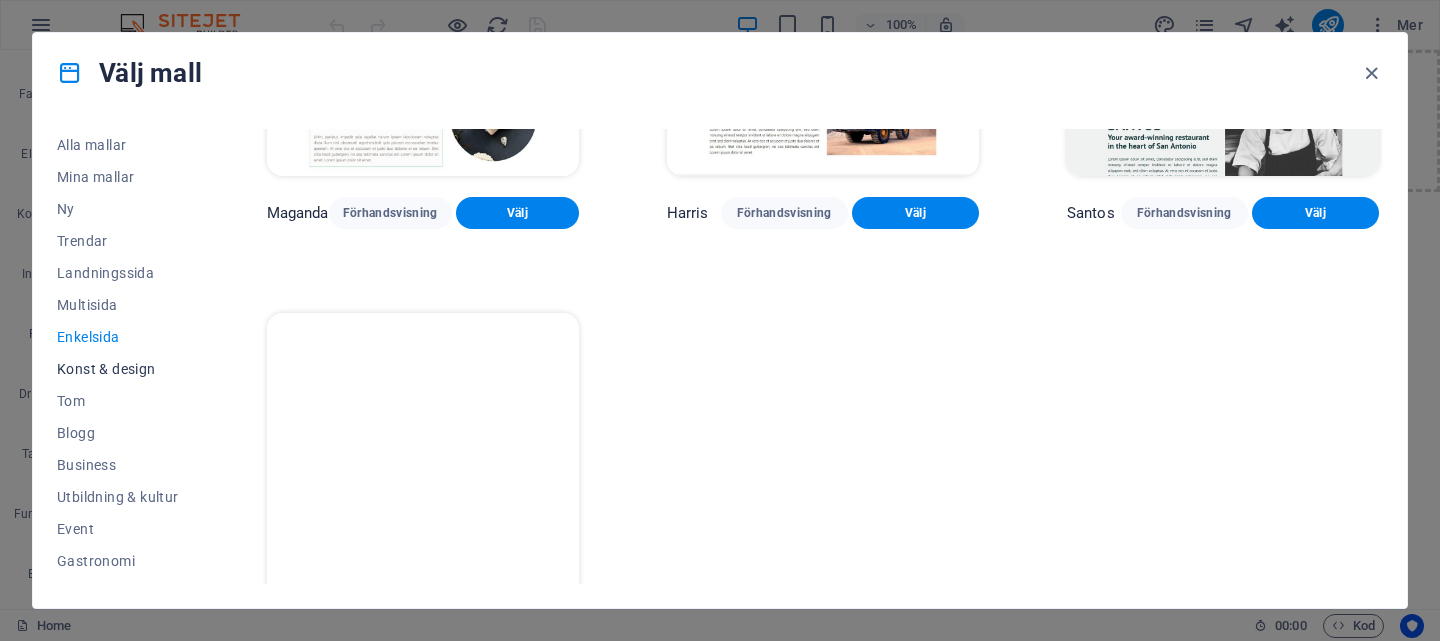 click on "Konst & design" at bounding box center (118, 369) 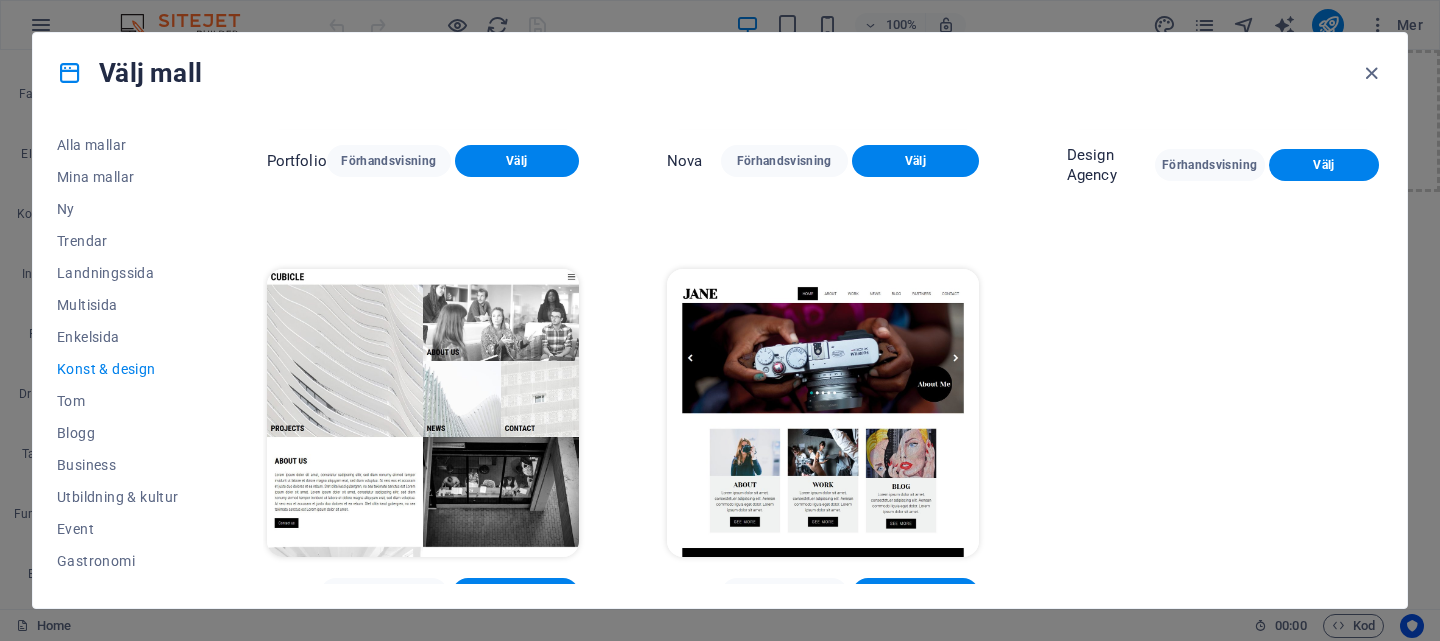 scroll, scrollTop: 1605, scrollLeft: 0, axis: vertical 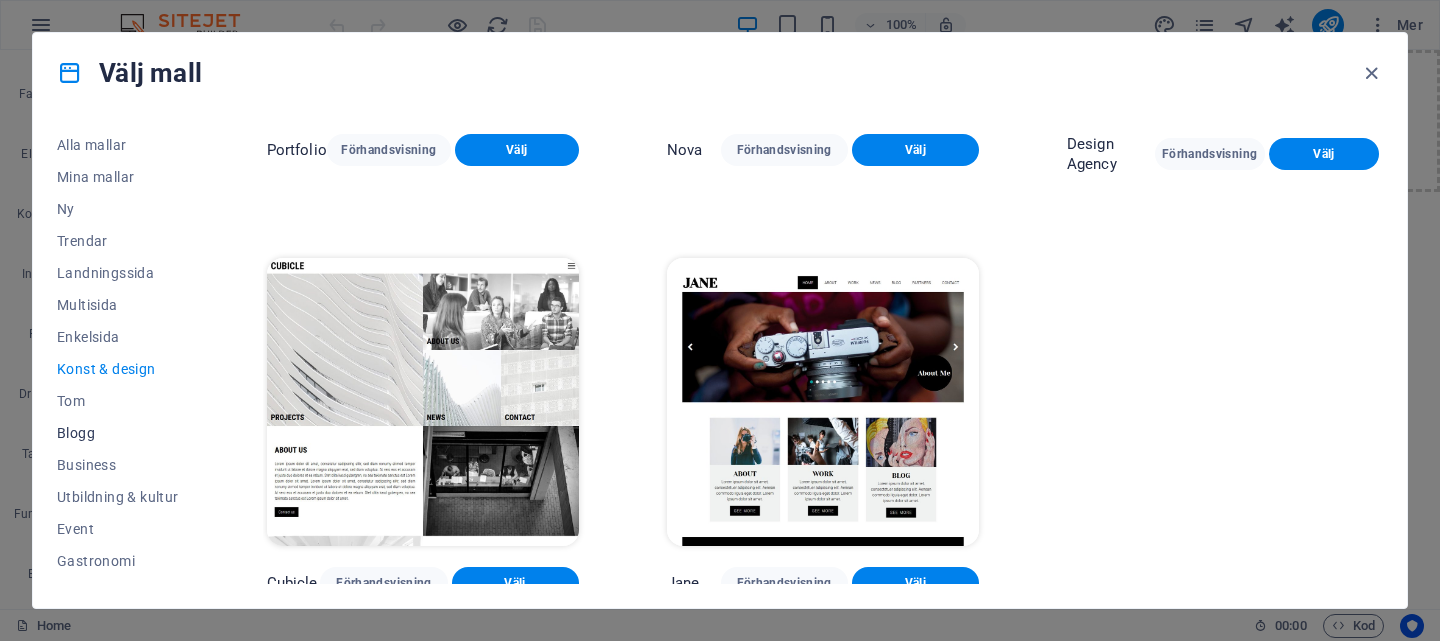 click on "Blogg" at bounding box center [118, 433] 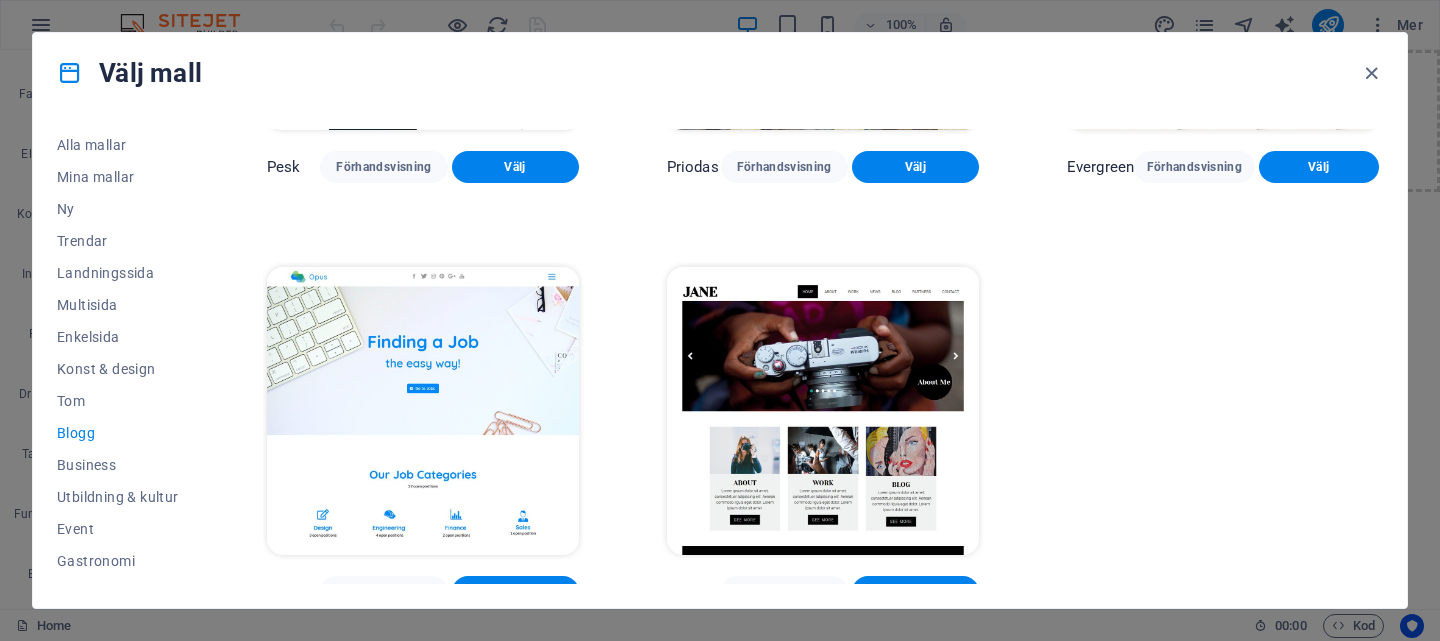 click on "Blogg" at bounding box center [118, 433] 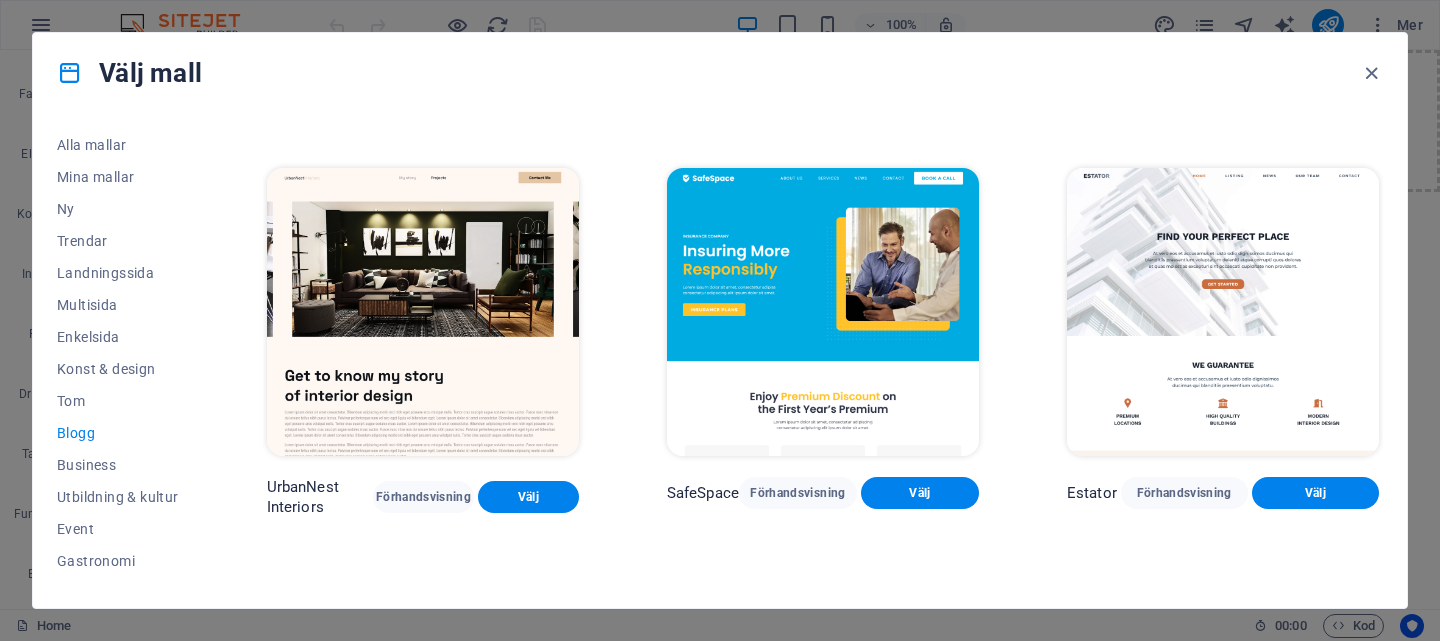scroll, scrollTop: 843, scrollLeft: 0, axis: vertical 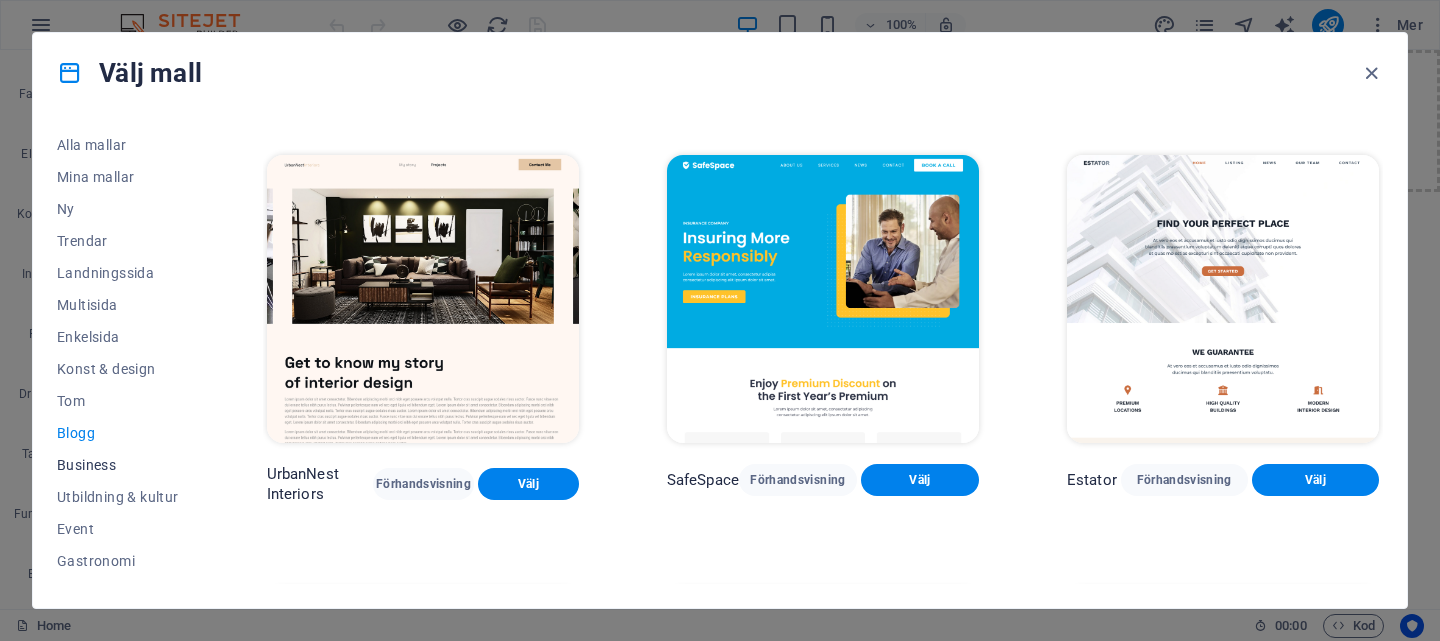 click on "Business" at bounding box center [118, 465] 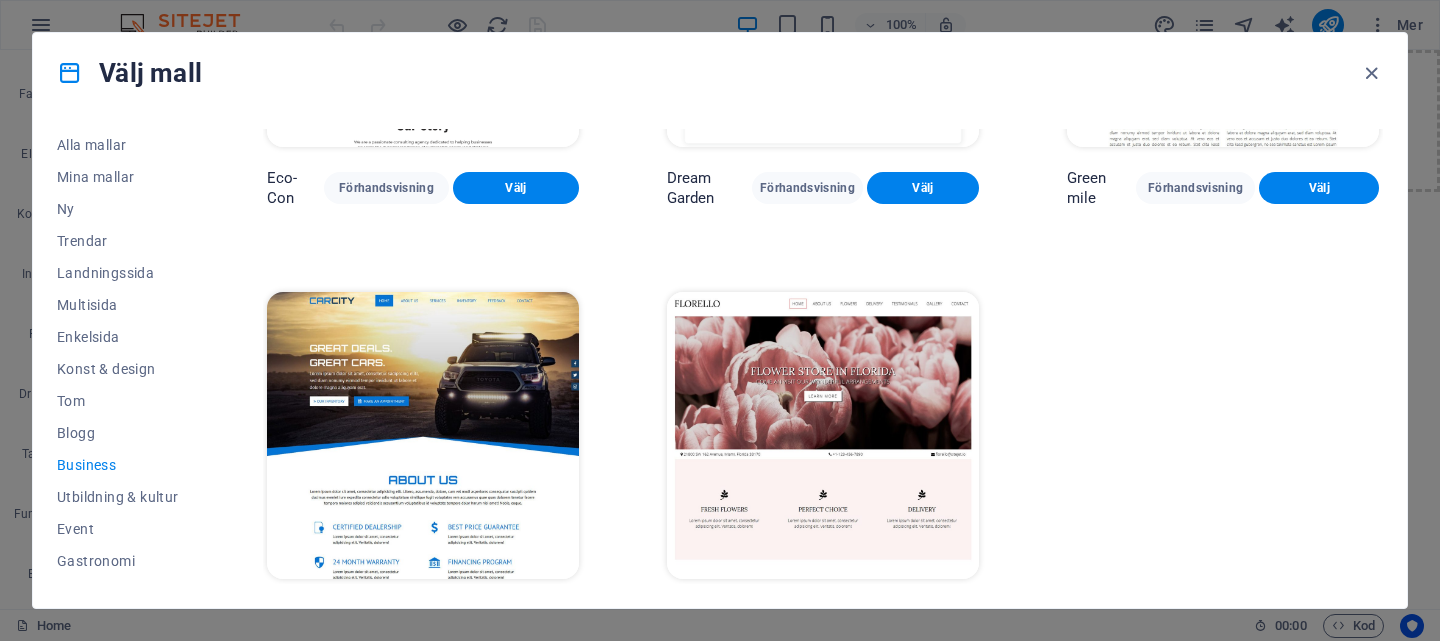 scroll, scrollTop: 316, scrollLeft: 0, axis: vertical 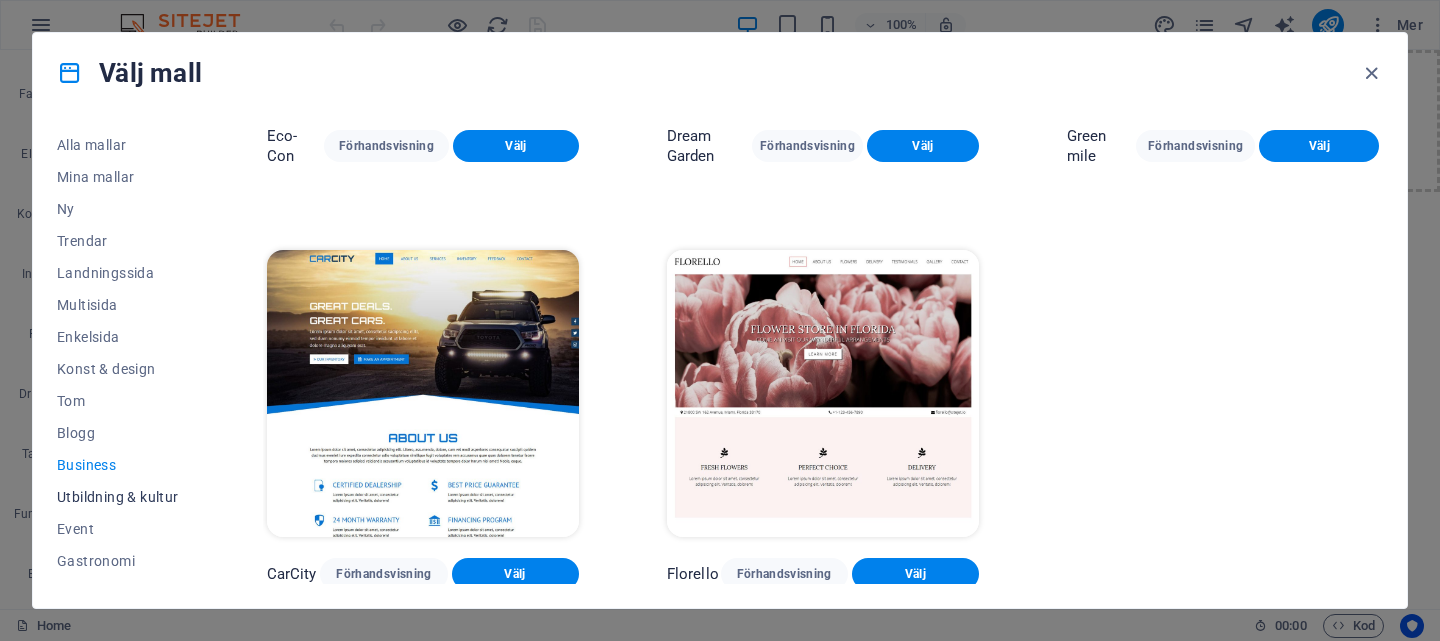 click on "Utbildning & kultur" at bounding box center [118, 497] 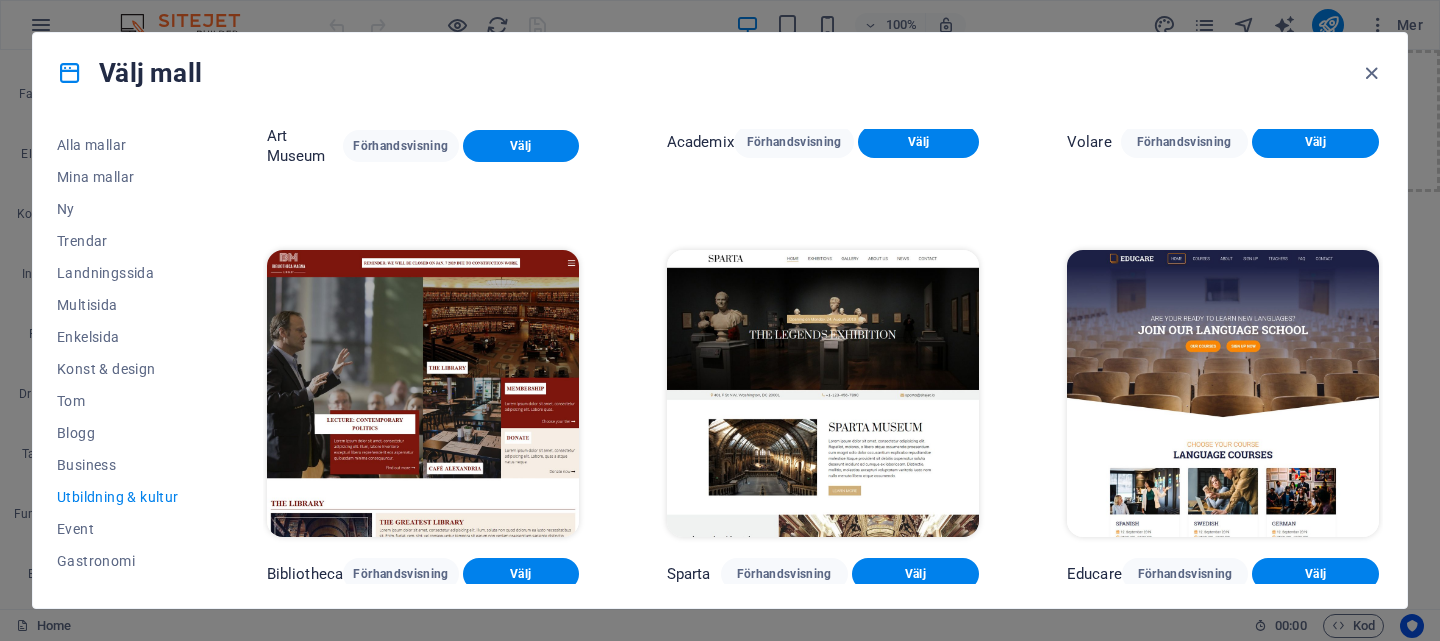 scroll, scrollTop: 0, scrollLeft: 0, axis: both 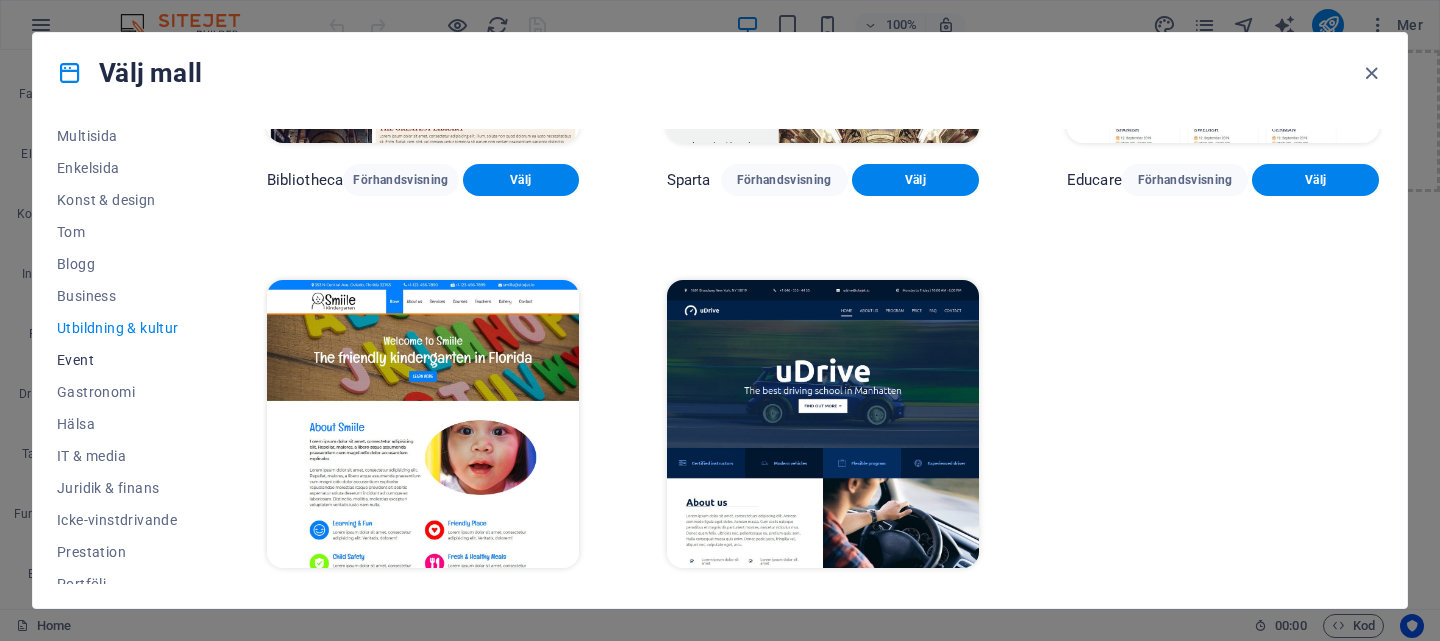 click on "Event" at bounding box center [118, 360] 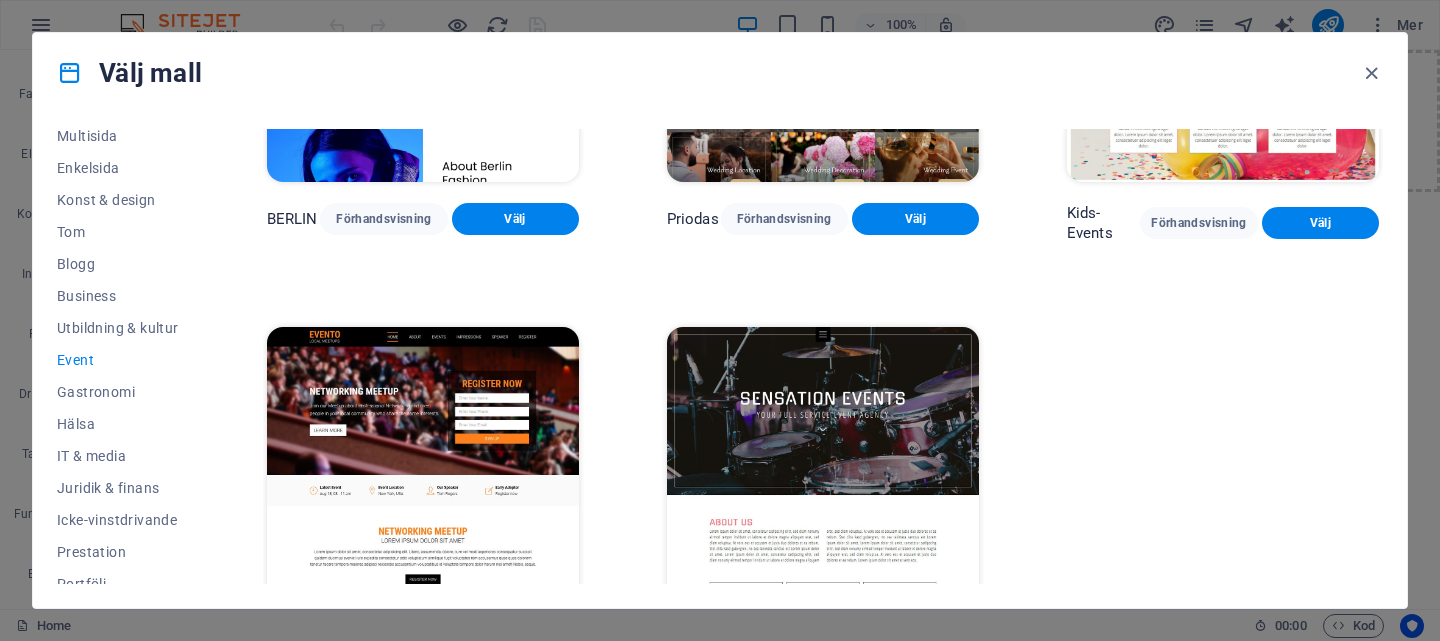 scroll, scrollTop: 746, scrollLeft: 0, axis: vertical 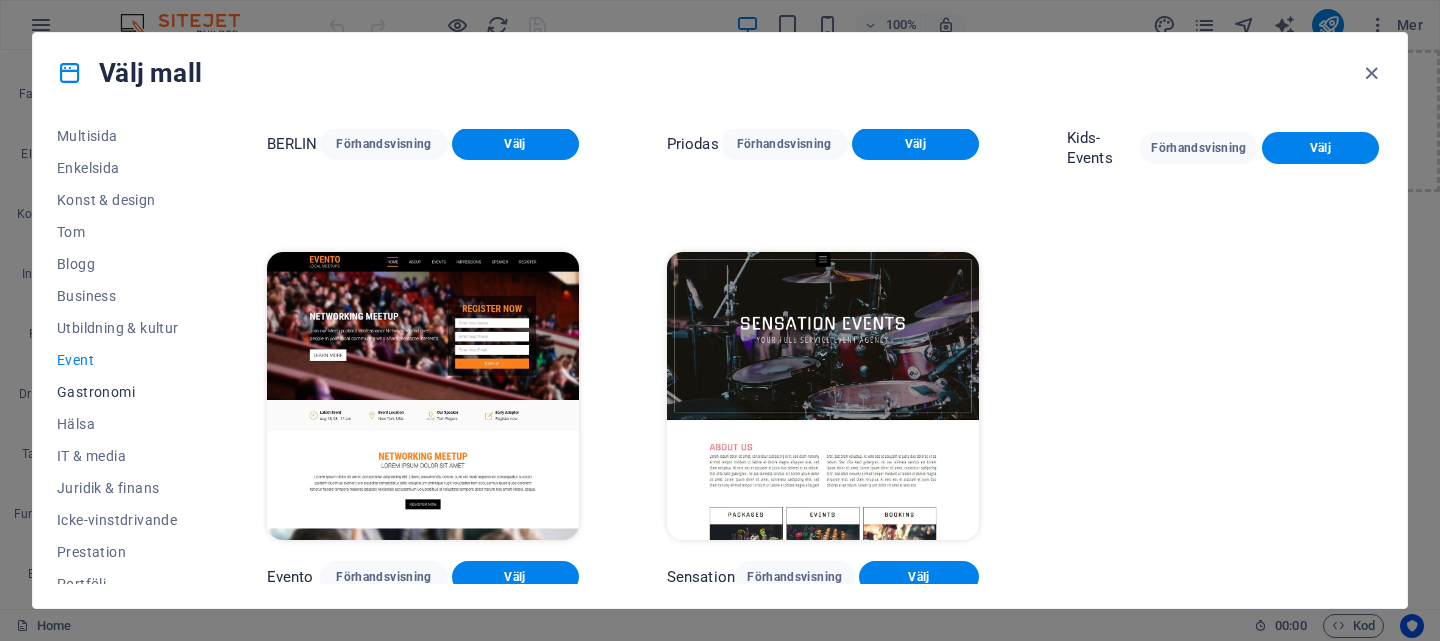 click on "Gastronomi" at bounding box center (118, 392) 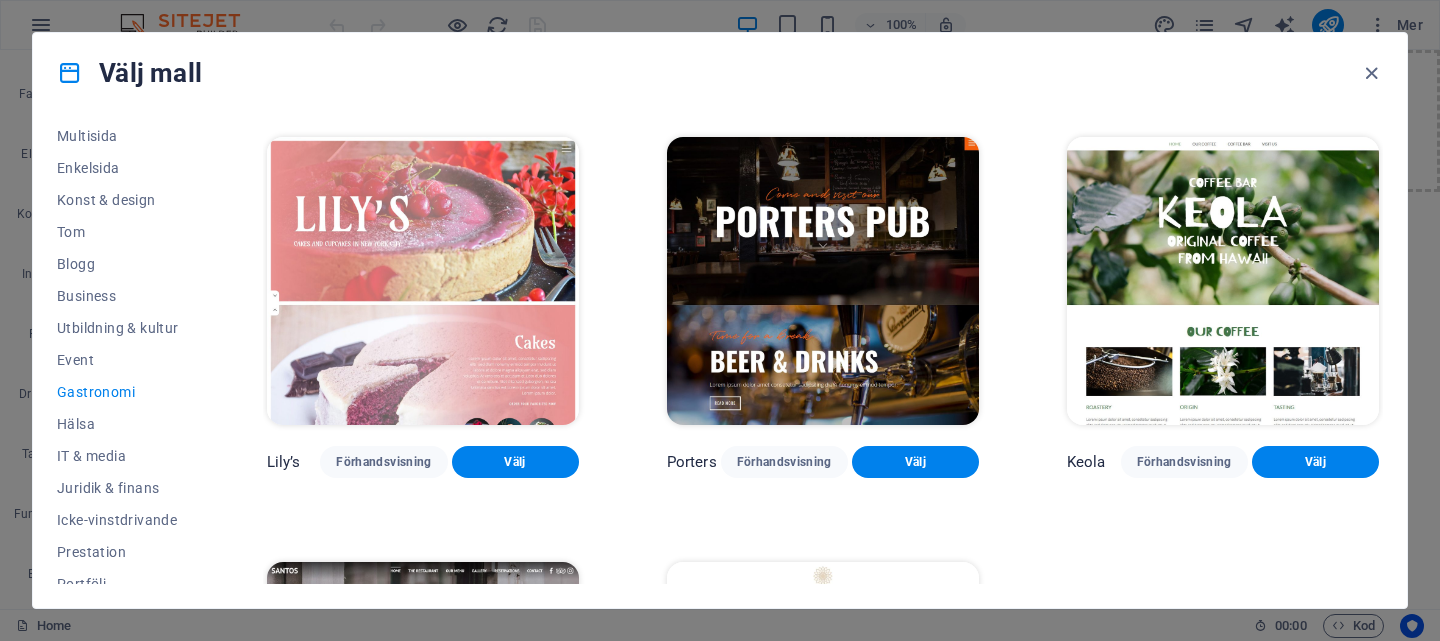 scroll, scrollTop: 2019, scrollLeft: 0, axis: vertical 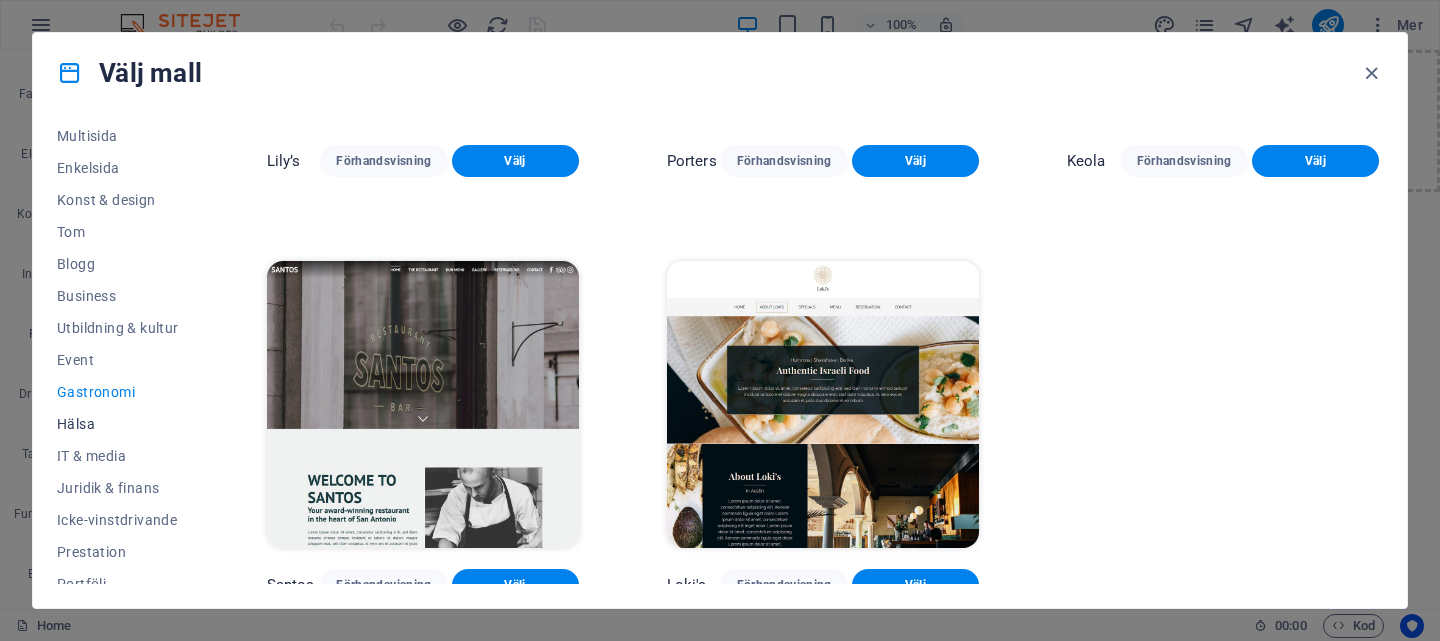 click on "Hälsa" at bounding box center [118, 424] 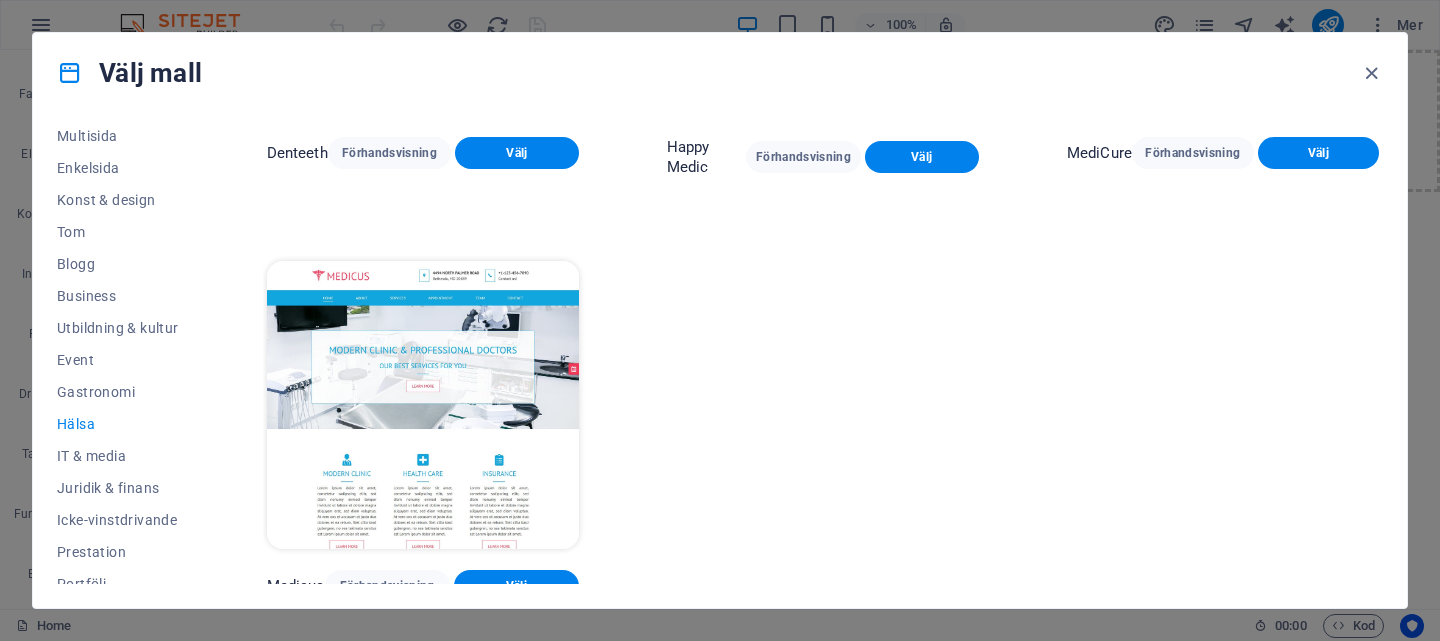 scroll, scrollTop: 746, scrollLeft: 0, axis: vertical 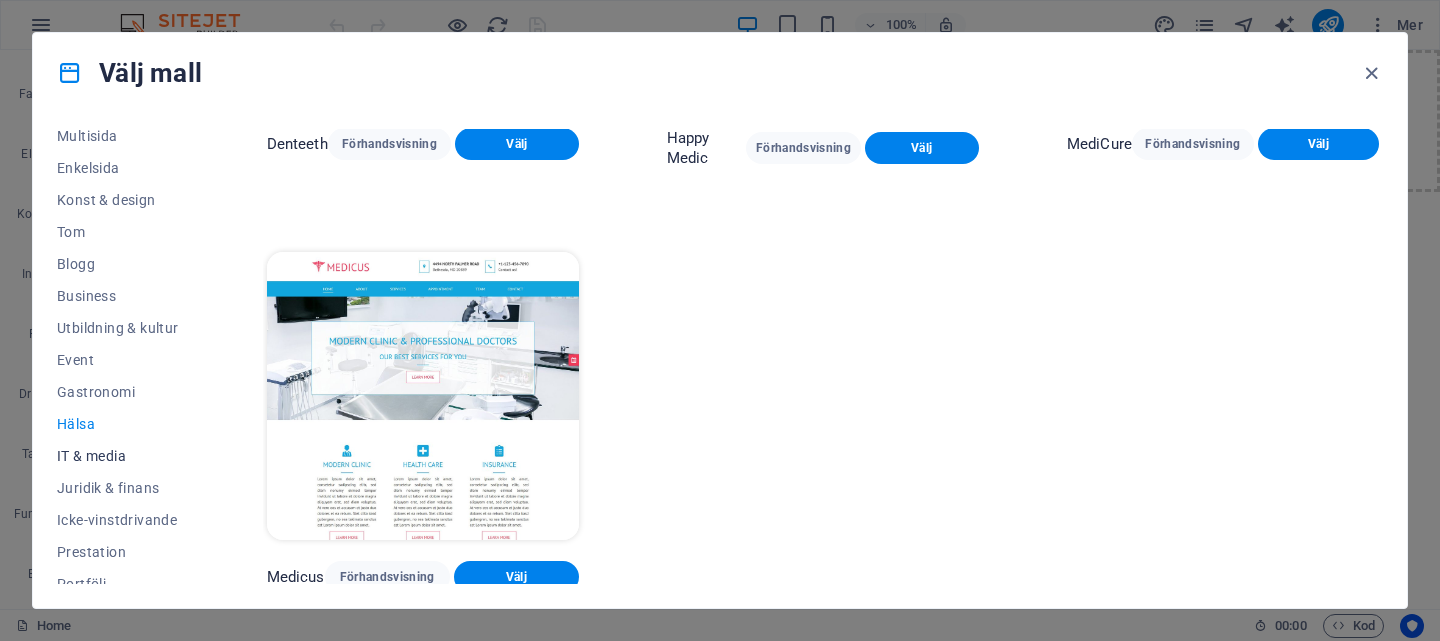 click on "IT & media" at bounding box center (118, 456) 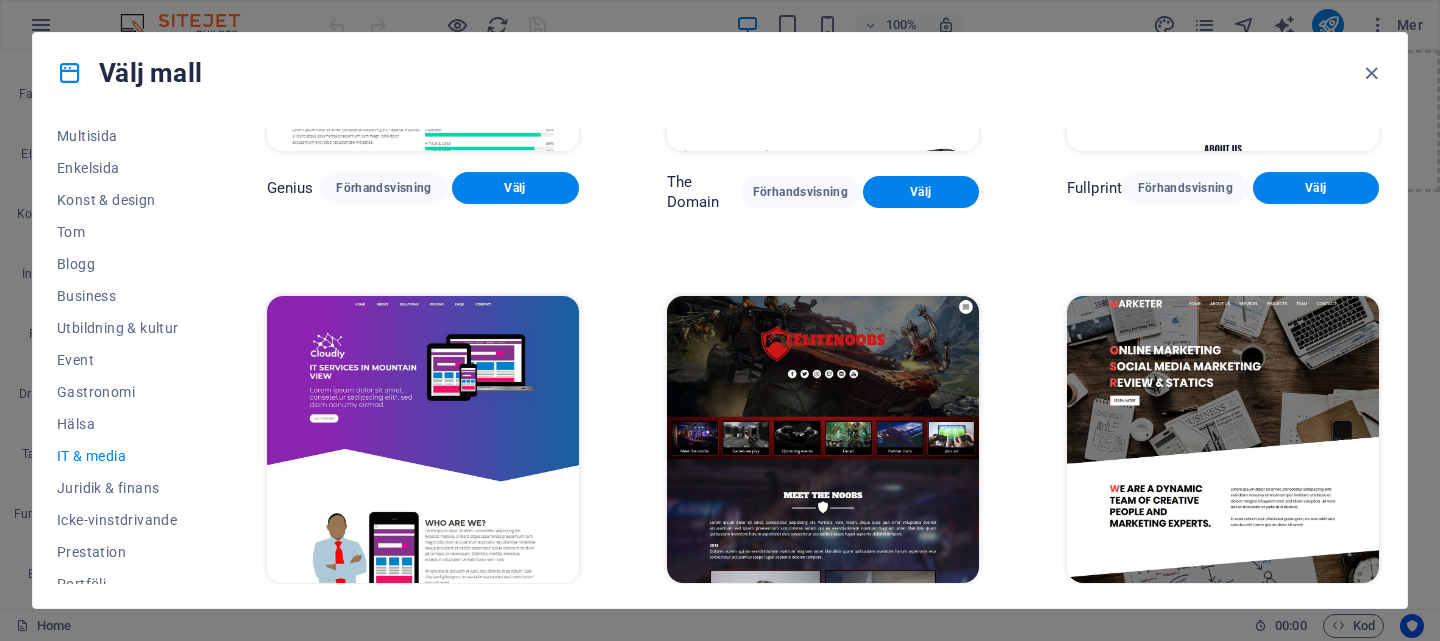 scroll, scrollTop: 1175, scrollLeft: 0, axis: vertical 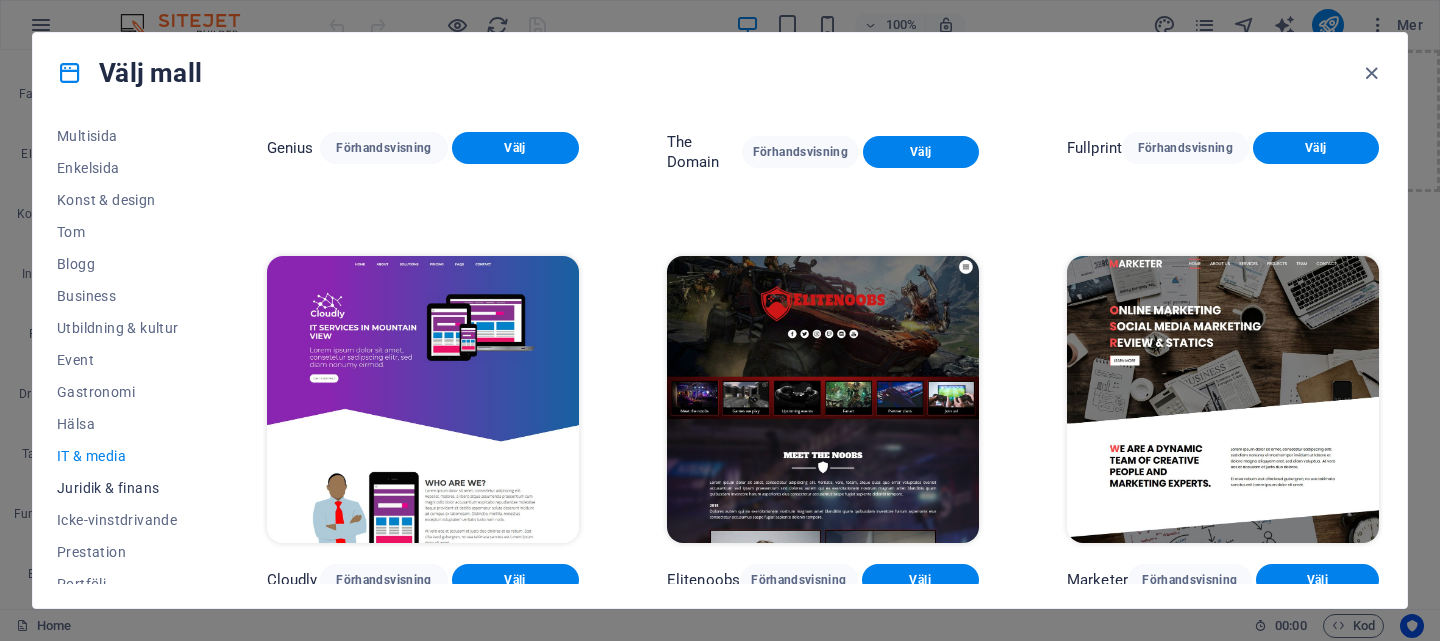 click on "Juridik & finans" at bounding box center [118, 488] 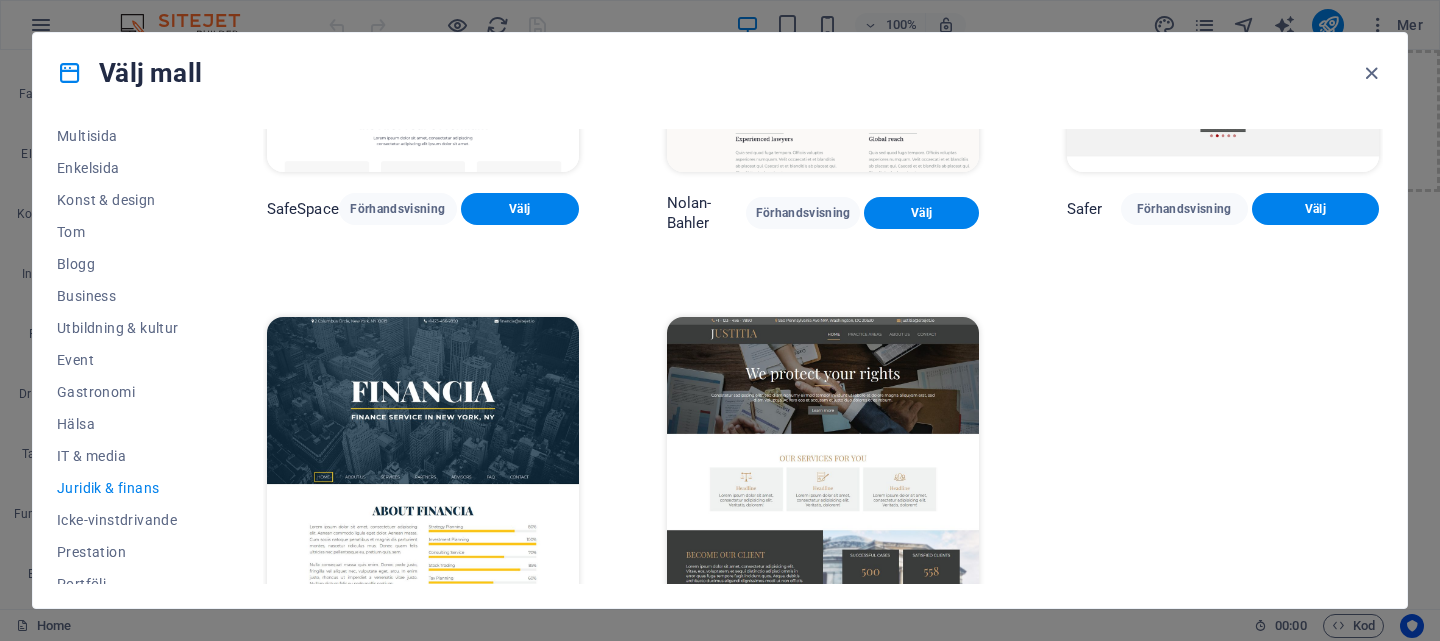 scroll, scrollTop: 316, scrollLeft: 0, axis: vertical 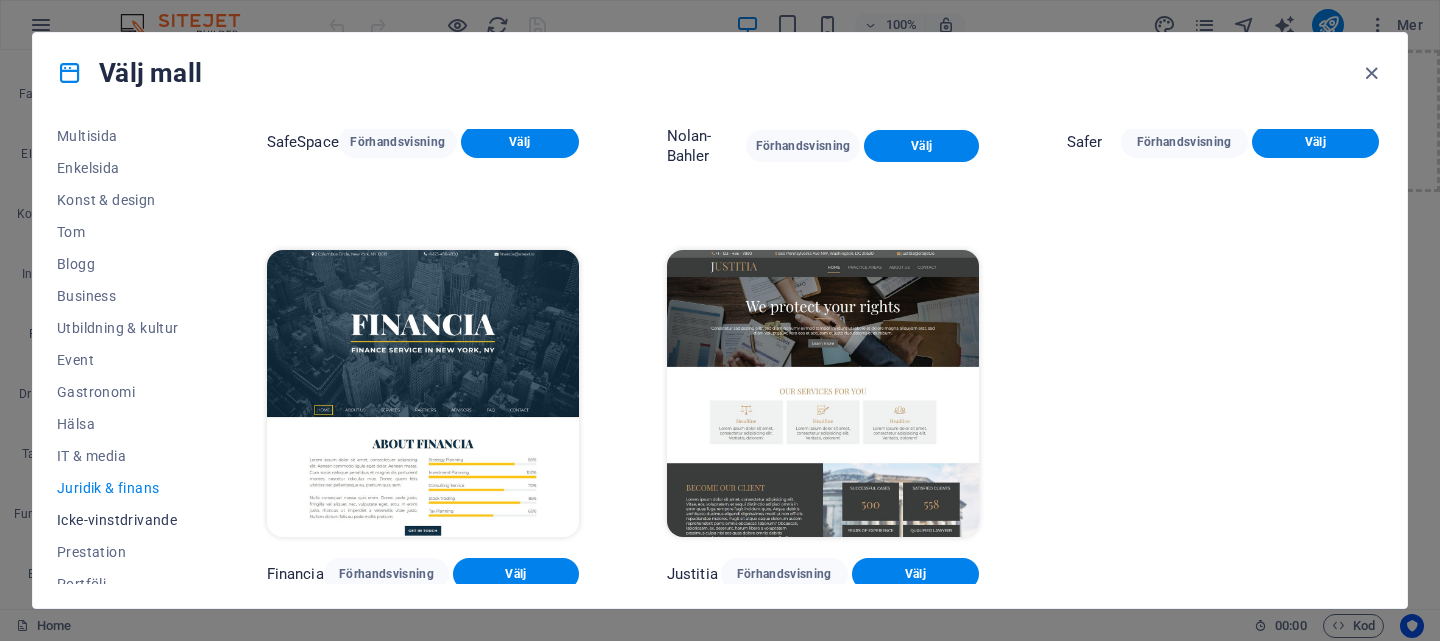 click on "Icke-vinstdrivande" at bounding box center [118, 520] 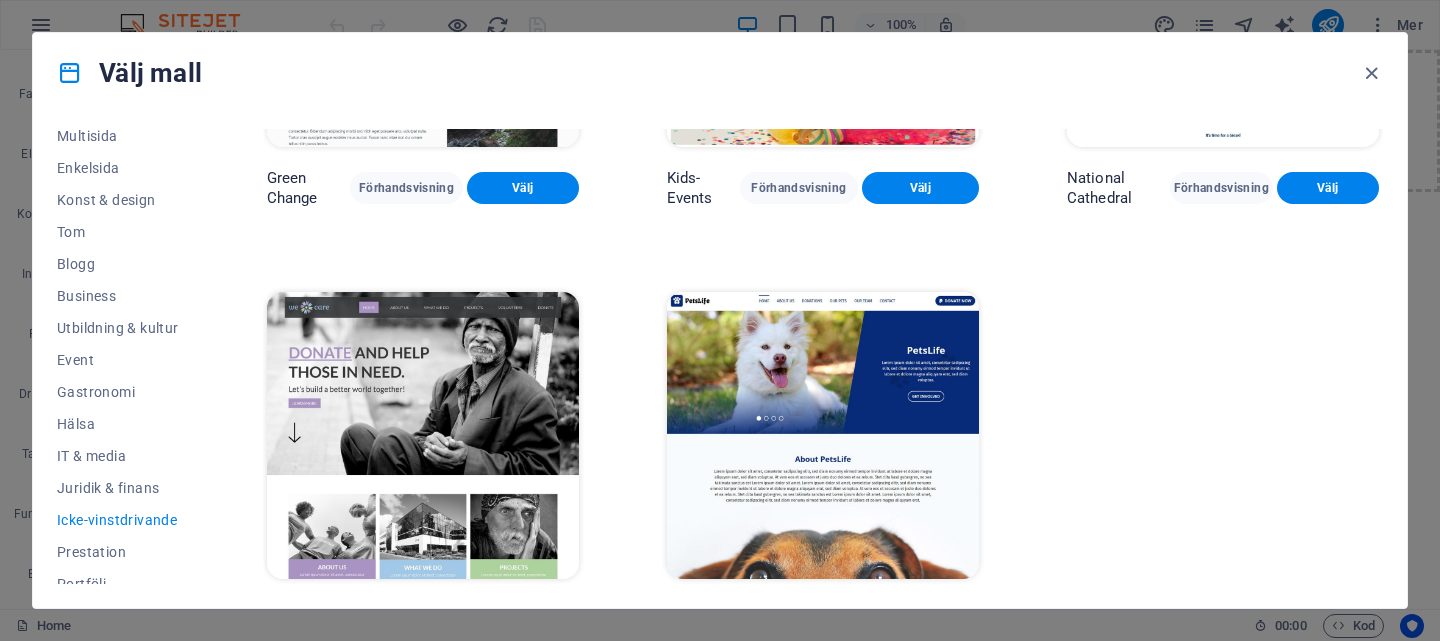 scroll, scrollTop: 316, scrollLeft: 0, axis: vertical 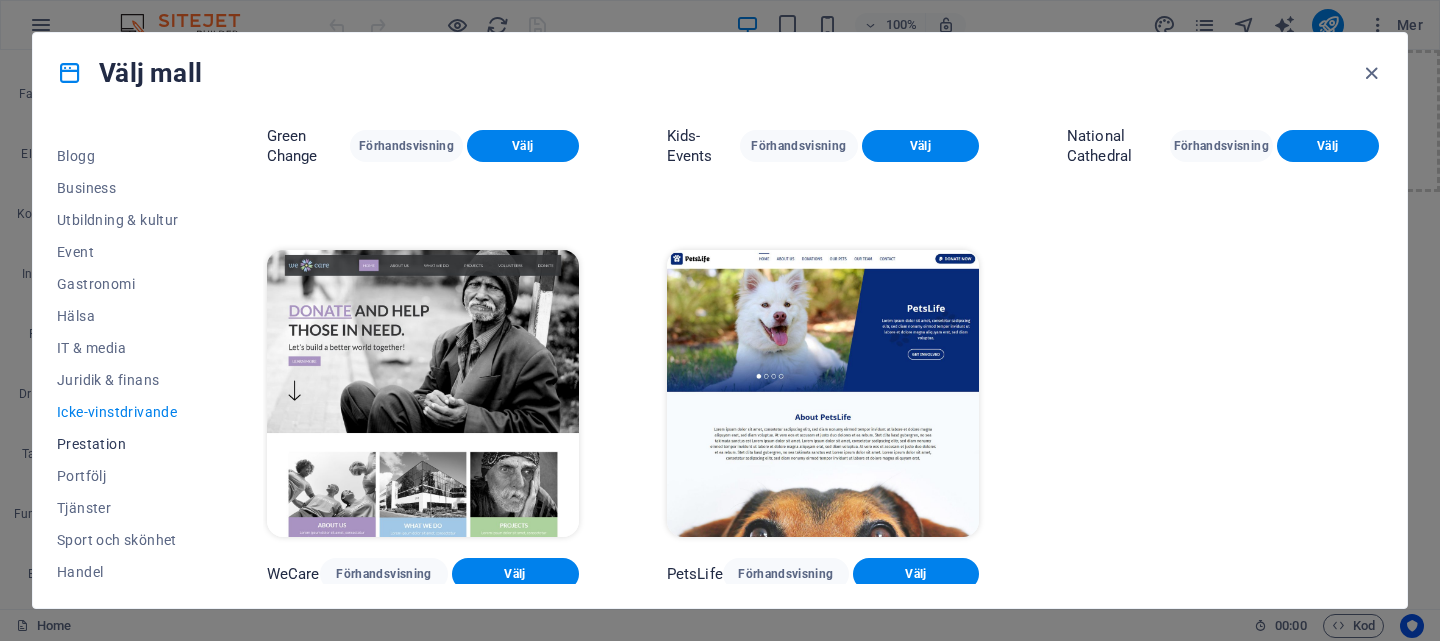click on "Prestation" at bounding box center [118, 444] 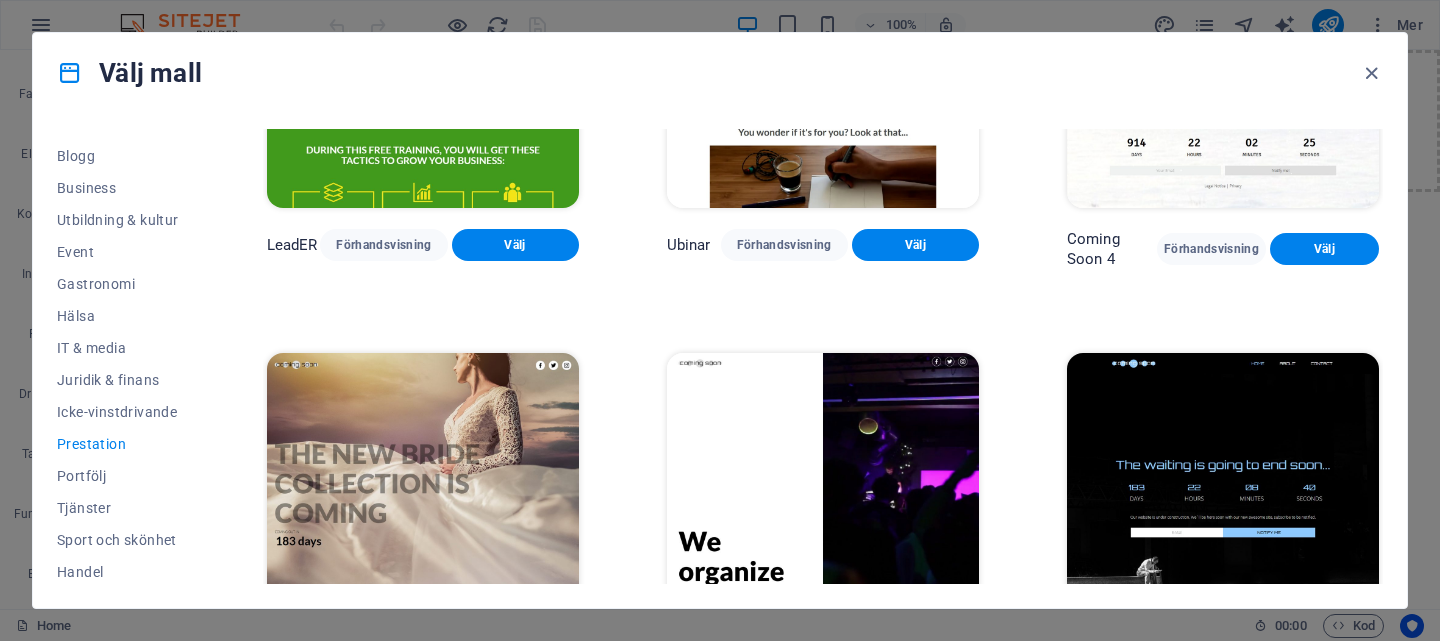 scroll, scrollTop: 2019, scrollLeft: 0, axis: vertical 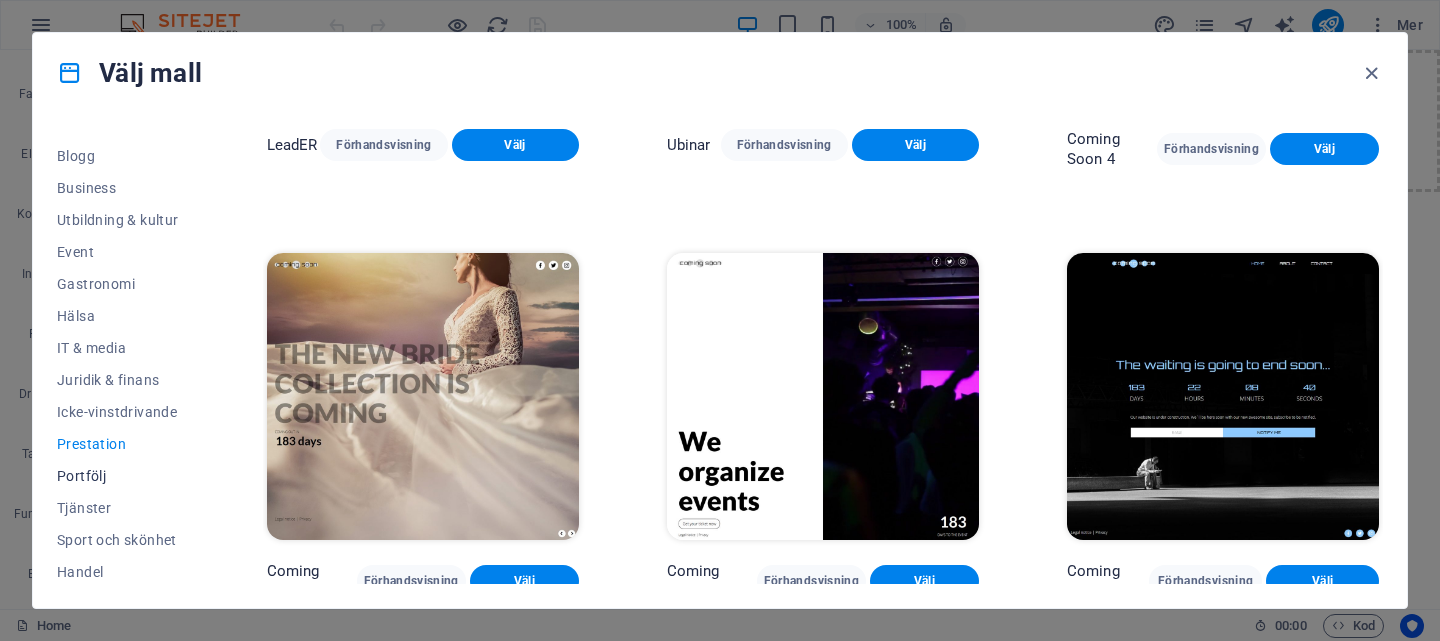 click on "Portfölj" at bounding box center [118, 476] 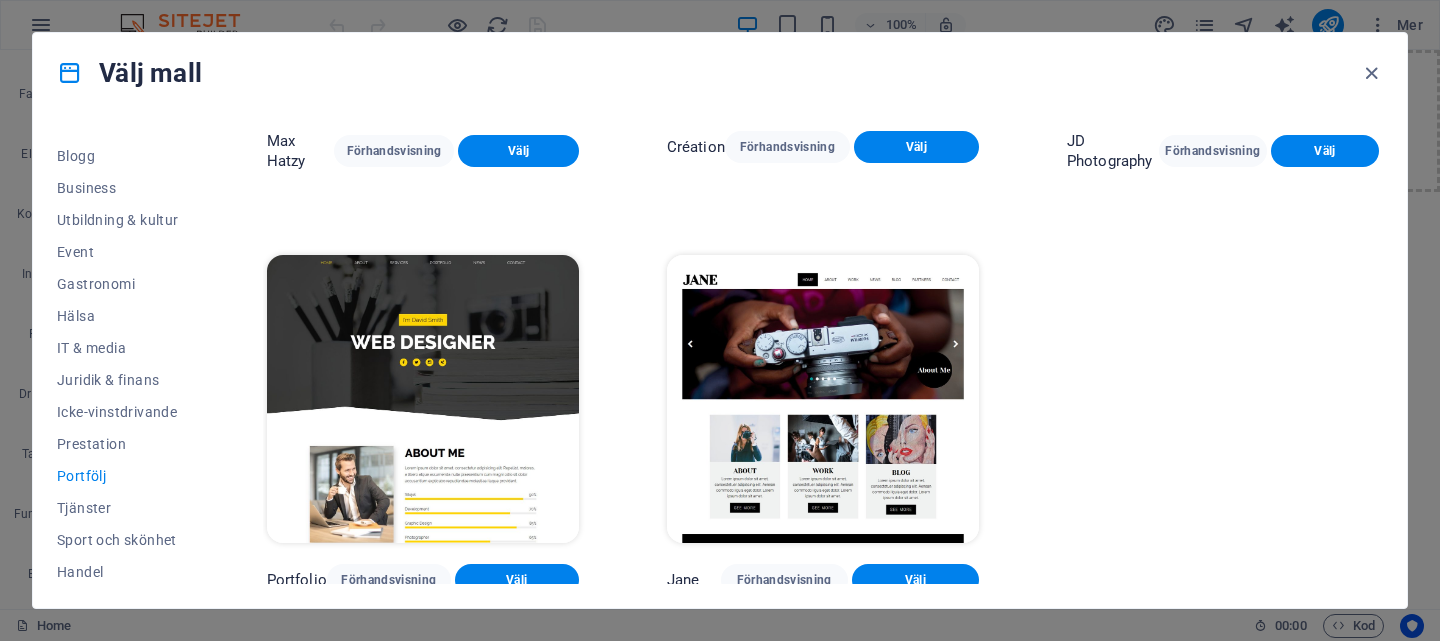 scroll, scrollTop: 746, scrollLeft: 0, axis: vertical 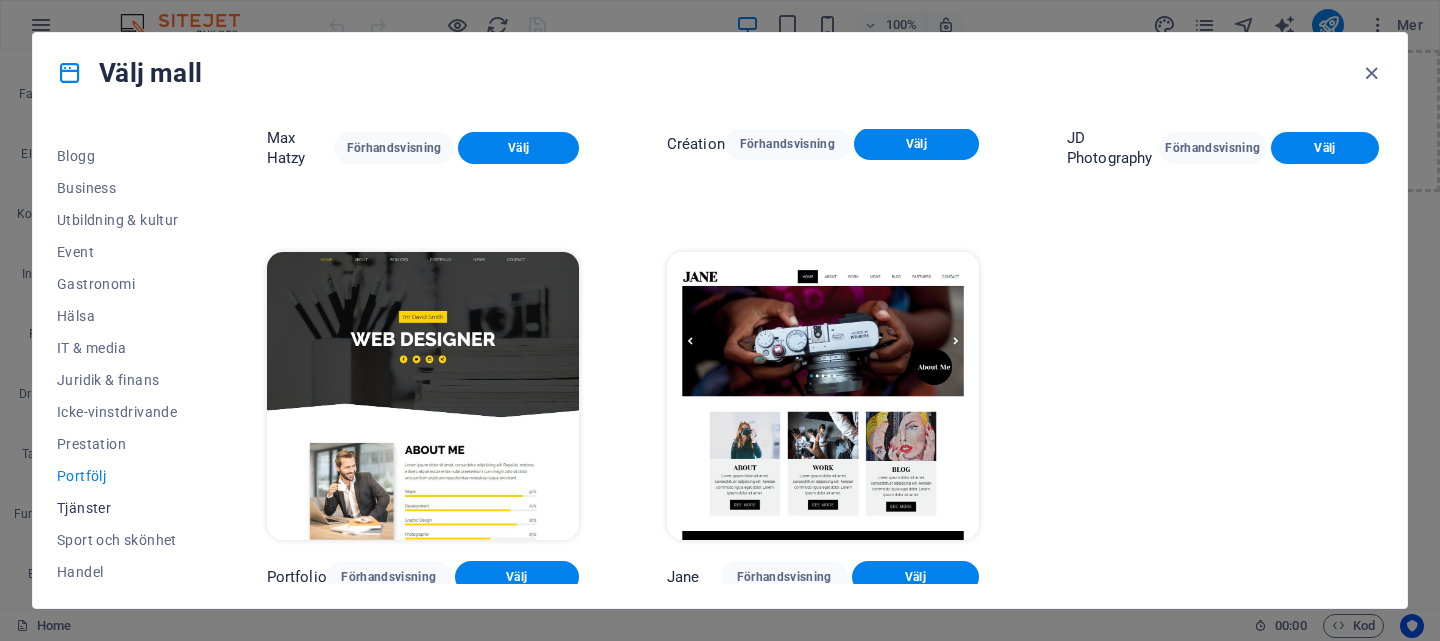 click on "Tjänster" at bounding box center [118, 508] 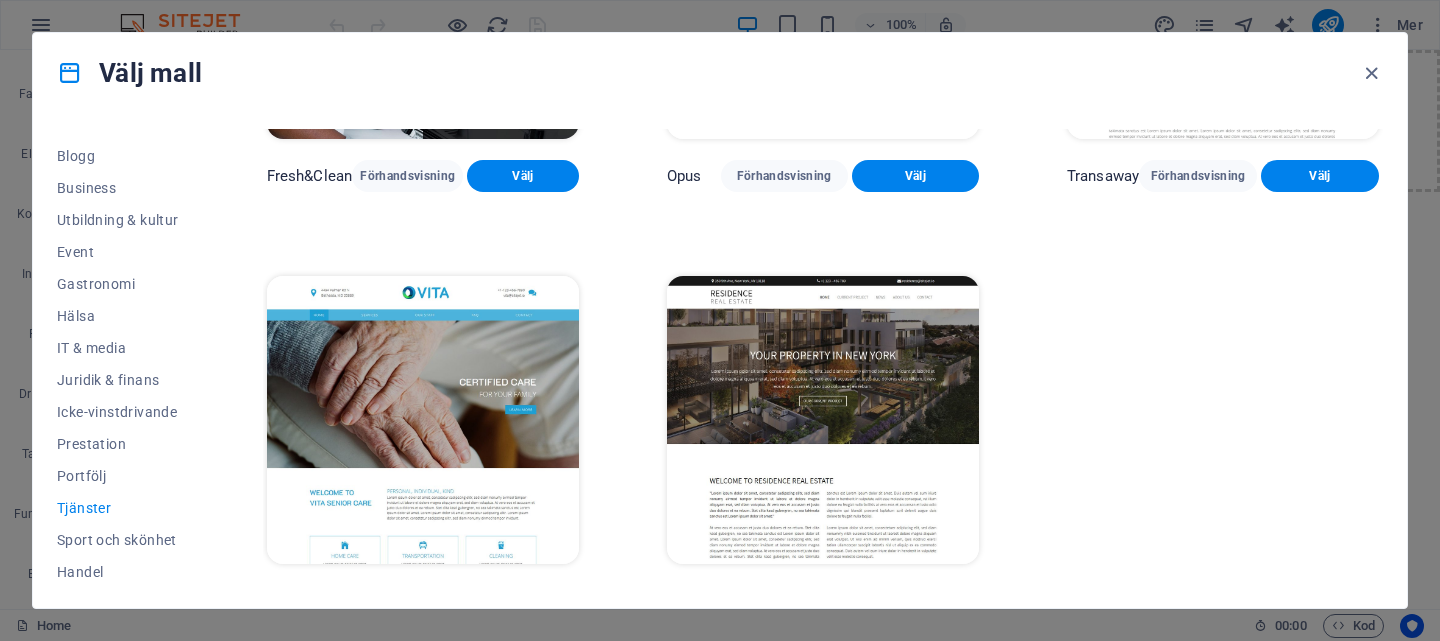scroll, scrollTop: 2433, scrollLeft: 0, axis: vertical 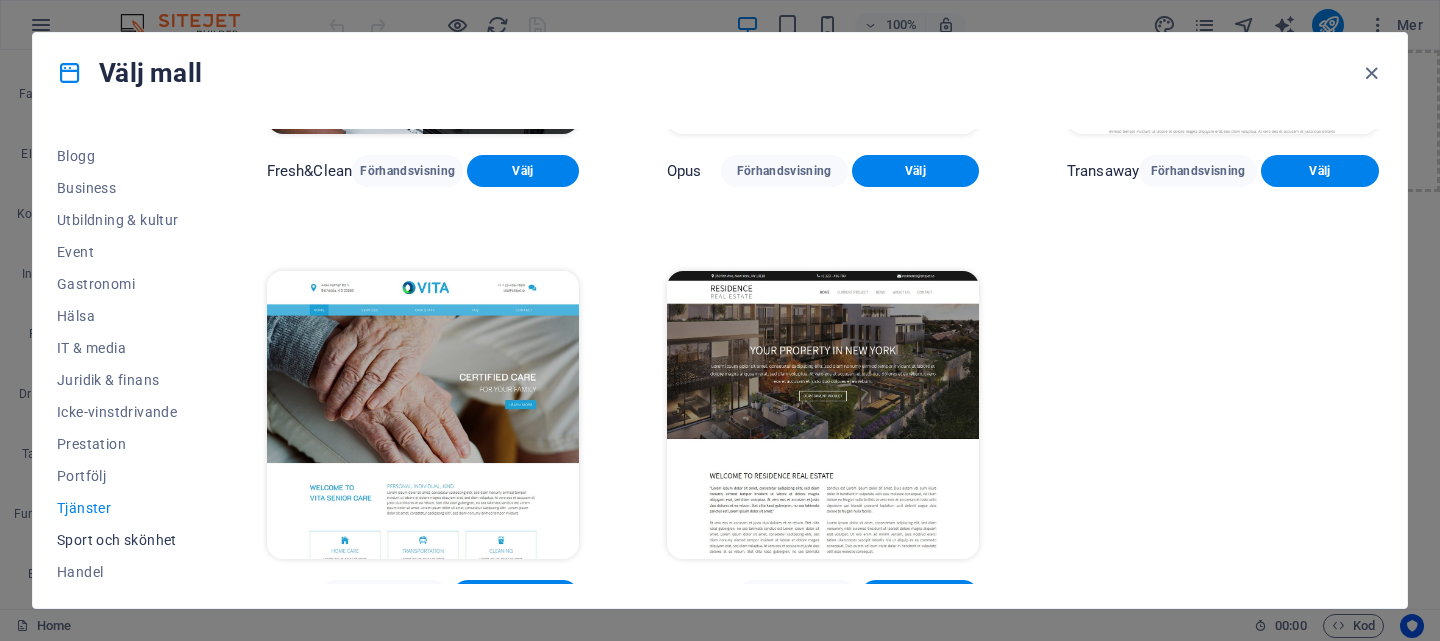 click on "Sport och skönhet" at bounding box center [118, 540] 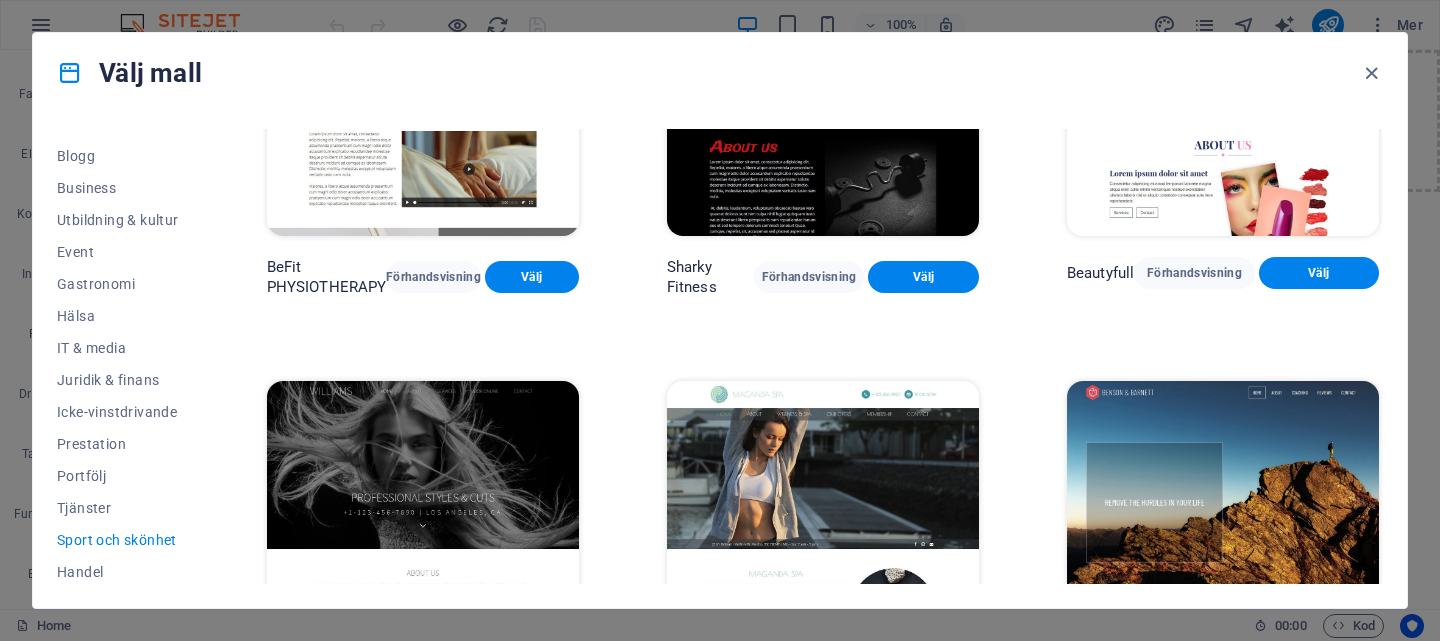 scroll, scrollTop: 1597, scrollLeft: 0, axis: vertical 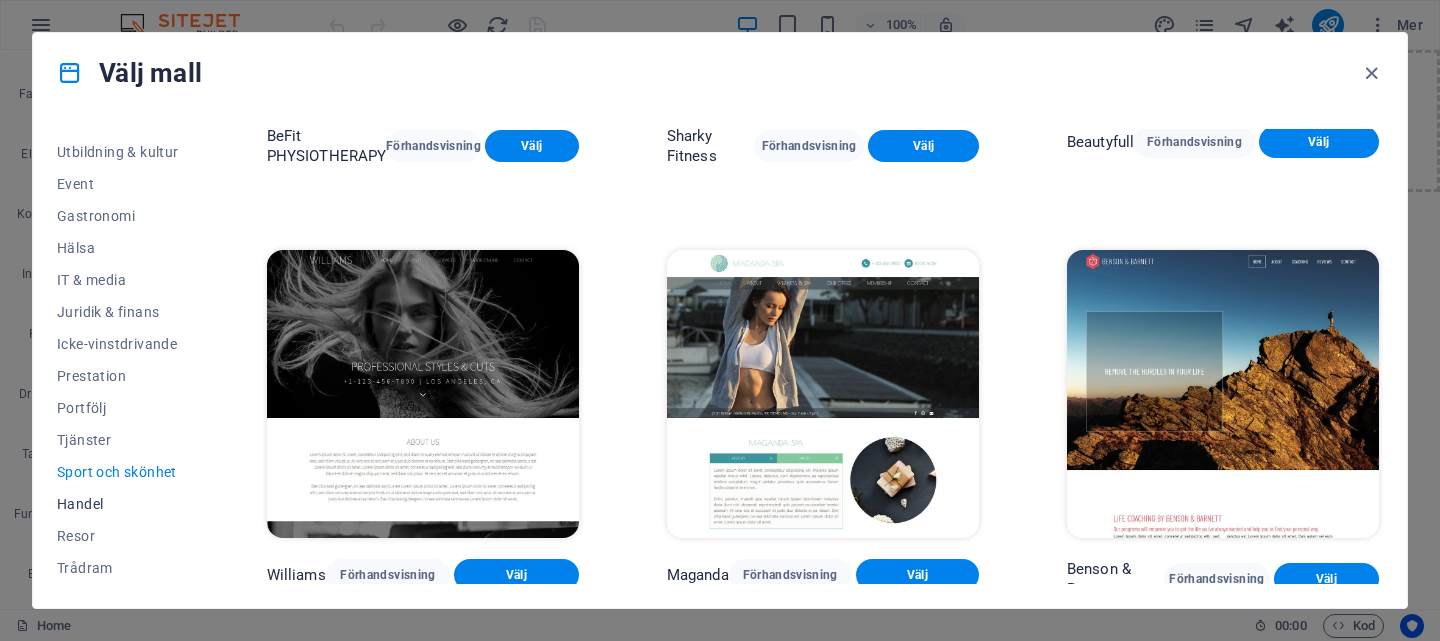 click on "Handel" at bounding box center [118, 504] 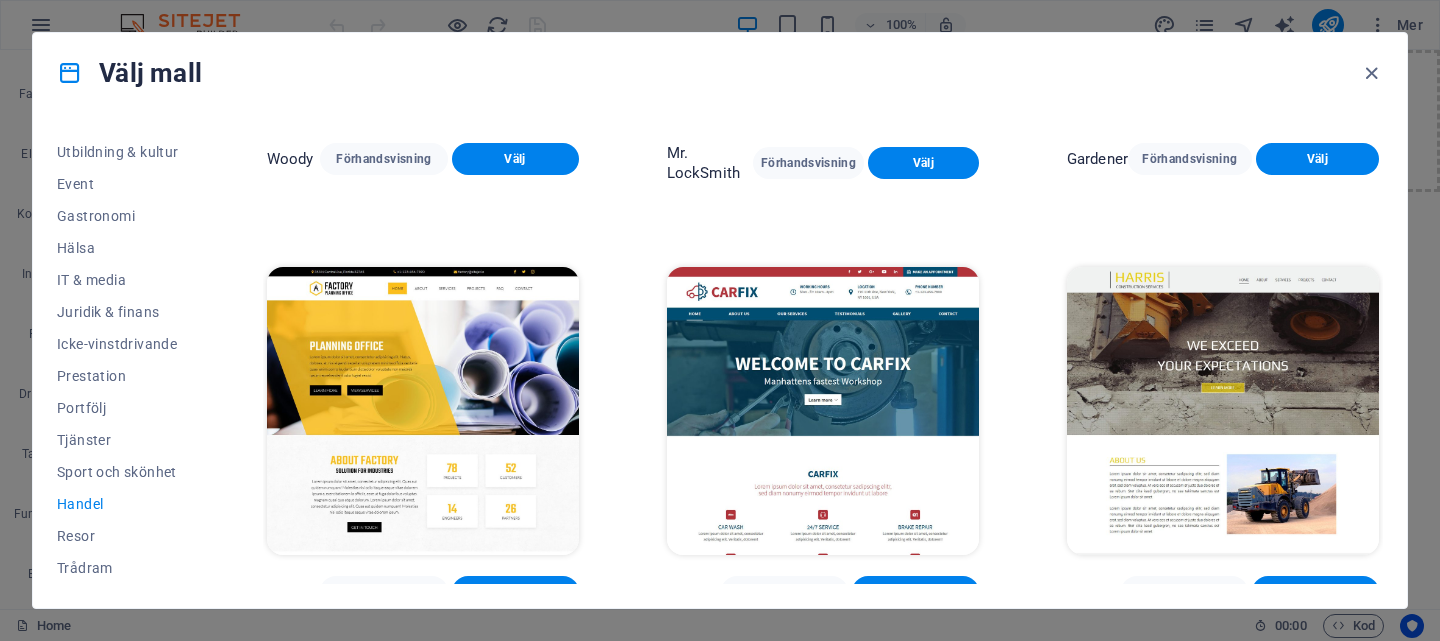 scroll, scrollTop: 746, scrollLeft: 0, axis: vertical 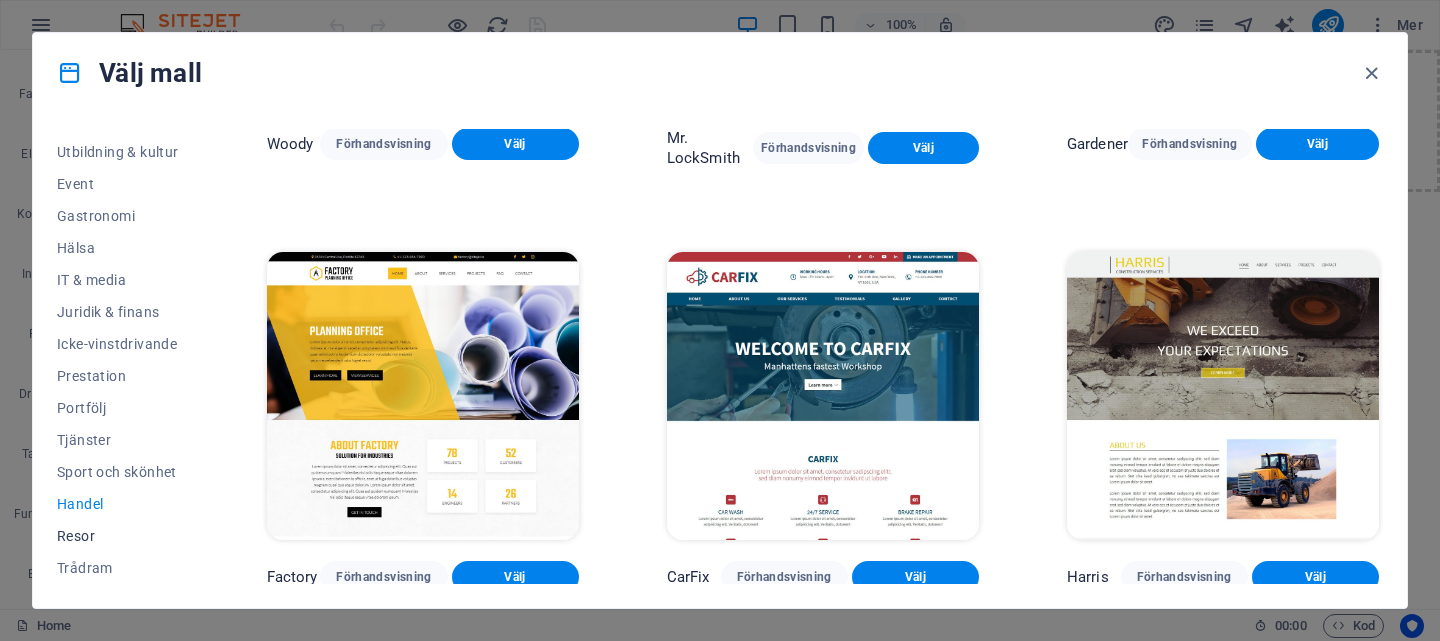 click on "Resor" at bounding box center [118, 536] 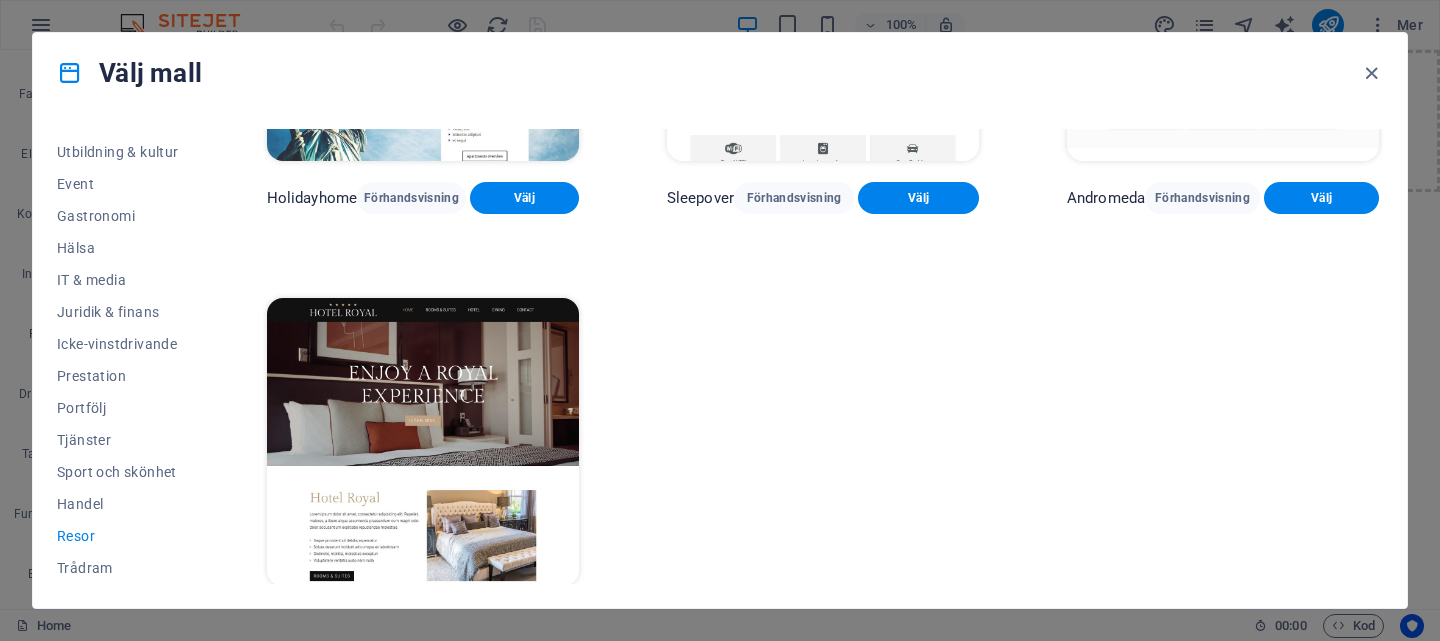 scroll, scrollTop: 738, scrollLeft: 0, axis: vertical 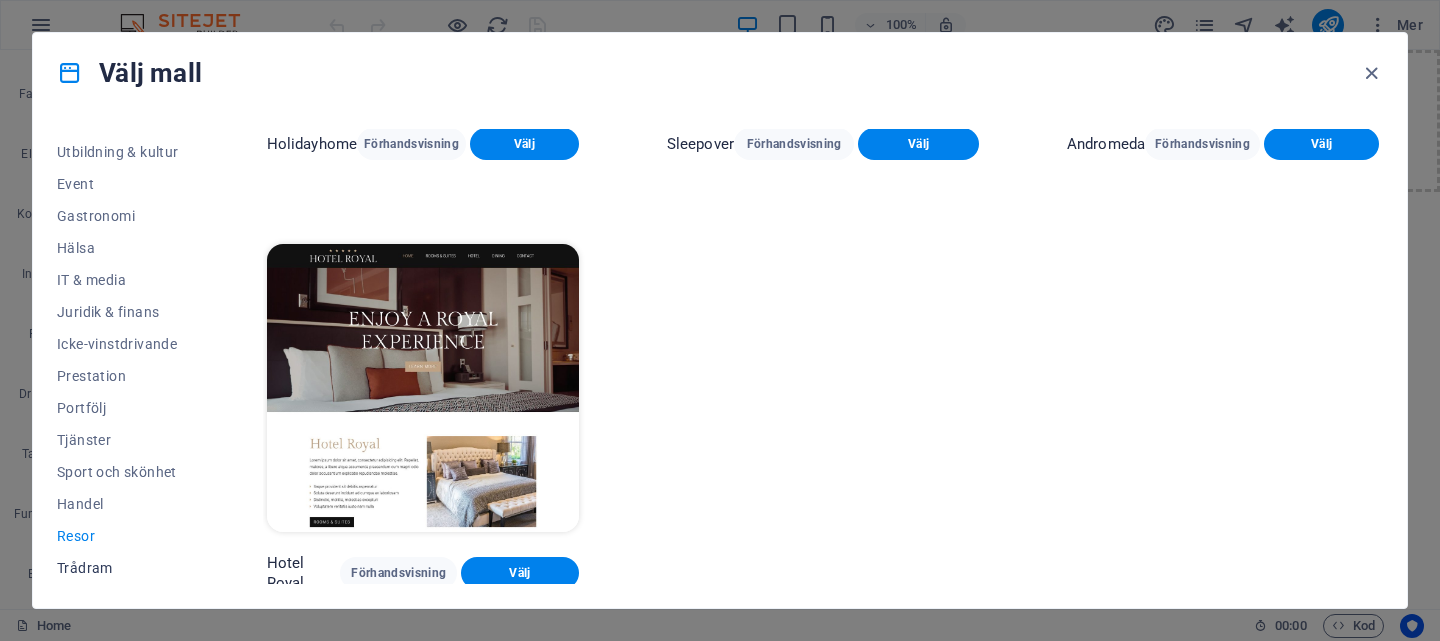 click on "Trådram" at bounding box center (118, 568) 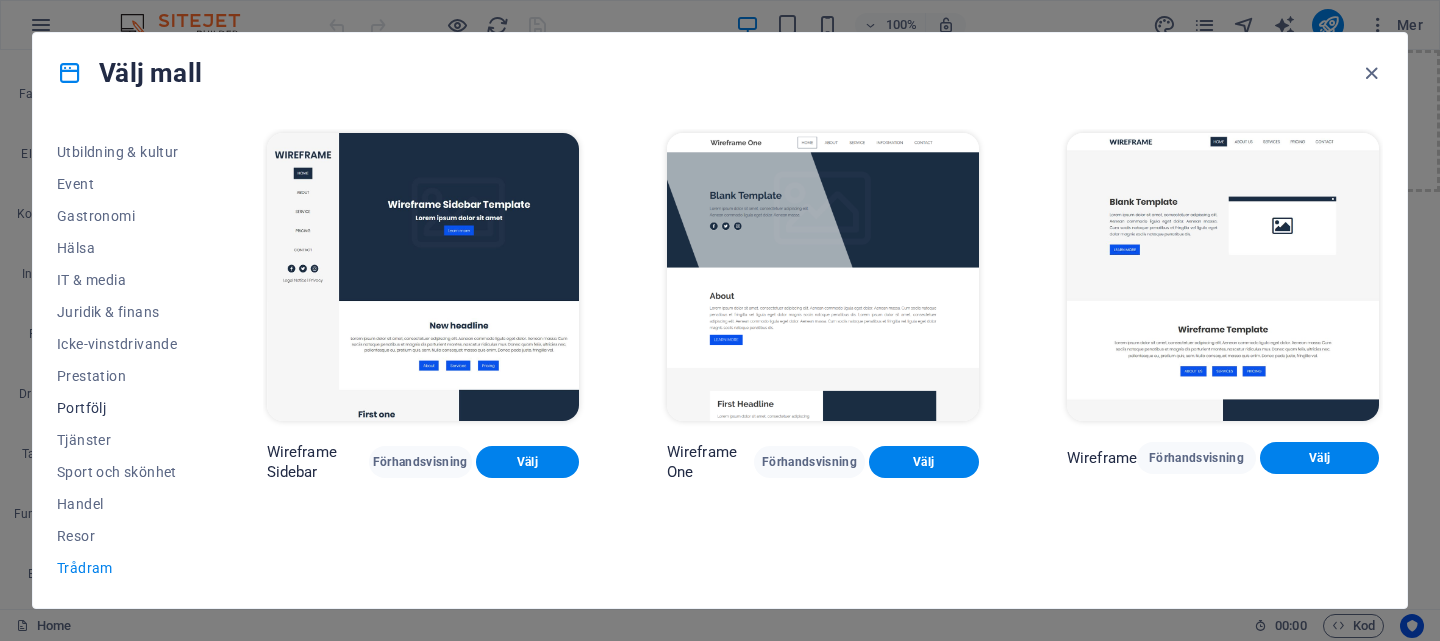 click on "Portfölj" at bounding box center [118, 408] 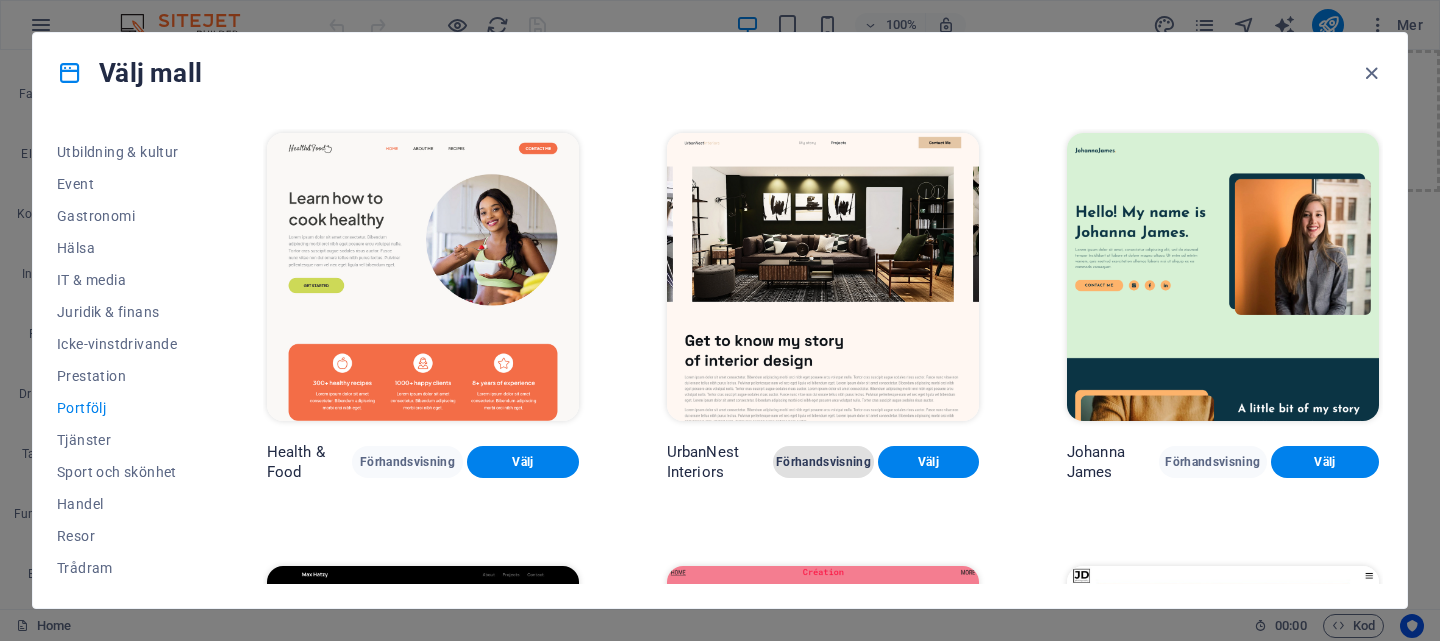 click on "Förhandsvisning" at bounding box center (823, 462) 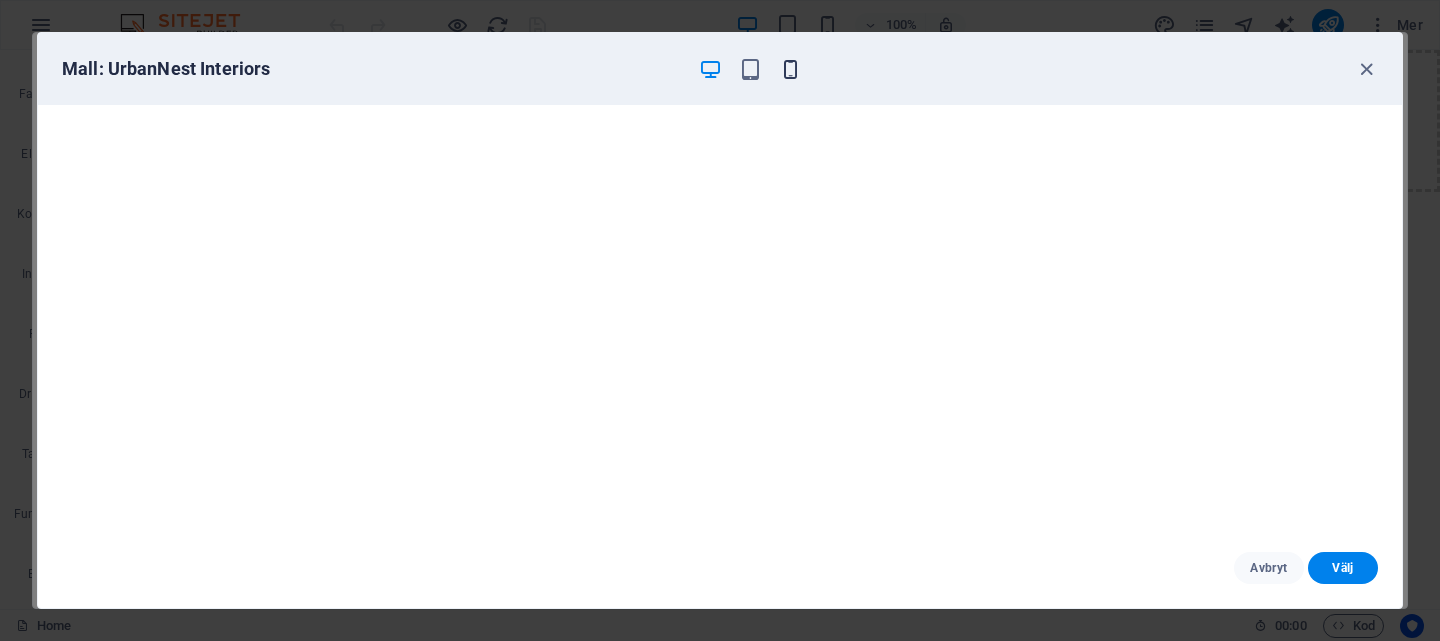 click at bounding box center (790, 69) 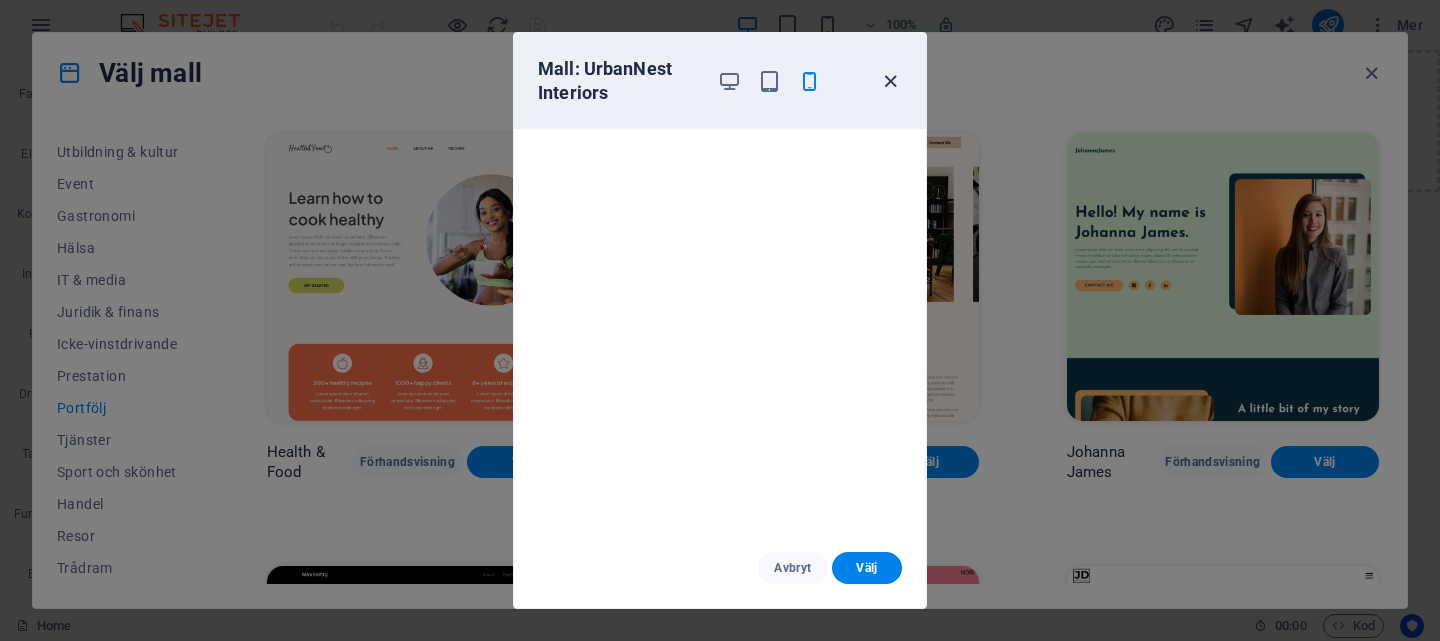 click at bounding box center [890, 81] 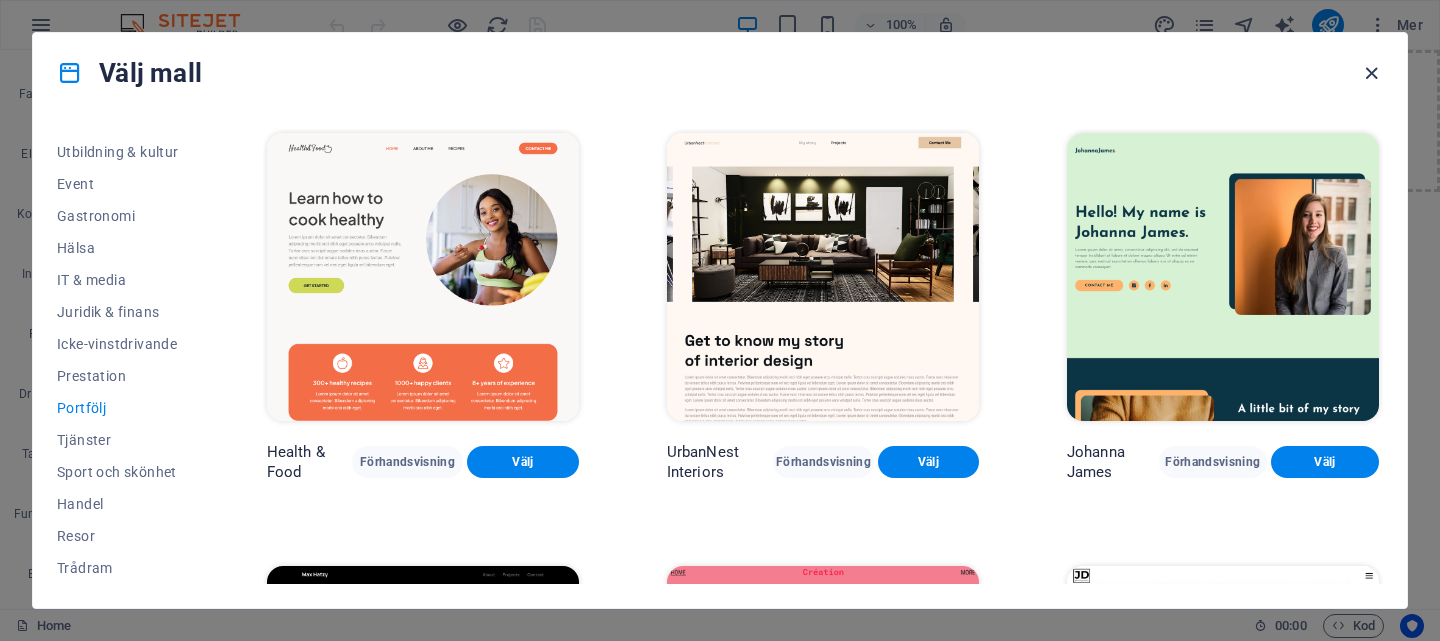 click at bounding box center [1371, 73] 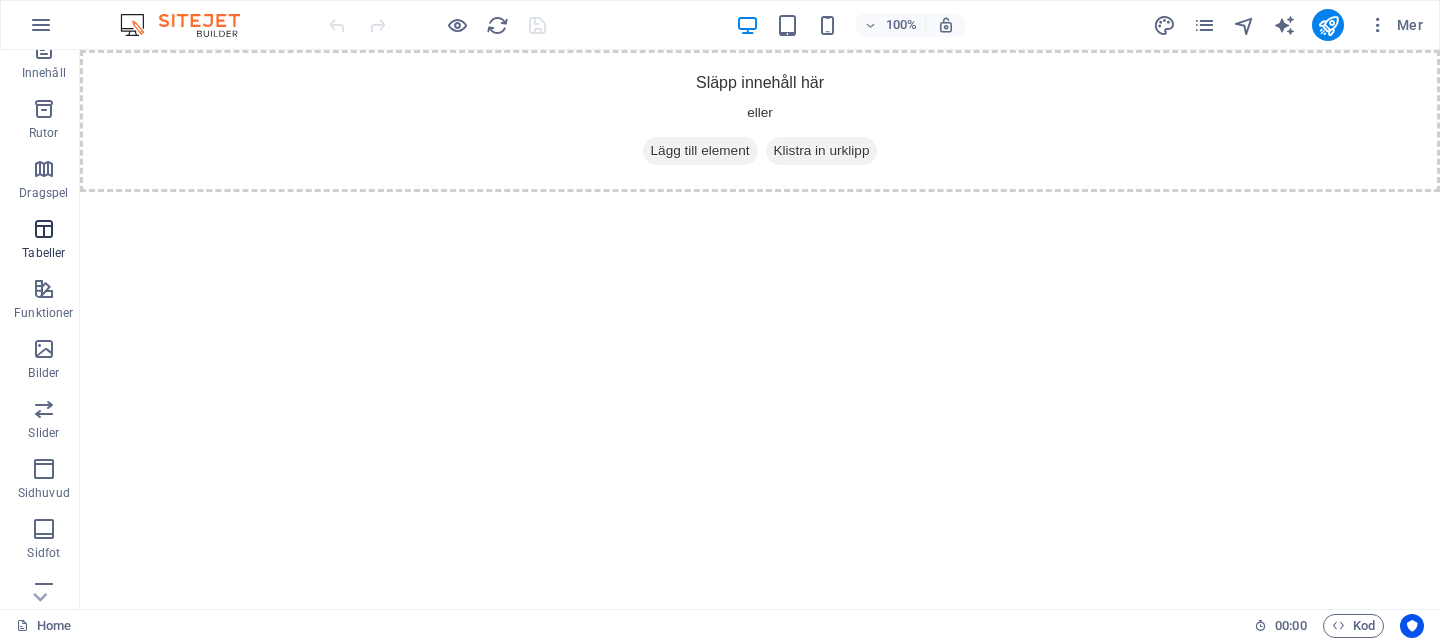 scroll, scrollTop: 205, scrollLeft: 0, axis: vertical 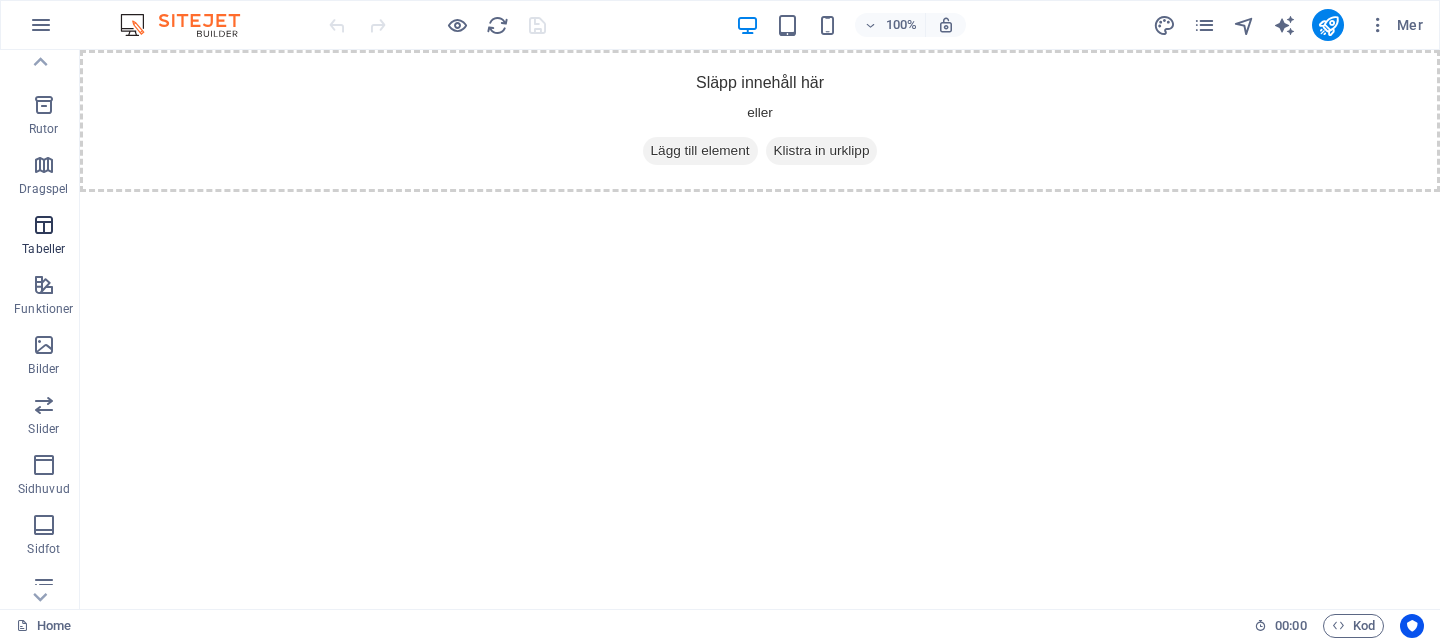 click at bounding box center (44, 405) 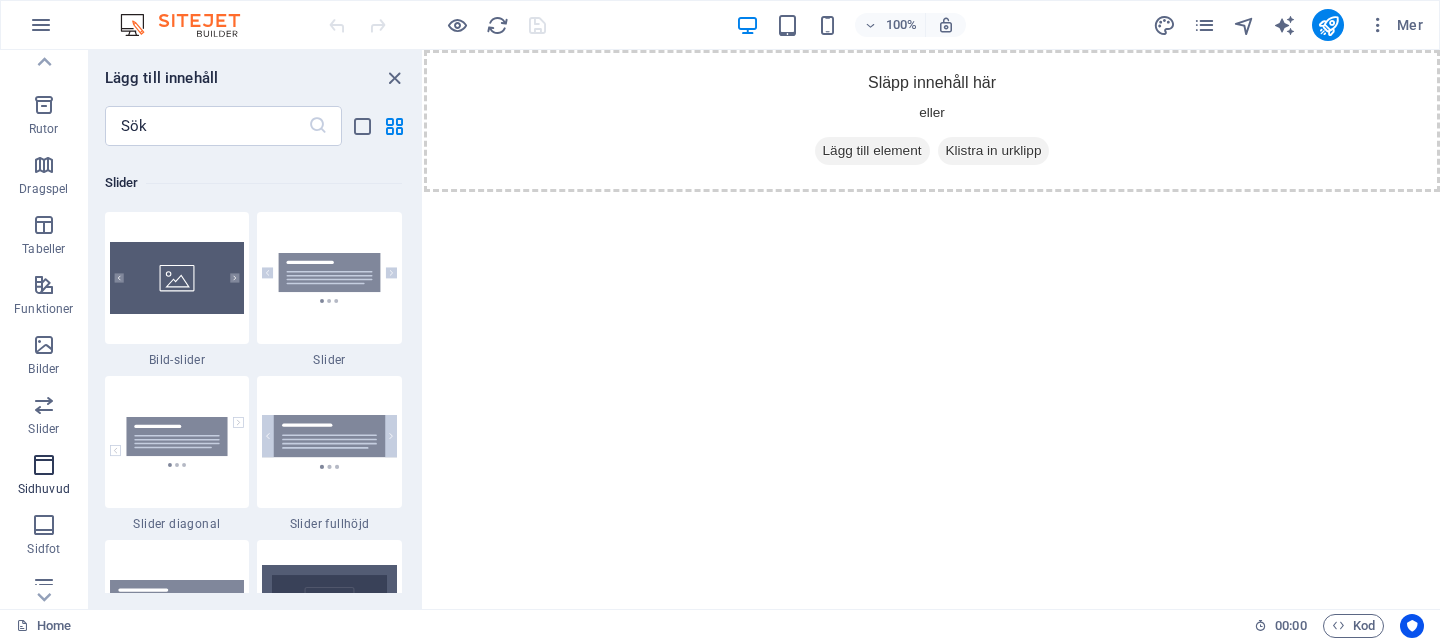 click at bounding box center [44, 465] 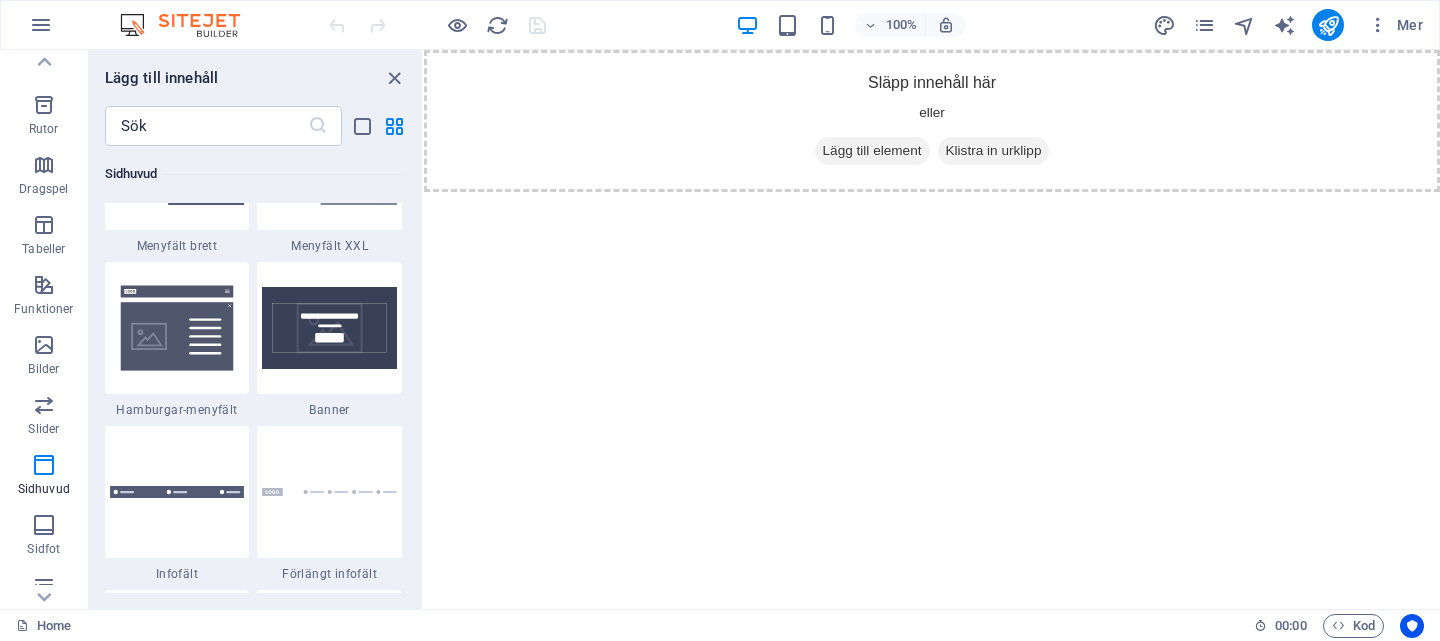 scroll, scrollTop: 12641, scrollLeft: 0, axis: vertical 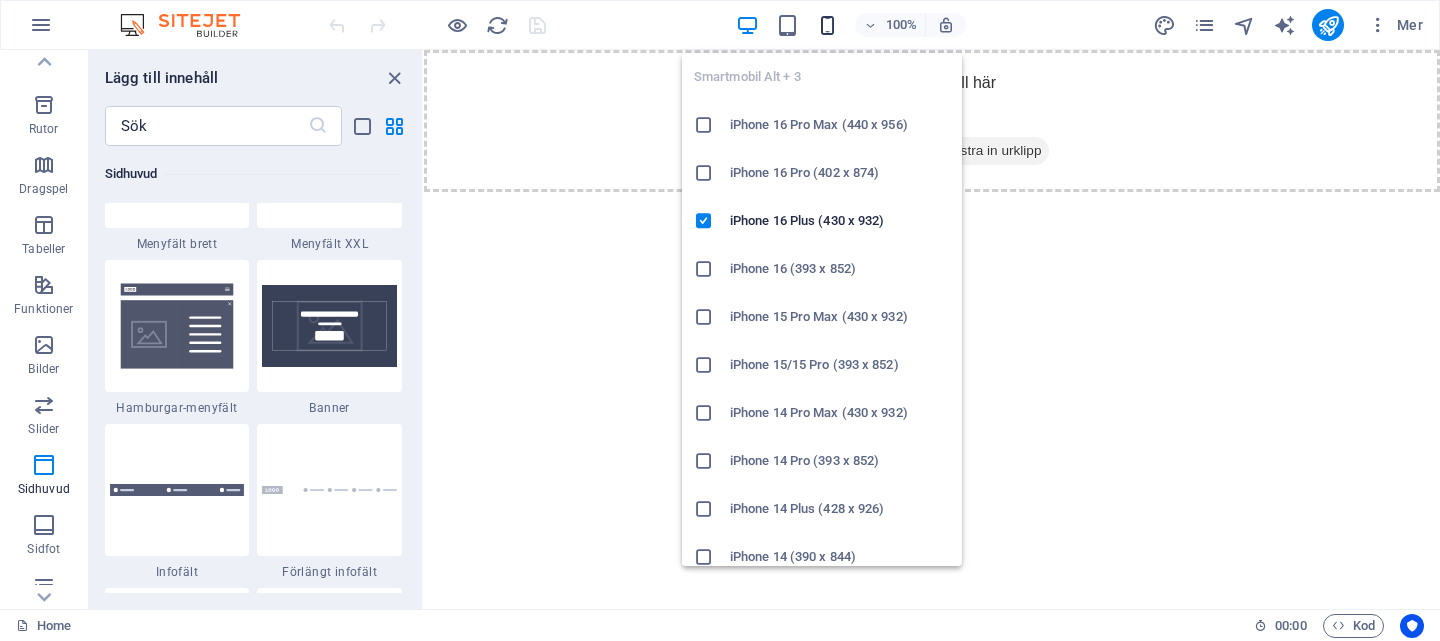 click at bounding box center (827, 25) 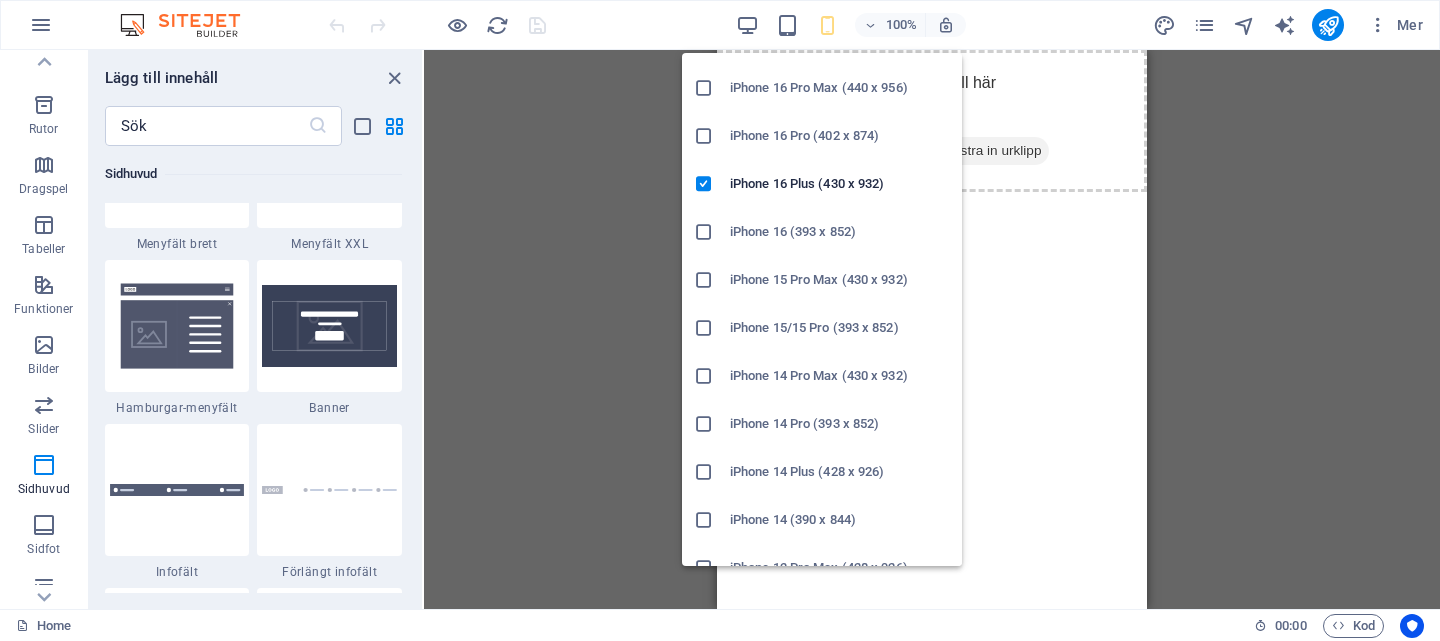 scroll, scrollTop: 0, scrollLeft: 0, axis: both 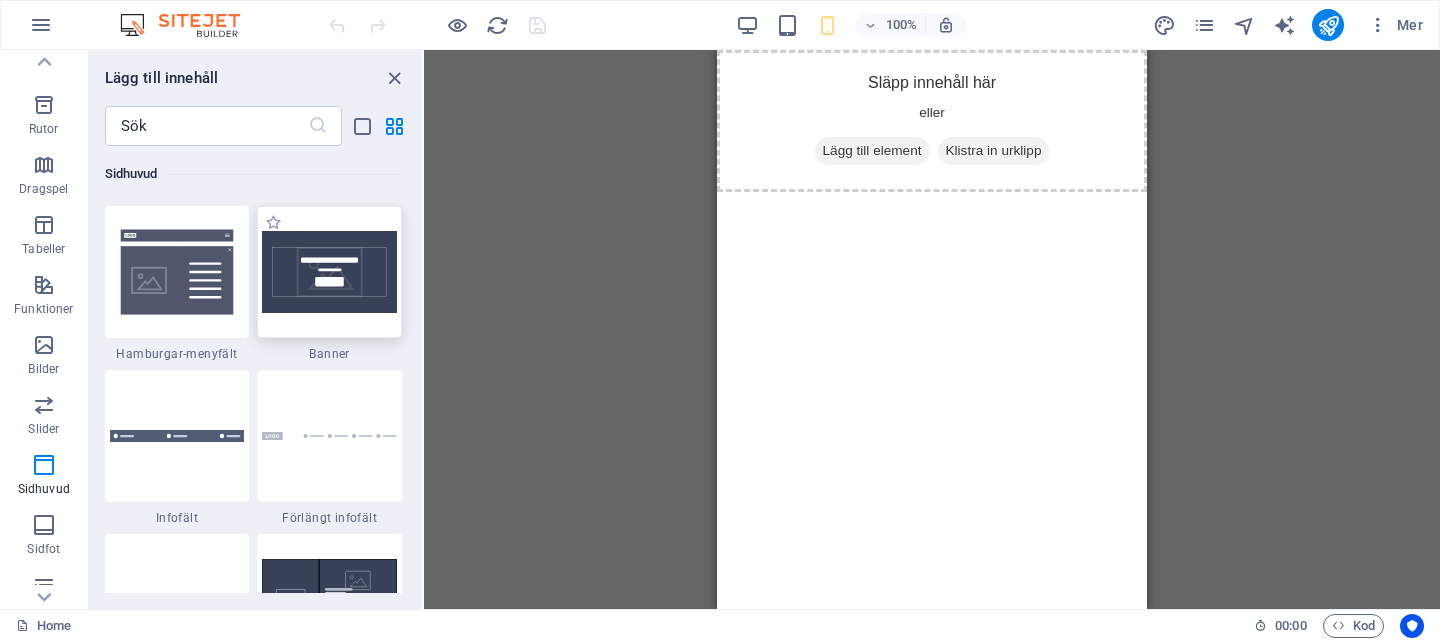 click at bounding box center (329, 271) 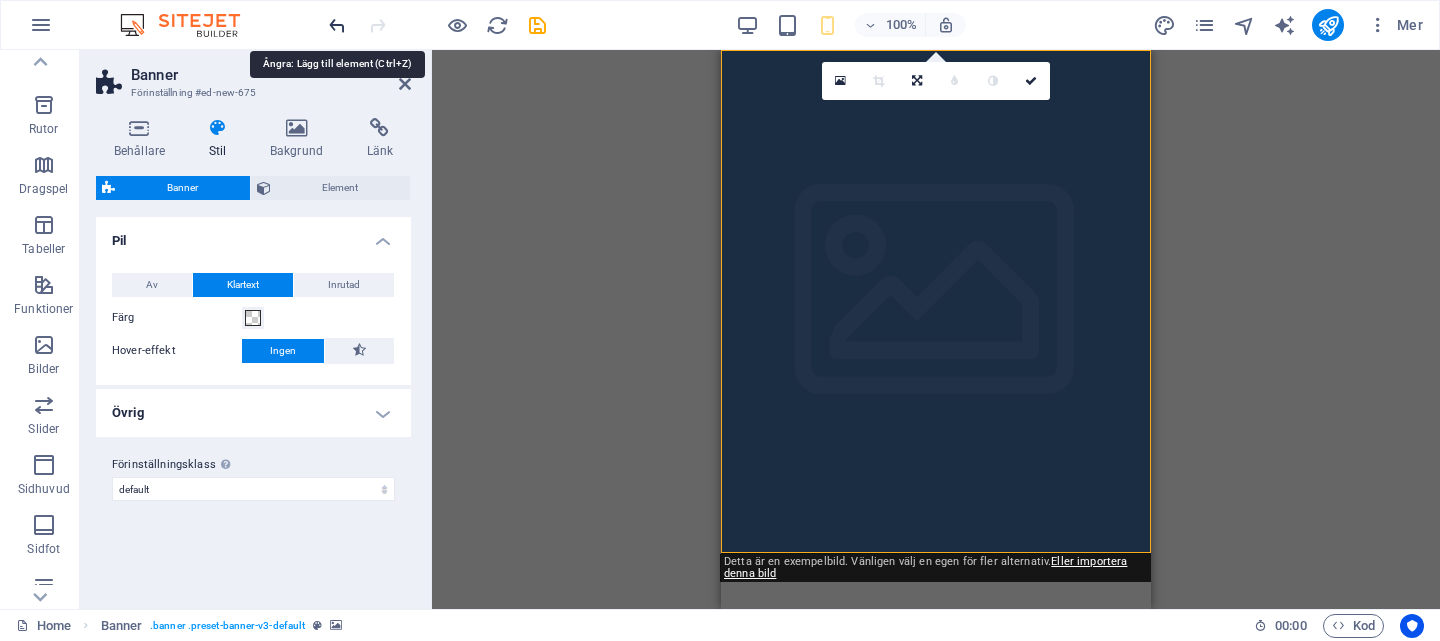 click at bounding box center (337, 25) 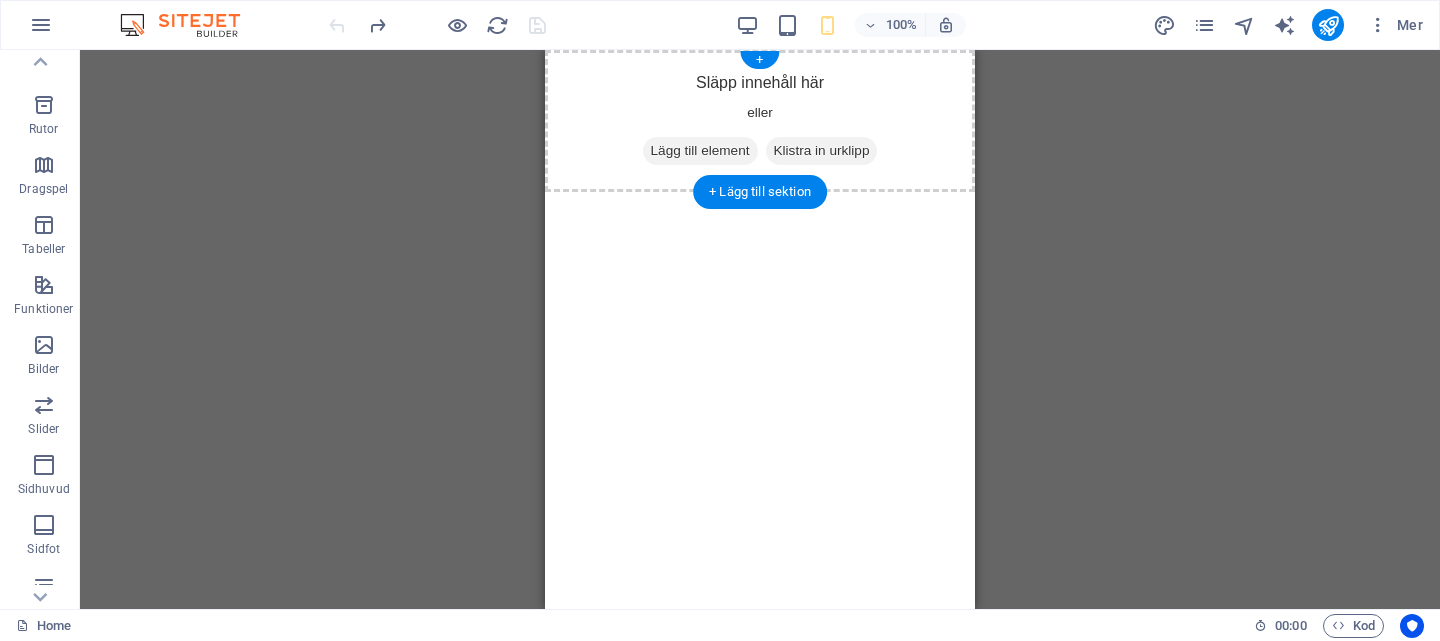 click on "Släpp innehåll här eller  Lägg till element  Klistra in urklipp" at bounding box center (760, 121) 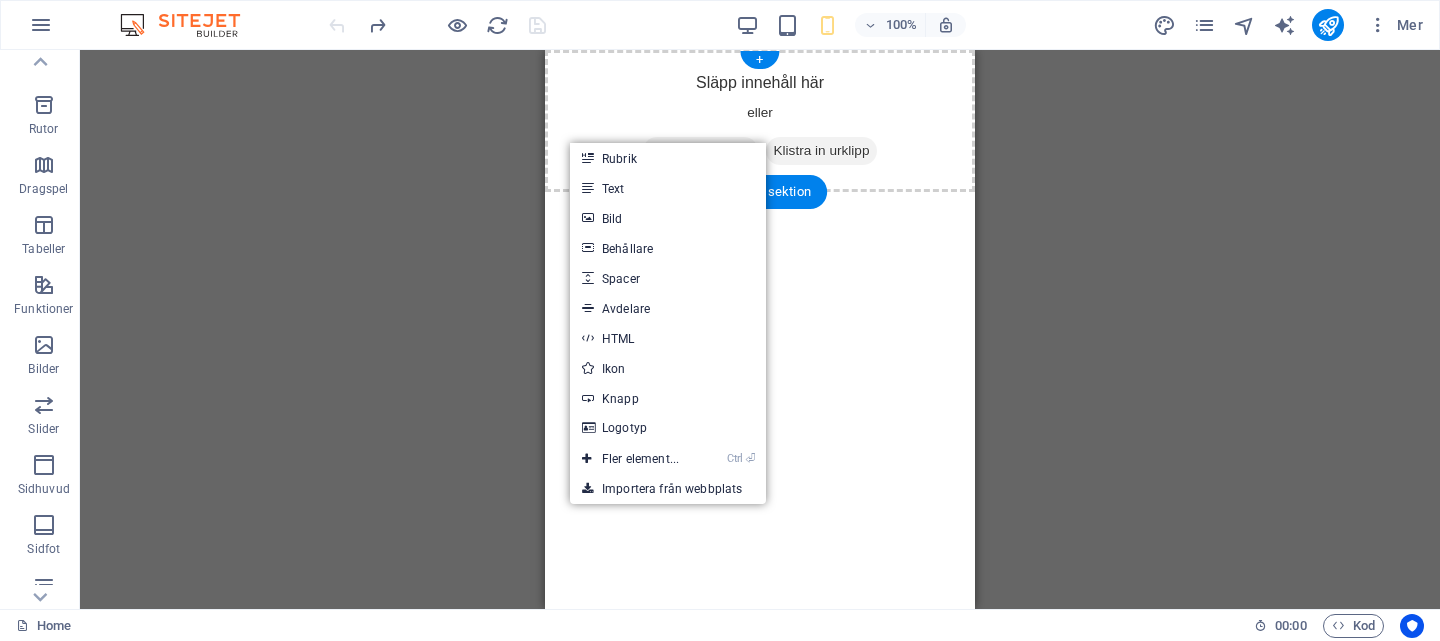 click on "Släpp innehåll här eller  Lägg till element  Klistra in urklipp" at bounding box center [760, 121] 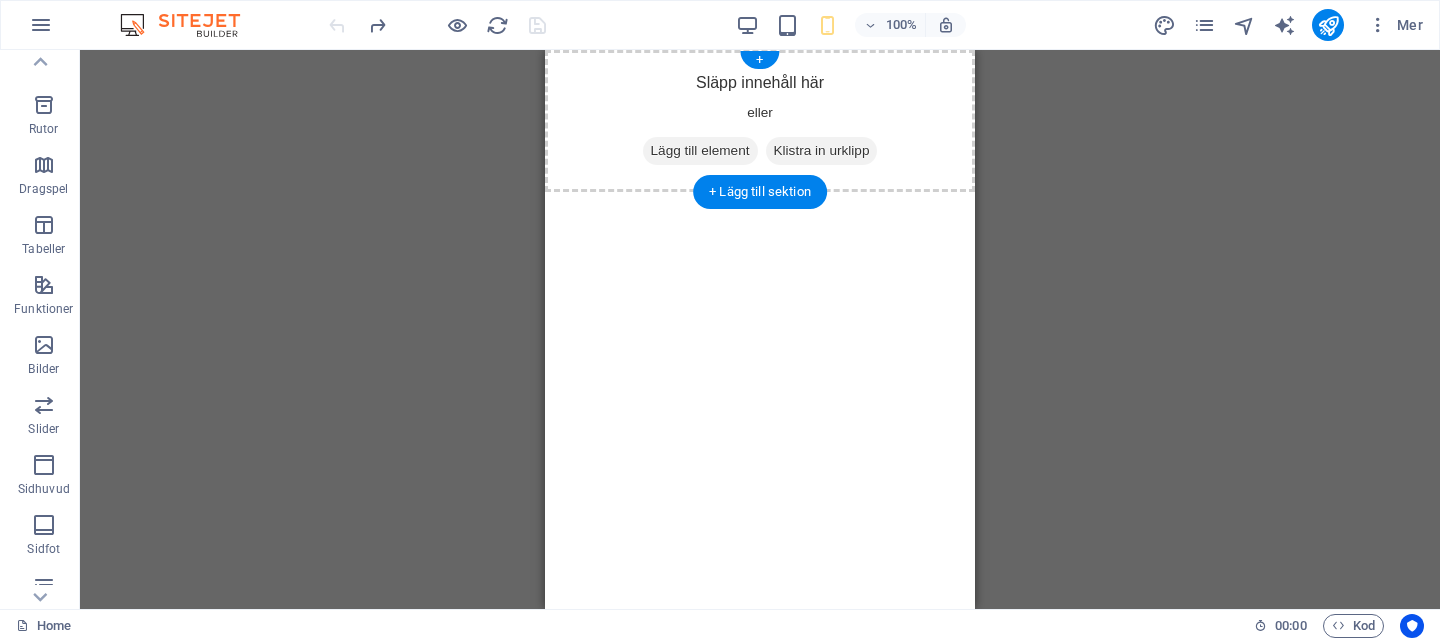 click on "Släpp innehåll här eller  Lägg till element  Klistra in urklipp" at bounding box center [760, 121] 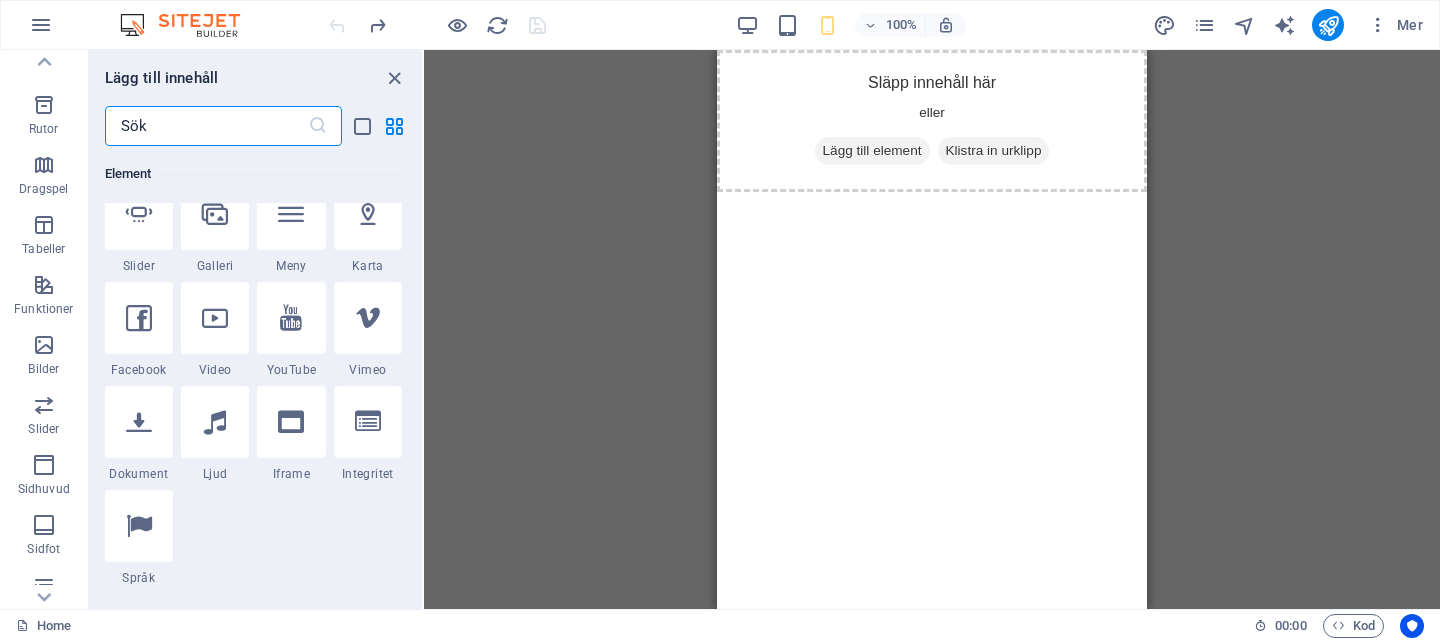 scroll, scrollTop: 551, scrollLeft: 0, axis: vertical 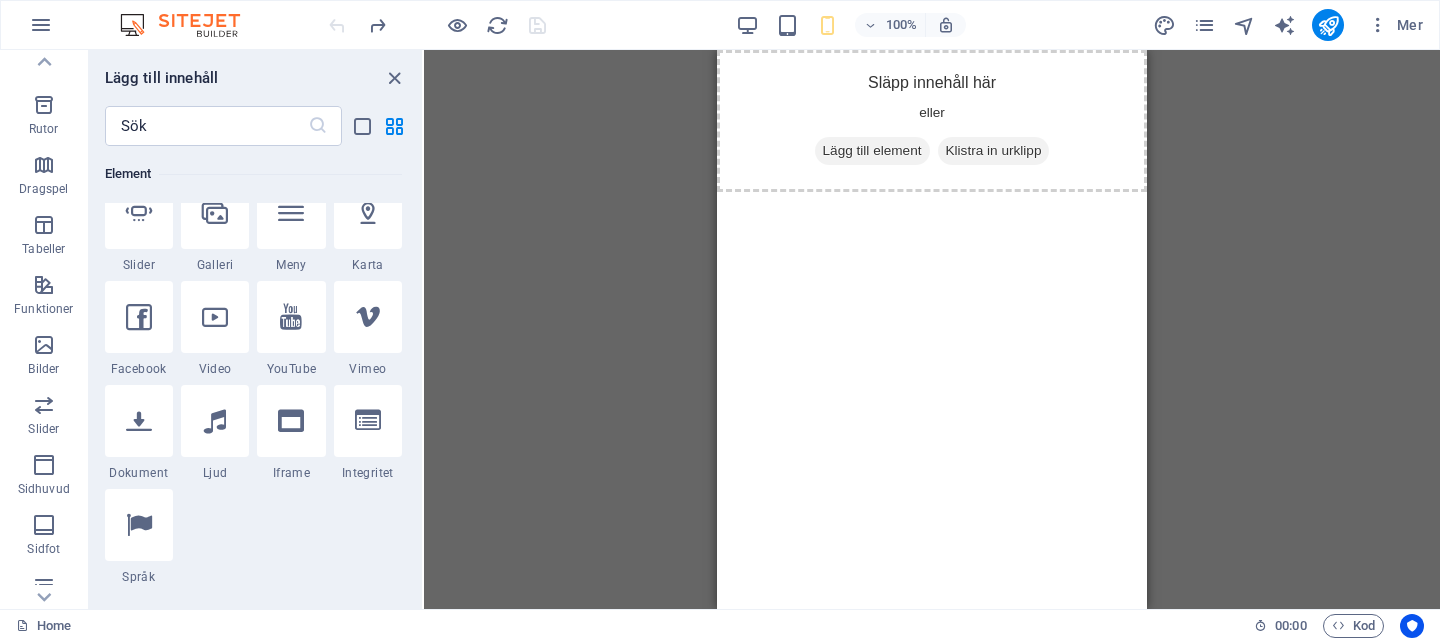 click on "Dra hit för att ersätta det befintliga innehållet. Tryck på "Ctrl" om du vill skapa ett nytt element.
Platshållare   Banner   Banner   Behållare   H1" at bounding box center [932, 329] 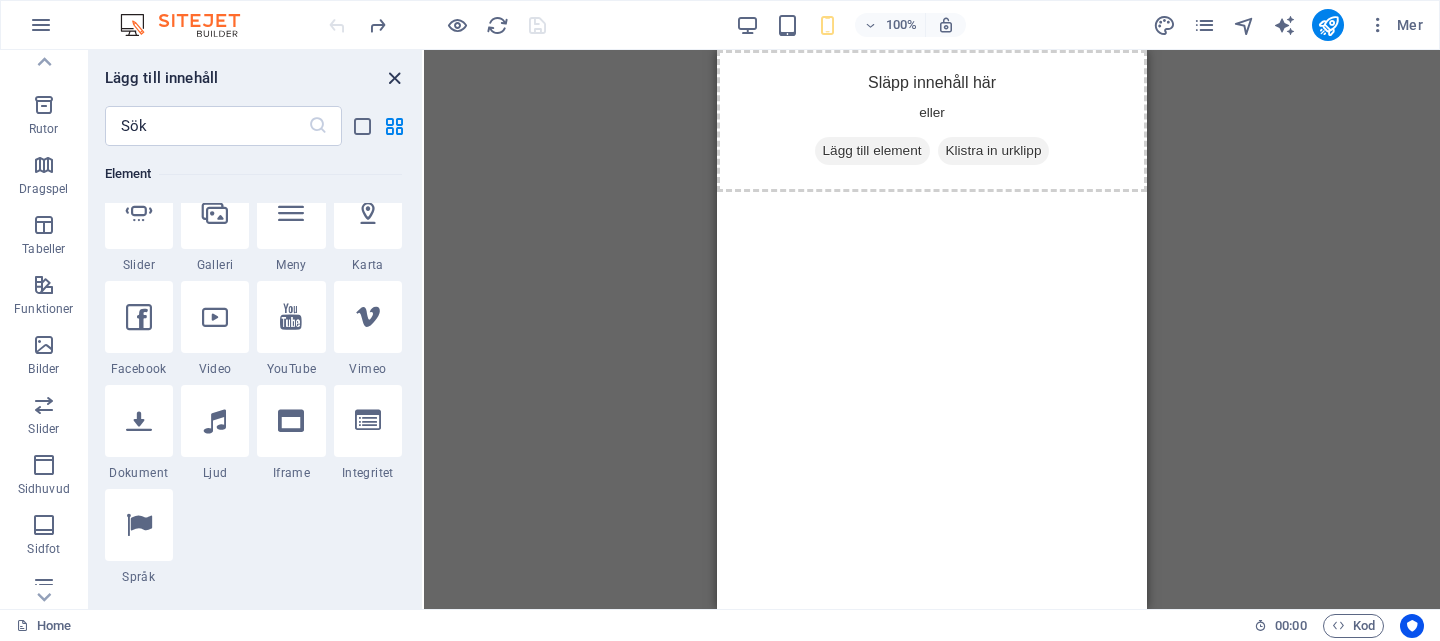 click at bounding box center [394, 78] 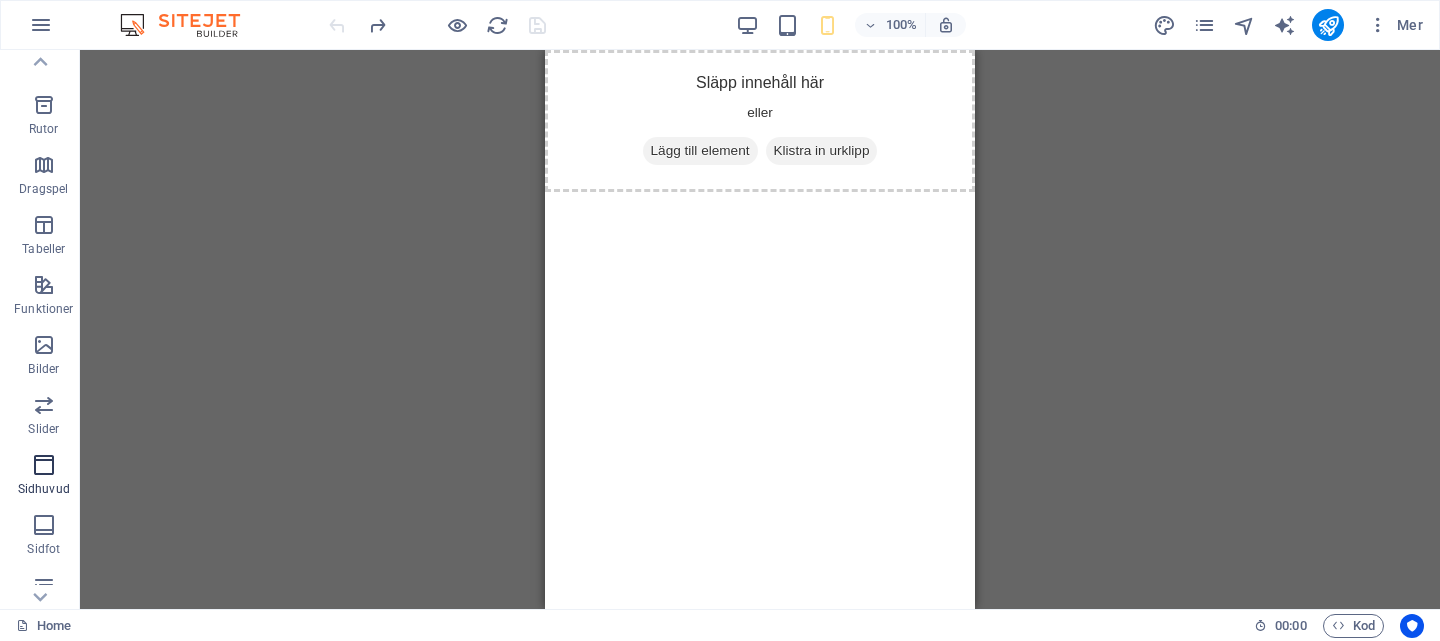 click at bounding box center [44, 465] 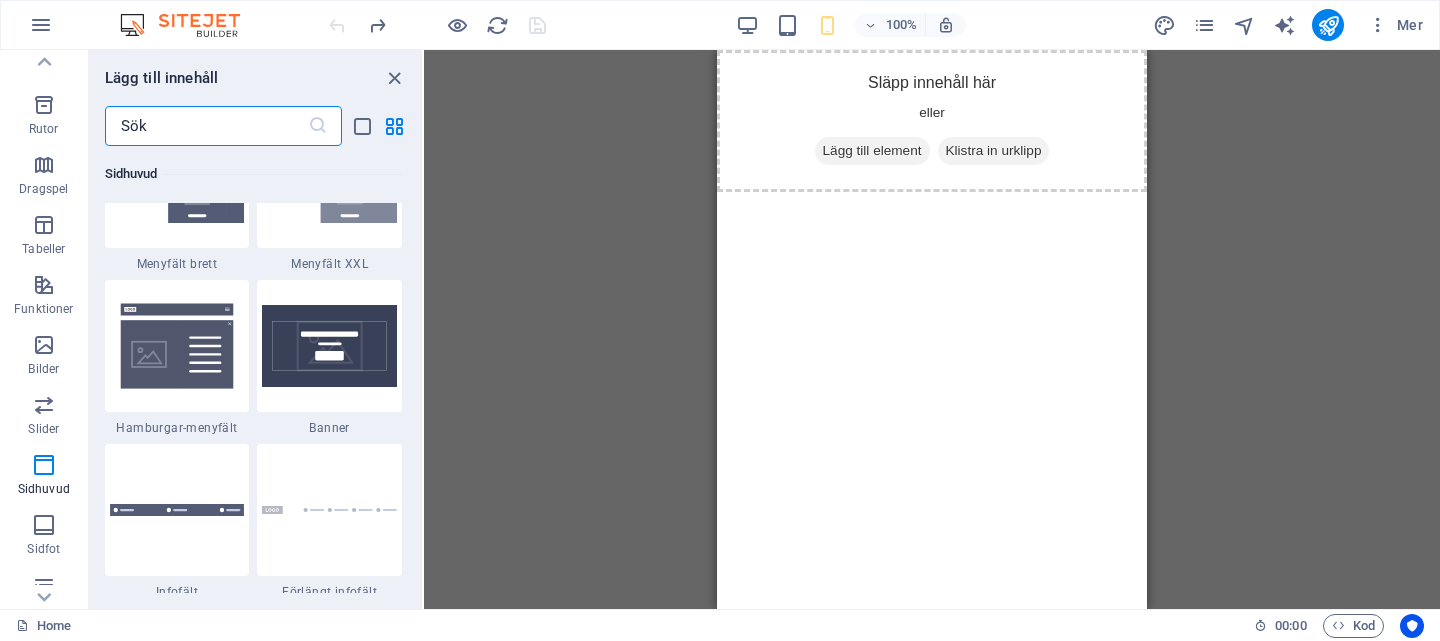 scroll, scrollTop: 12631, scrollLeft: 0, axis: vertical 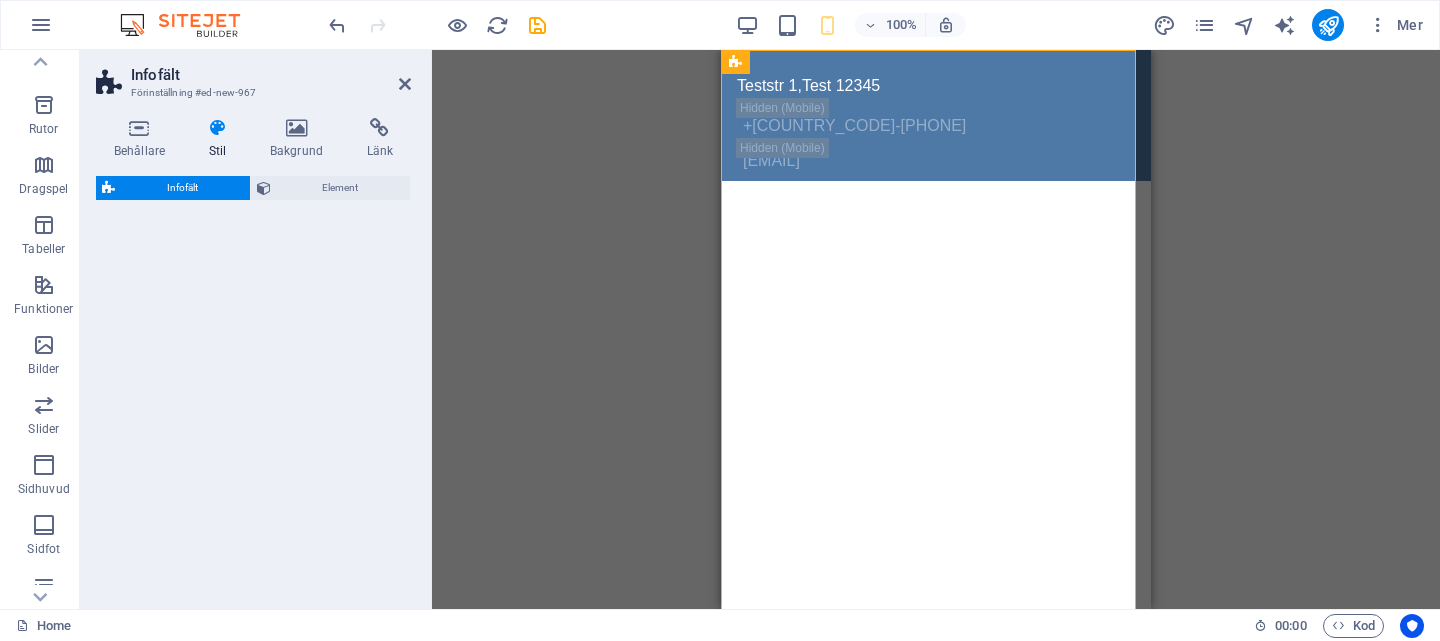 select on "rem" 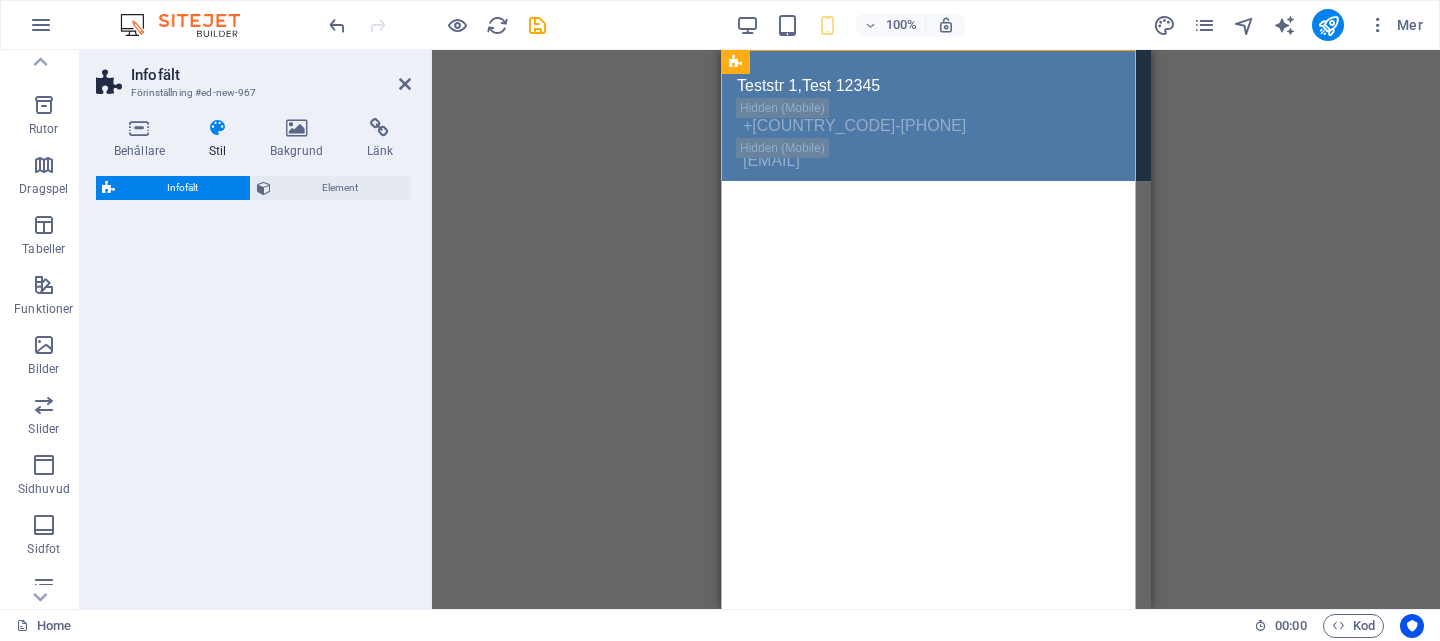 select on "rem" 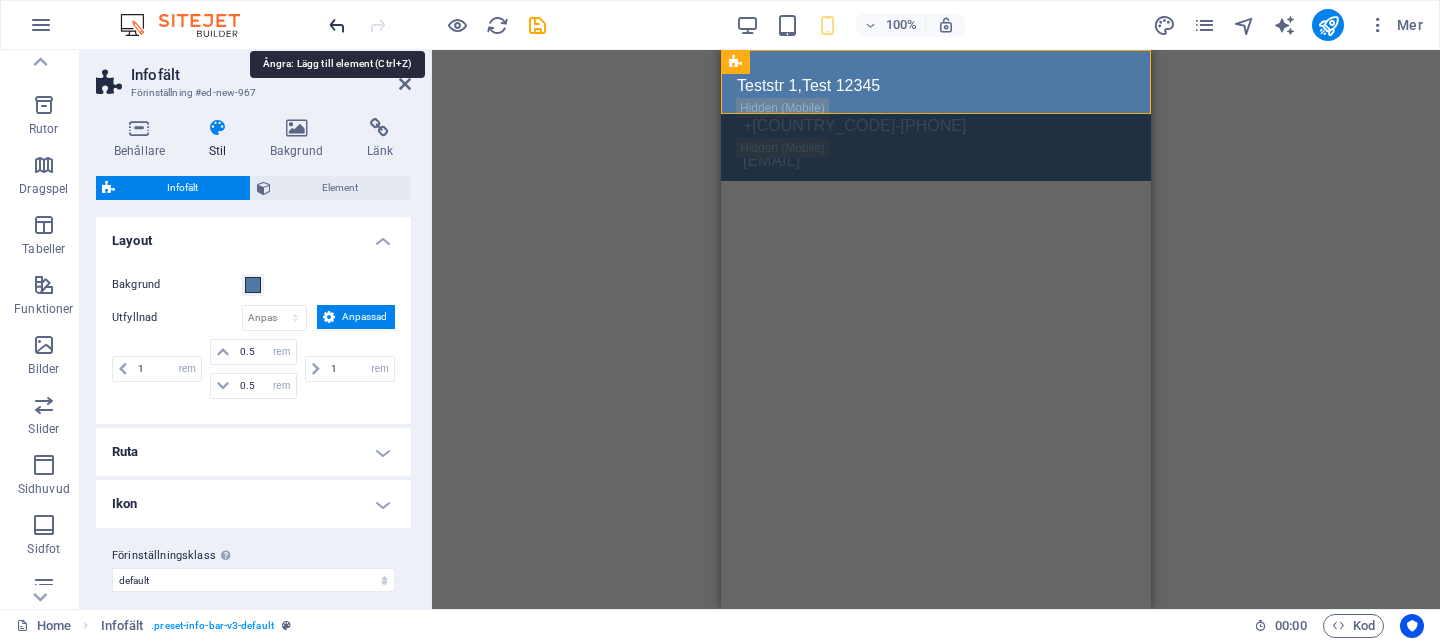 click at bounding box center (337, 25) 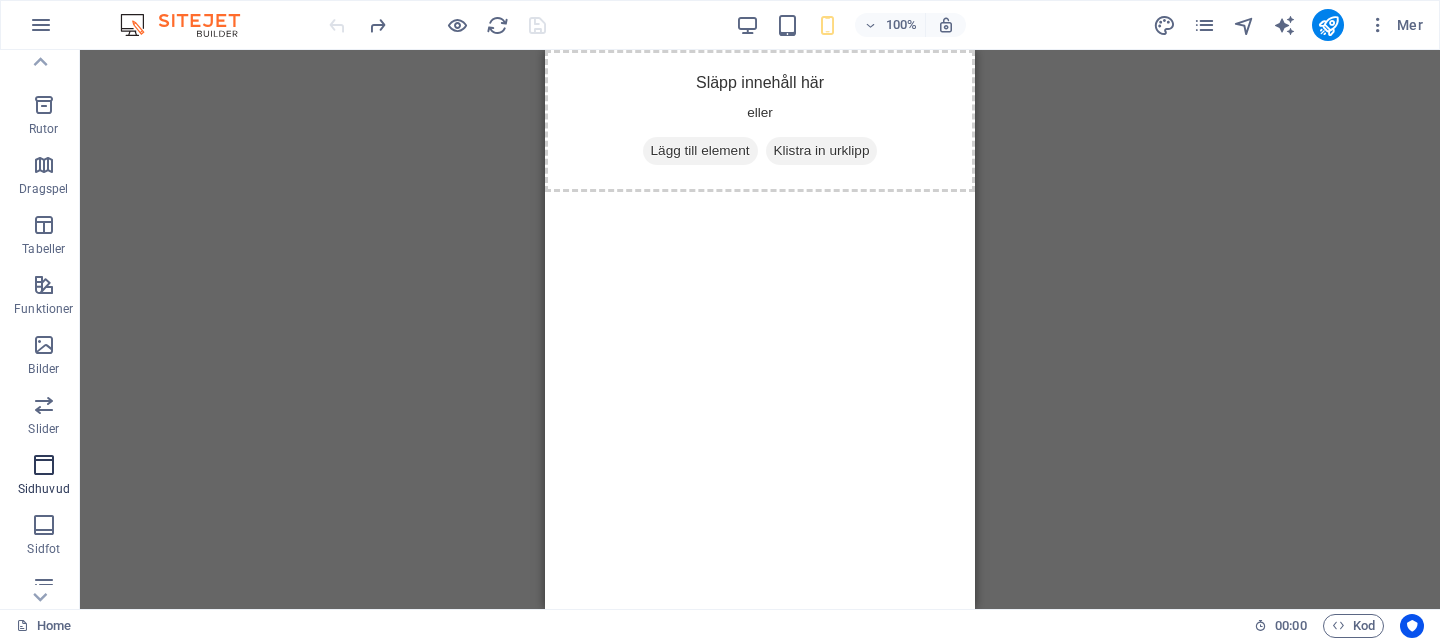 click at bounding box center [44, 465] 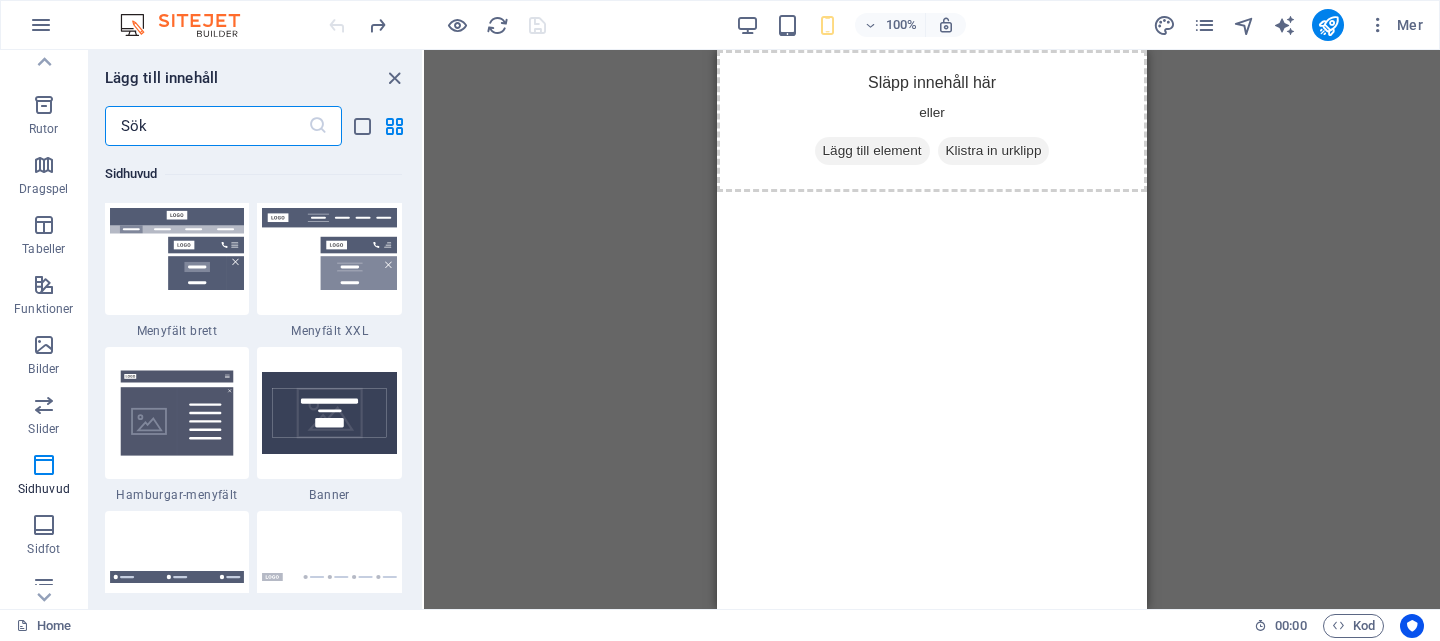 scroll, scrollTop: 12559, scrollLeft: 0, axis: vertical 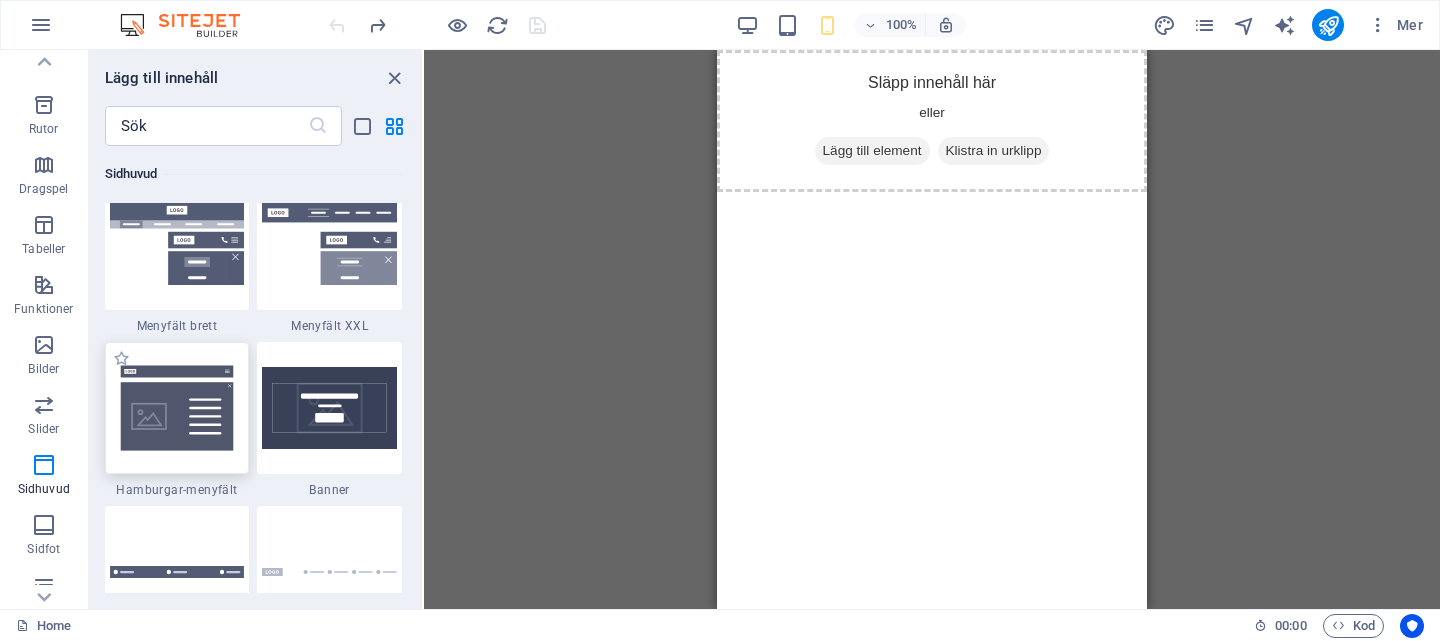 click at bounding box center (177, 408) 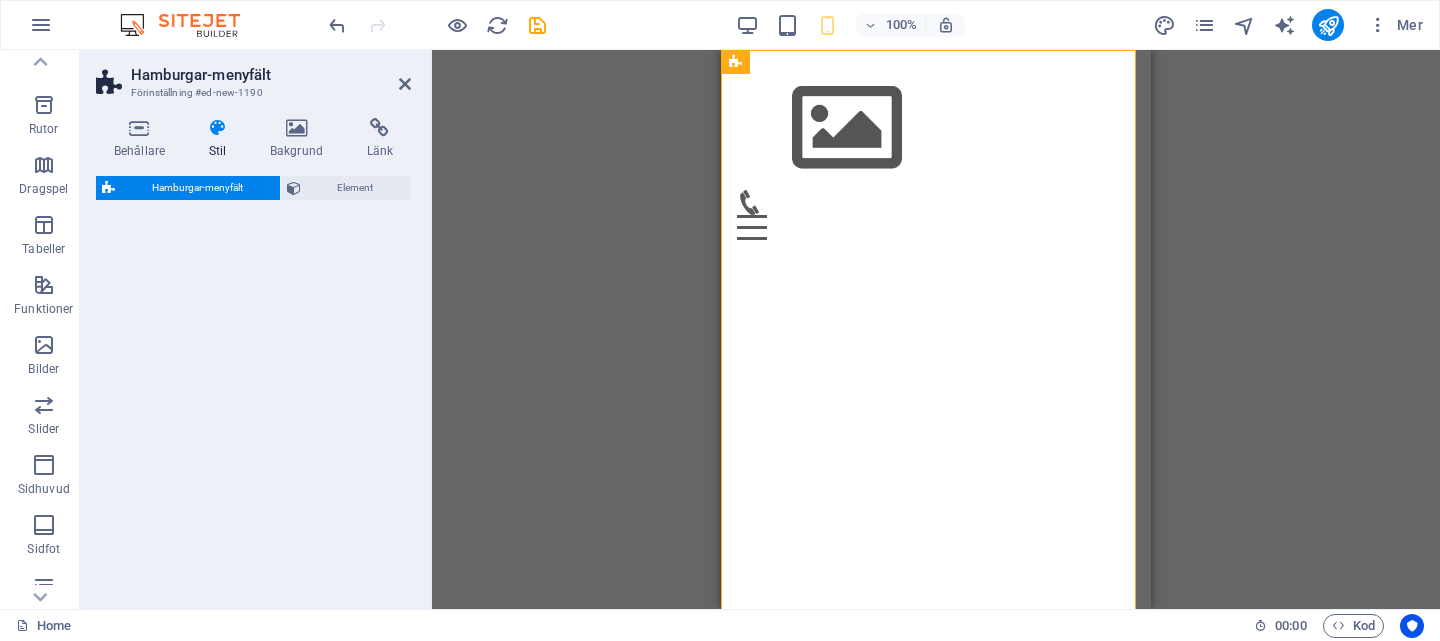 select on "rem" 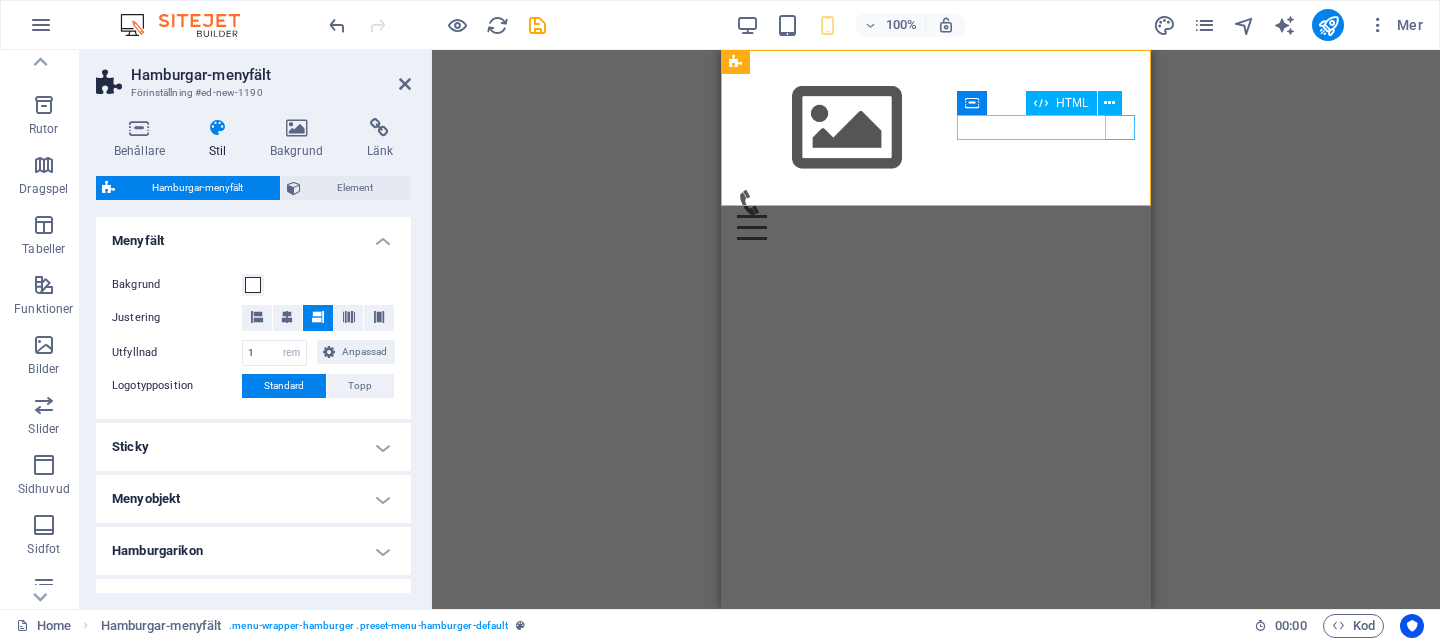click on "Menu" at bounding box center [936, 227] 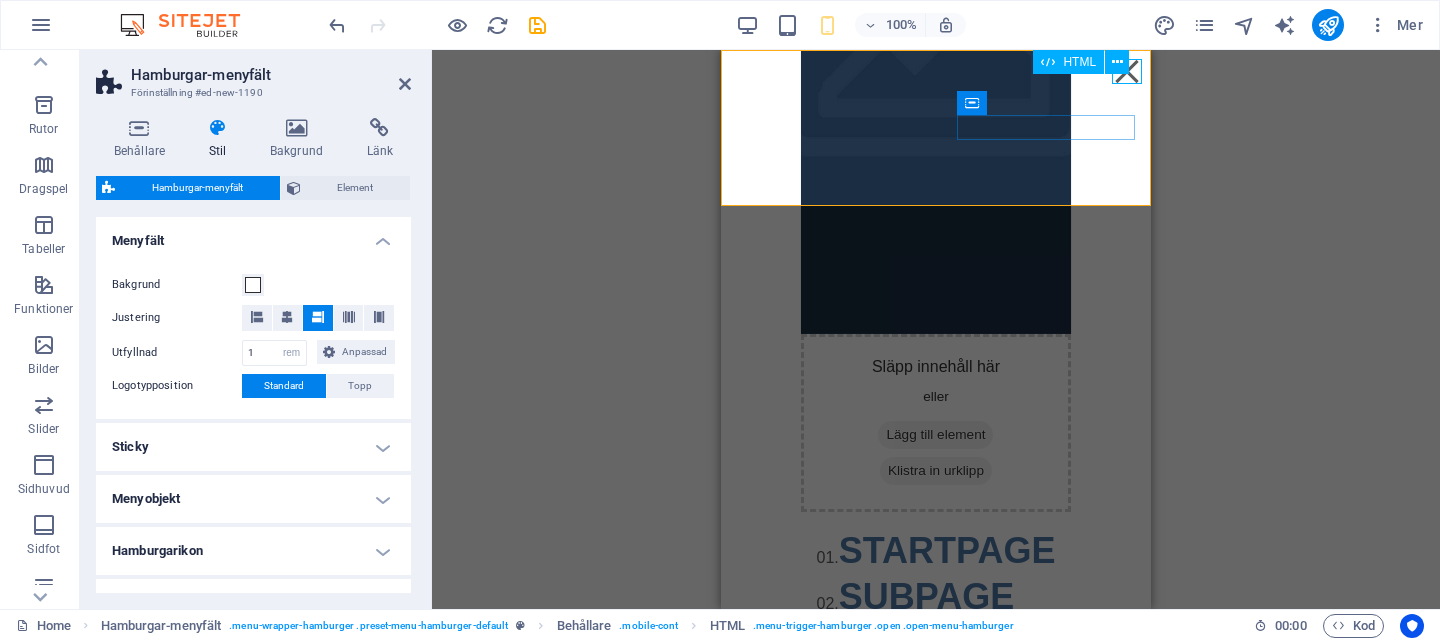 click on "HTML" at bounding box center (1087, 62) 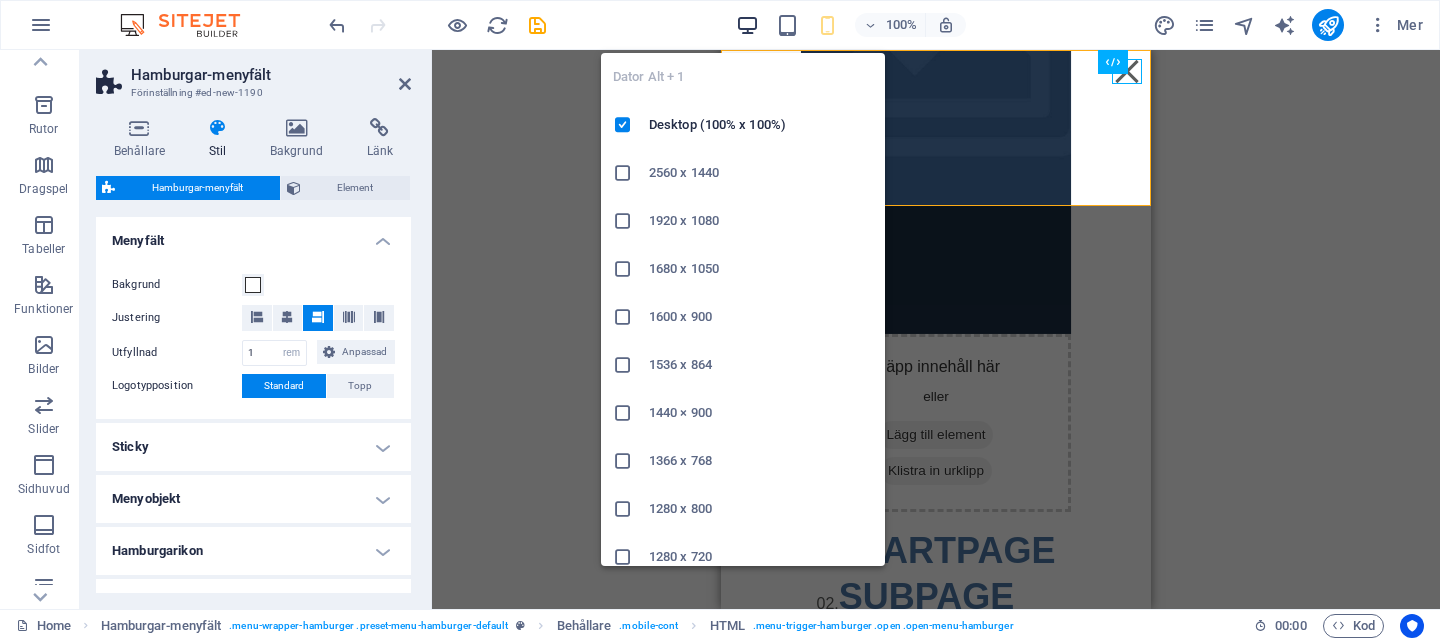 click at bounding box center (747, 25) 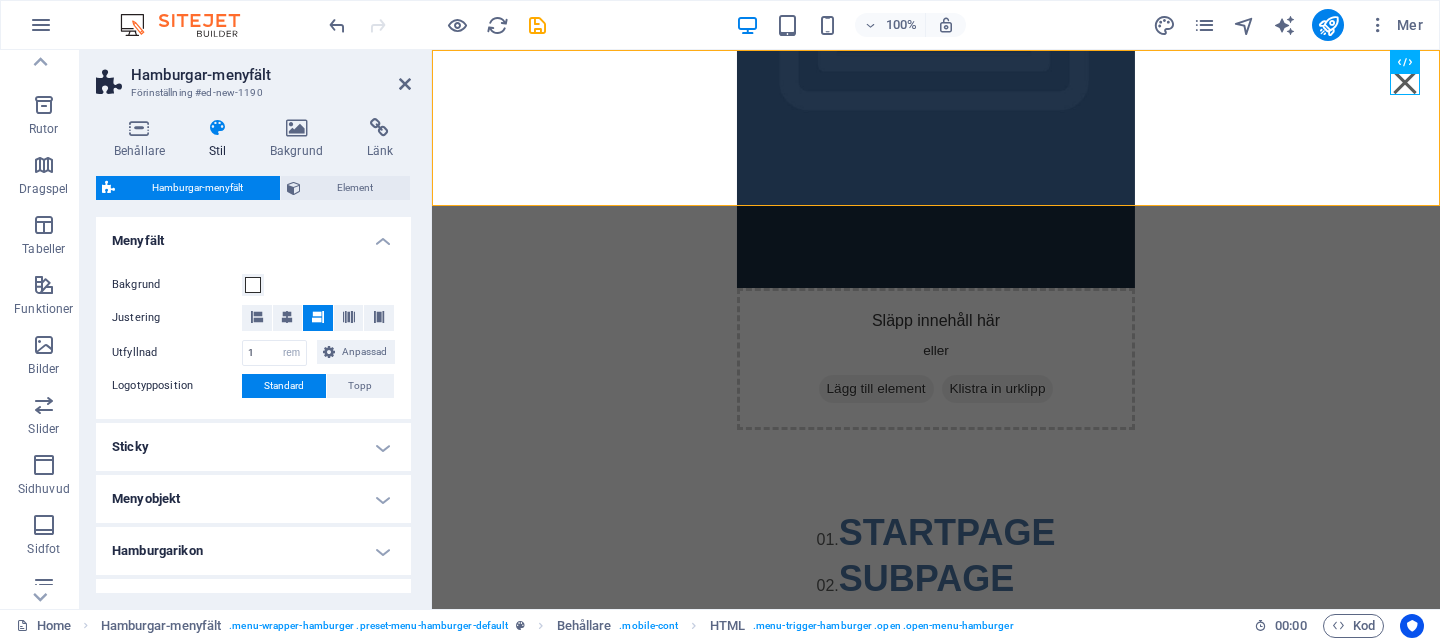 click on "100%" at bounding box center (850, 25) 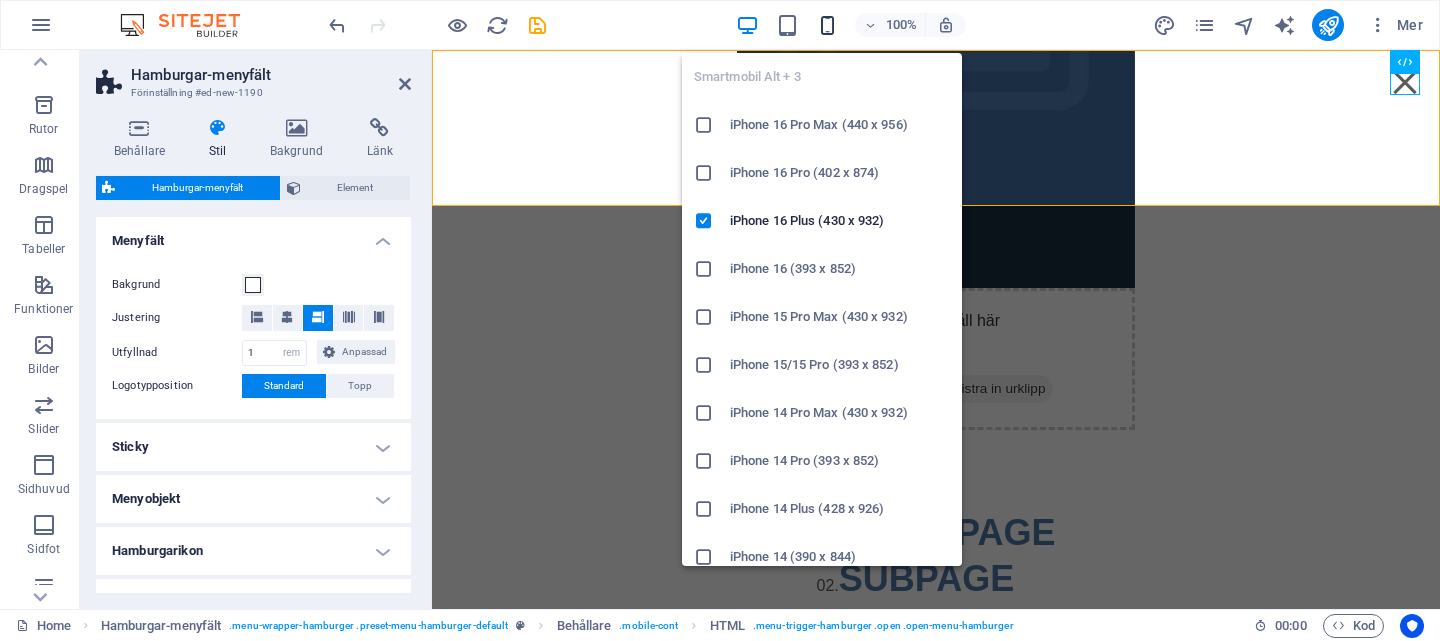 click at bounding box center [827, 25] 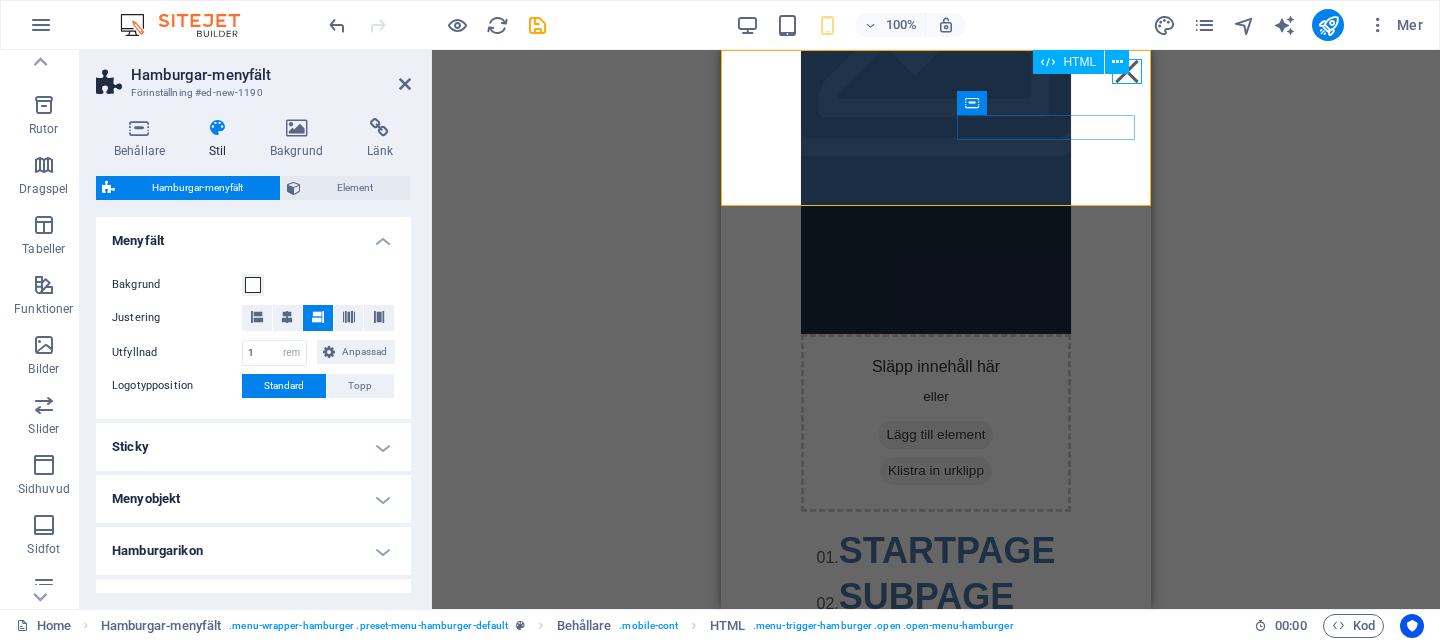 click on "Menu" at bounding box center [1127, 71] 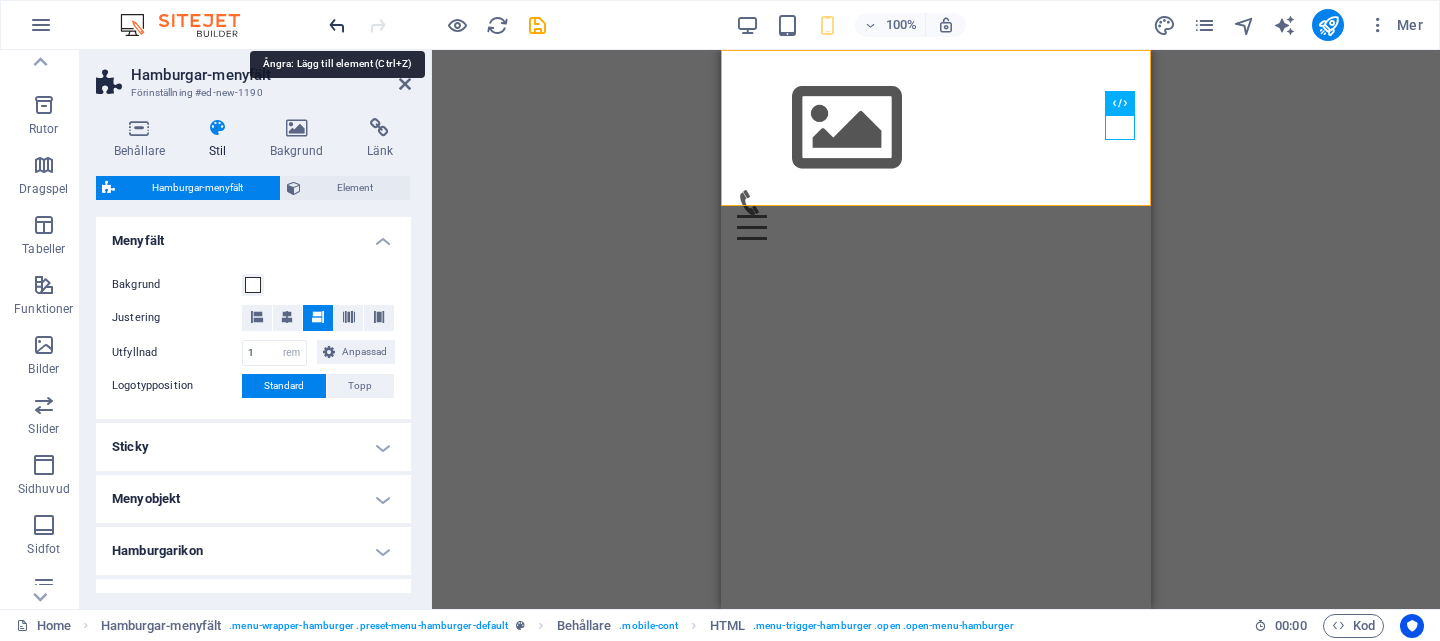 click at bounding box center [337, 25] 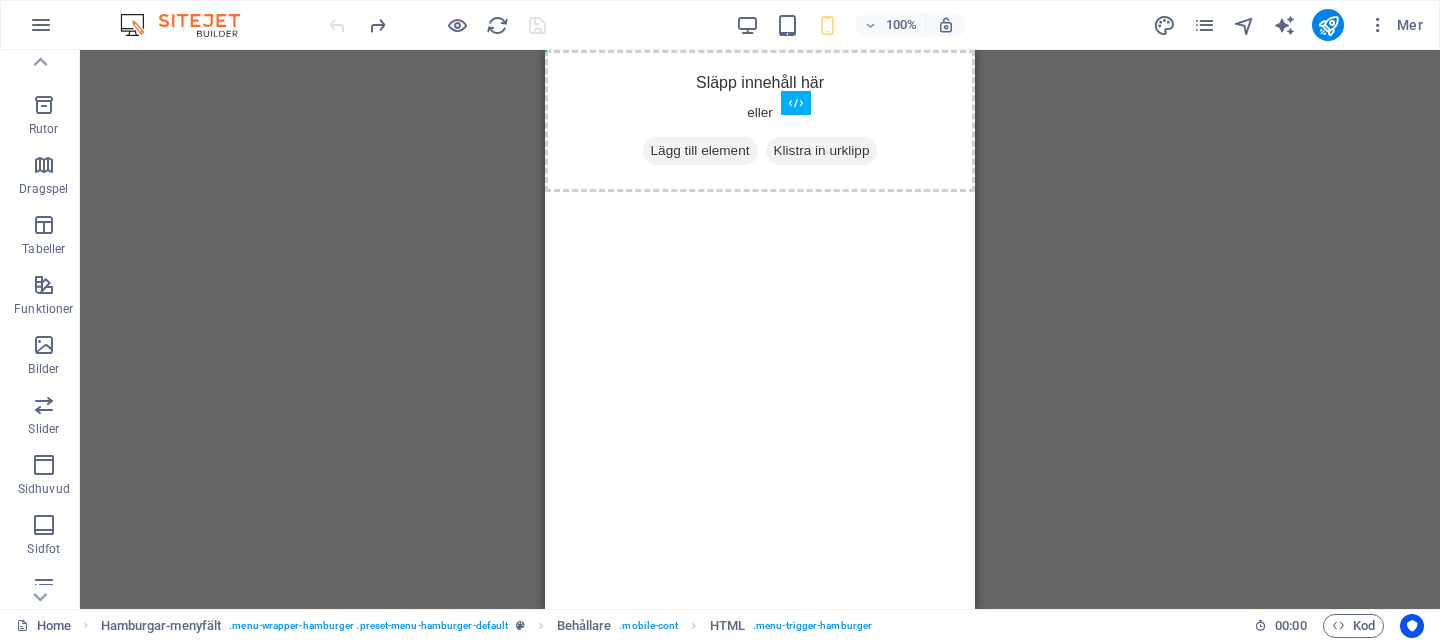 click on "Dra hit för att ersätta det befintliga innehållet. Tryck på "Ctrl" om du vill skapa ett nytt element.
Platshållare   Banner   Banner   Behållare   H1   Infofält   Behållare   Text   Behållare   Behållare   Behållare   Ikon   Hamburgar-menyfält   Ikon   Behållare   Behållare   HTML   Behållare   Hamburgar-menyfält   Behållare   Behållare   Behållare   Logotyp" at bounding box center (760, 329) 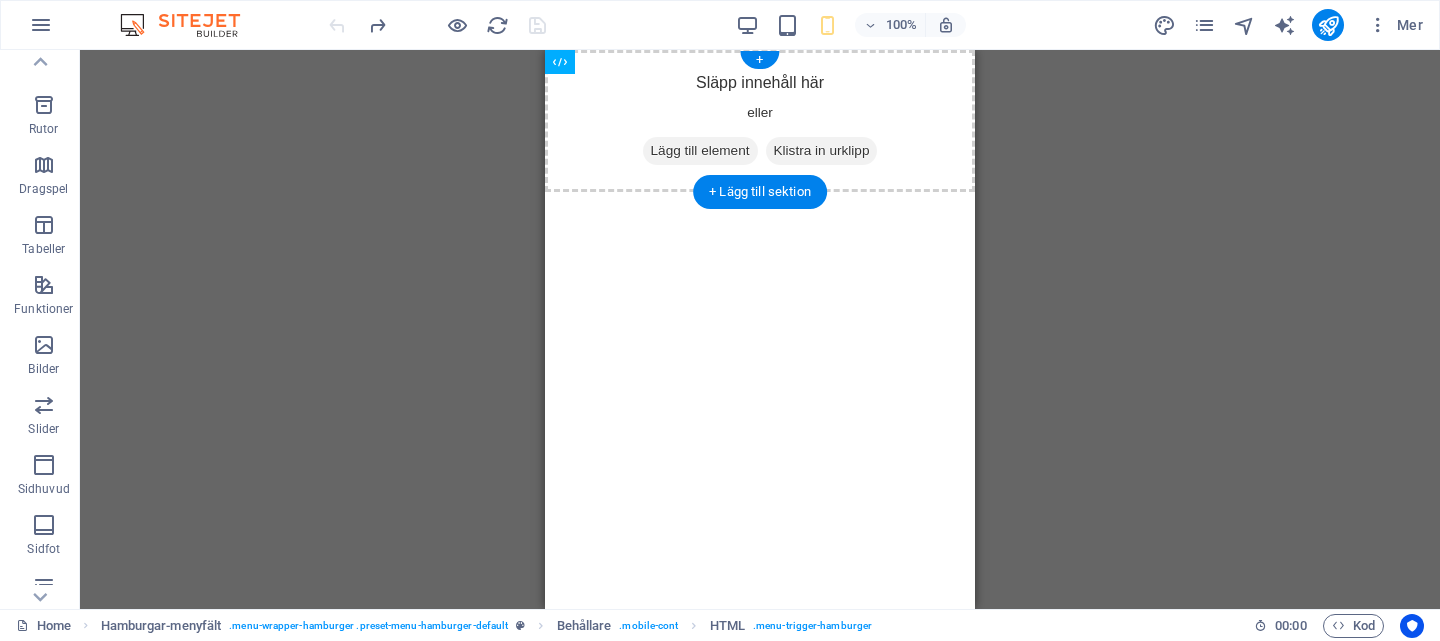click on "Lägg till element" at bounding box center (700, 151) 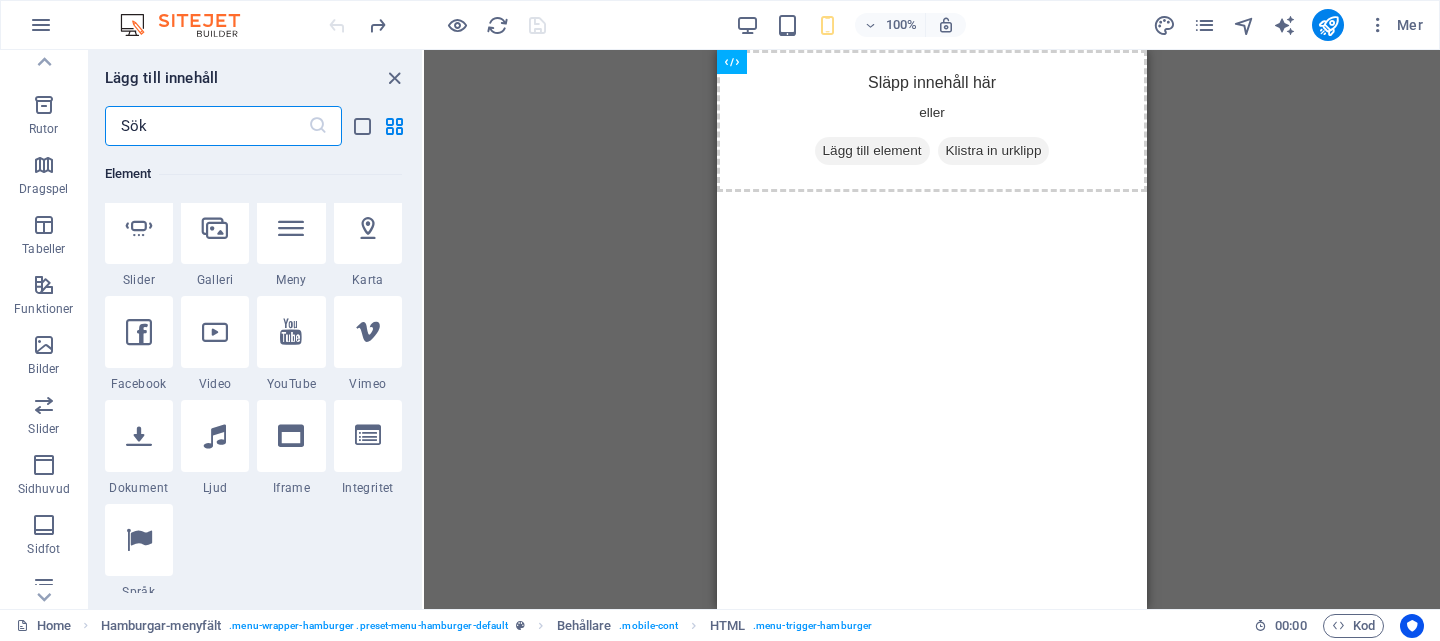 scroll, scrollTop: 537, scrollLeft: 0, axis: vertical 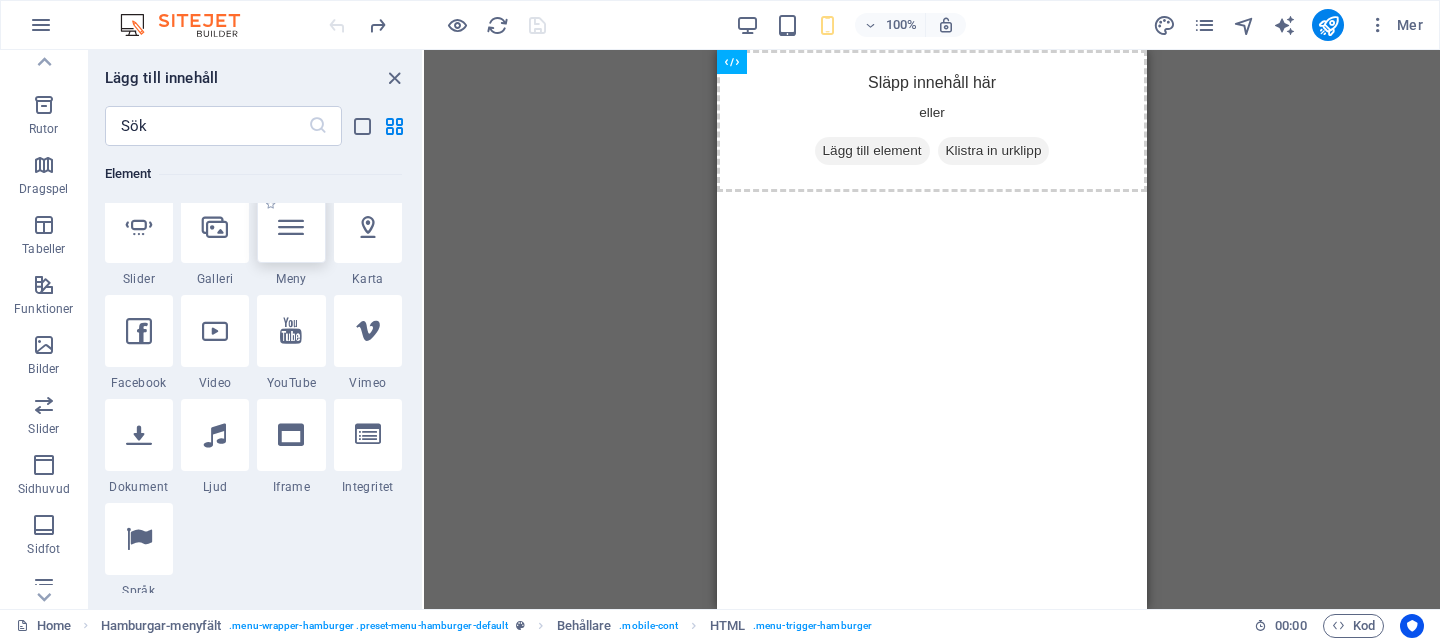 click at bounding box center [291, 227] 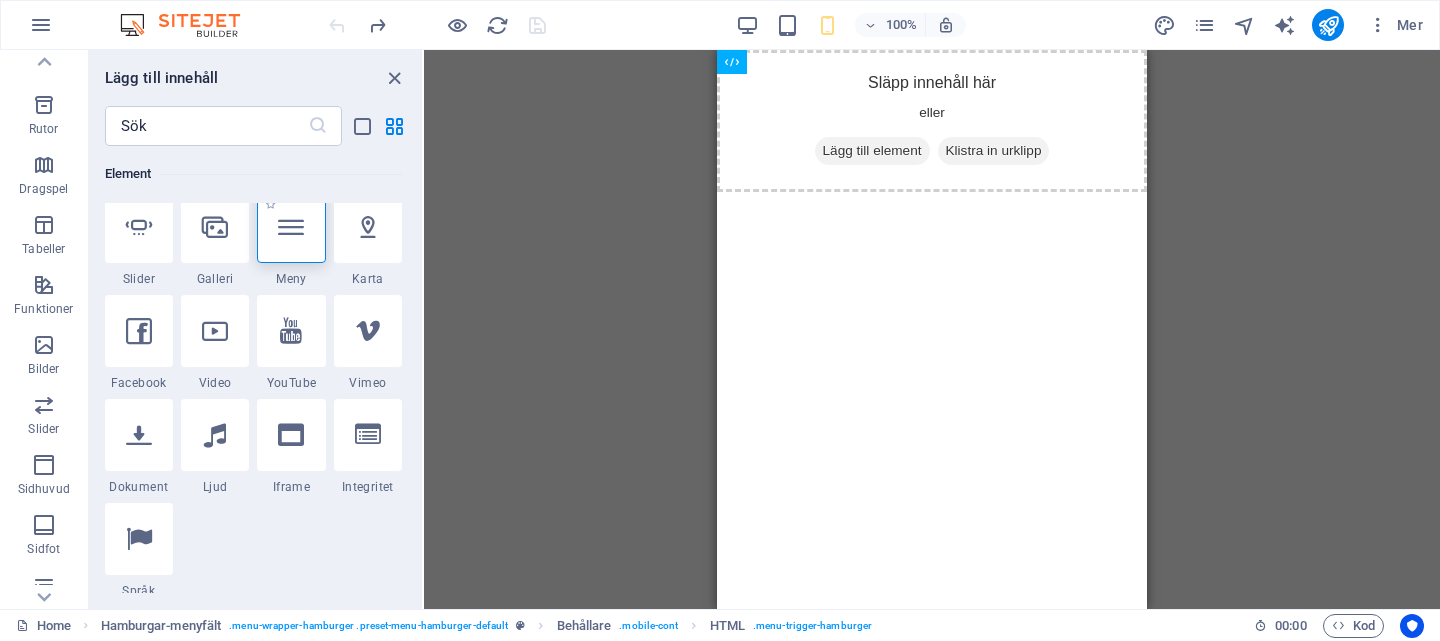 click at bounding box center [291, 227] 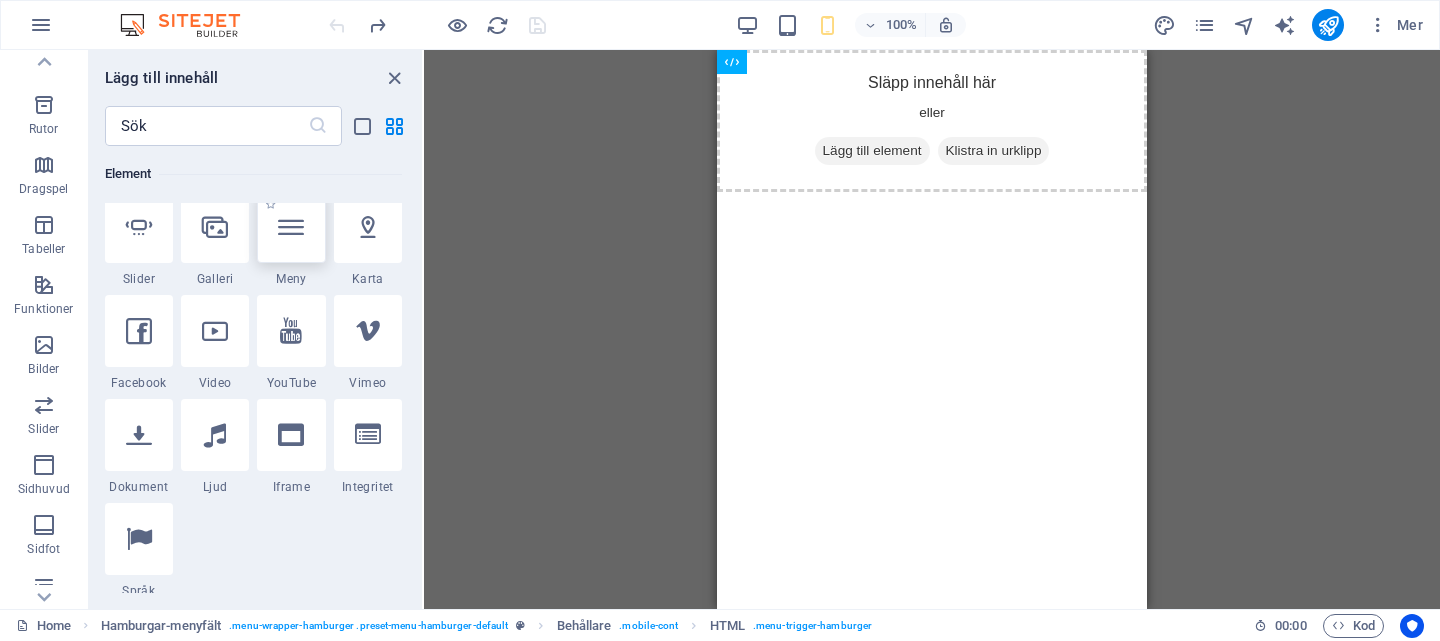 click at bounding box center [291, 227] 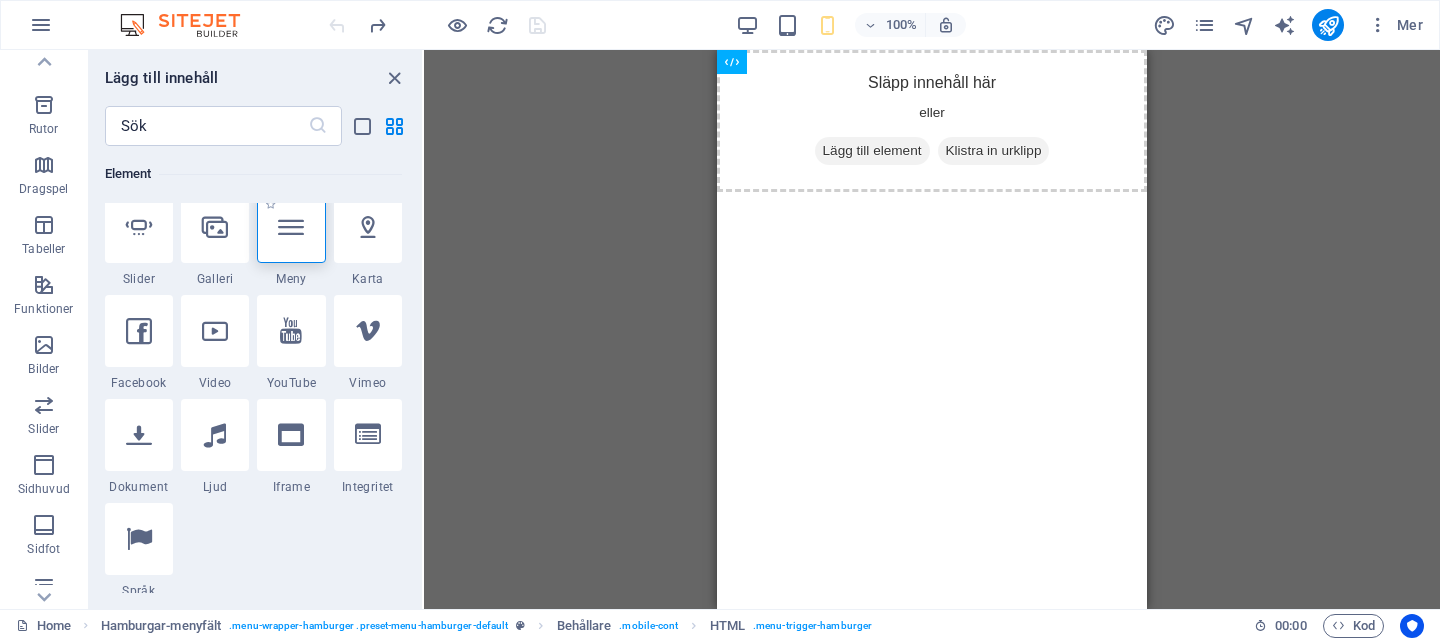 click at bounding box center (291, 227) 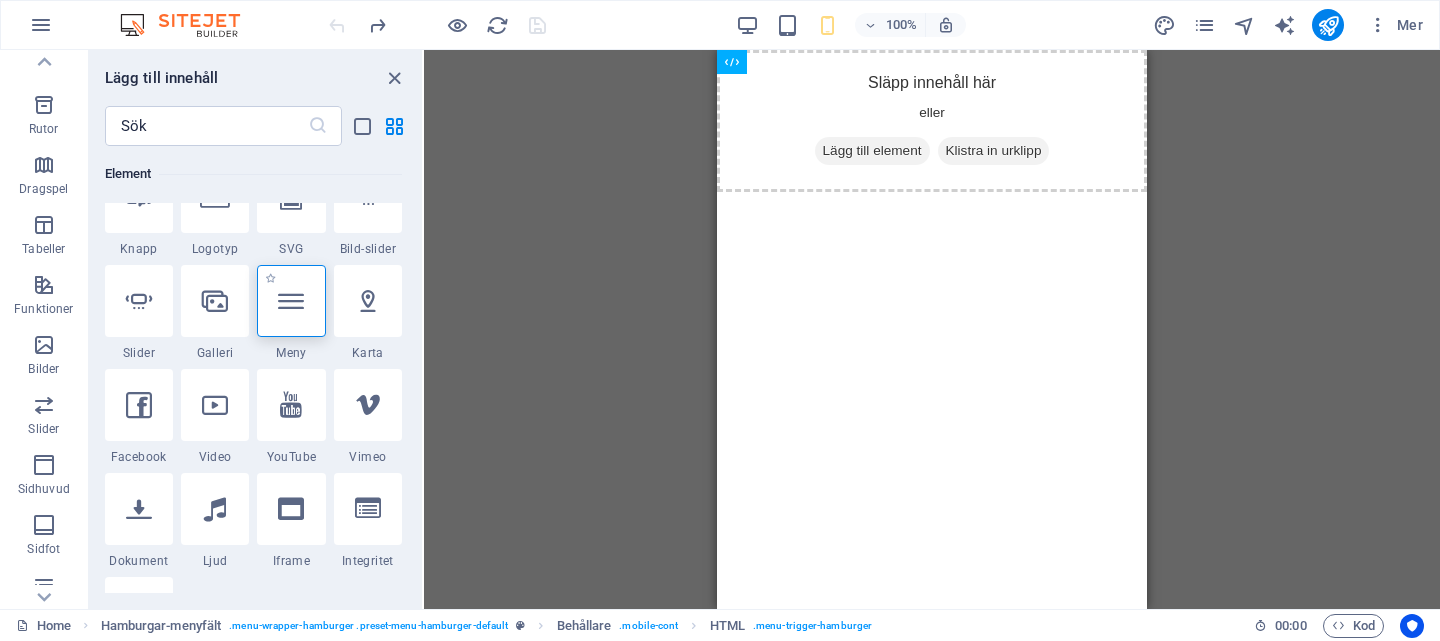 scroll, scrollTop: 464, scrollLeft: 0, axis: vertical 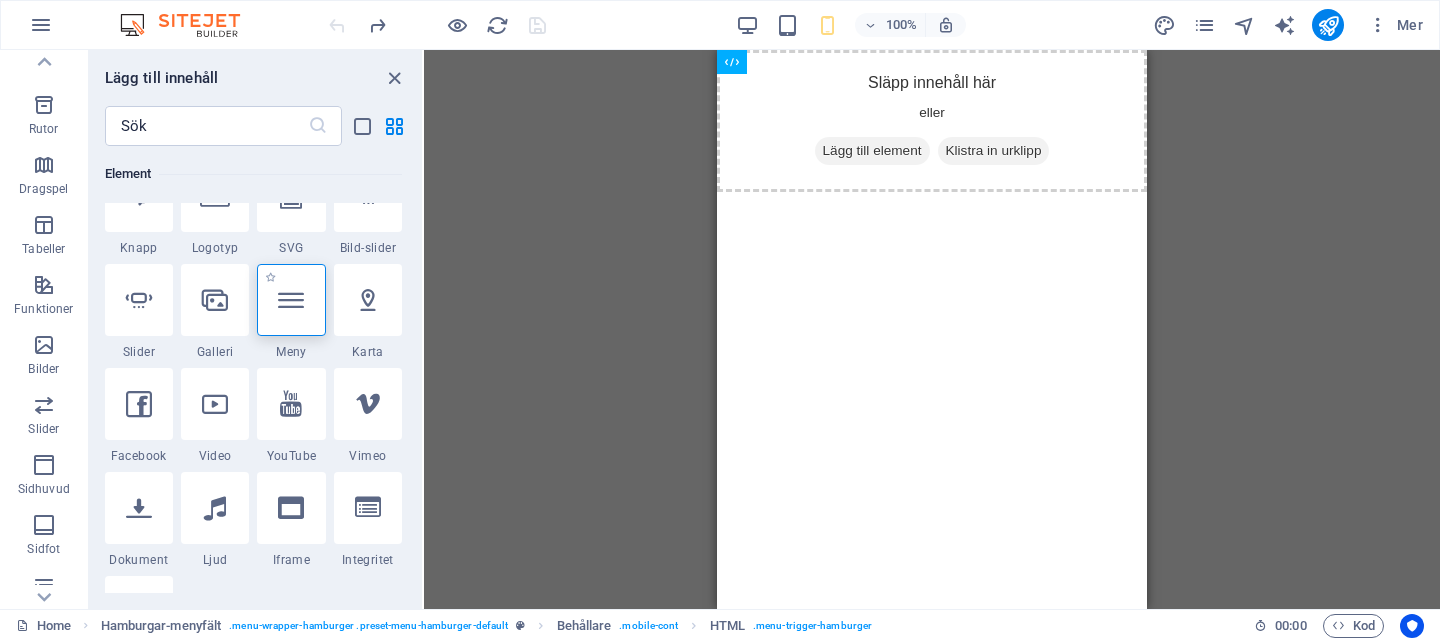 click at bounding box center (291, 300) 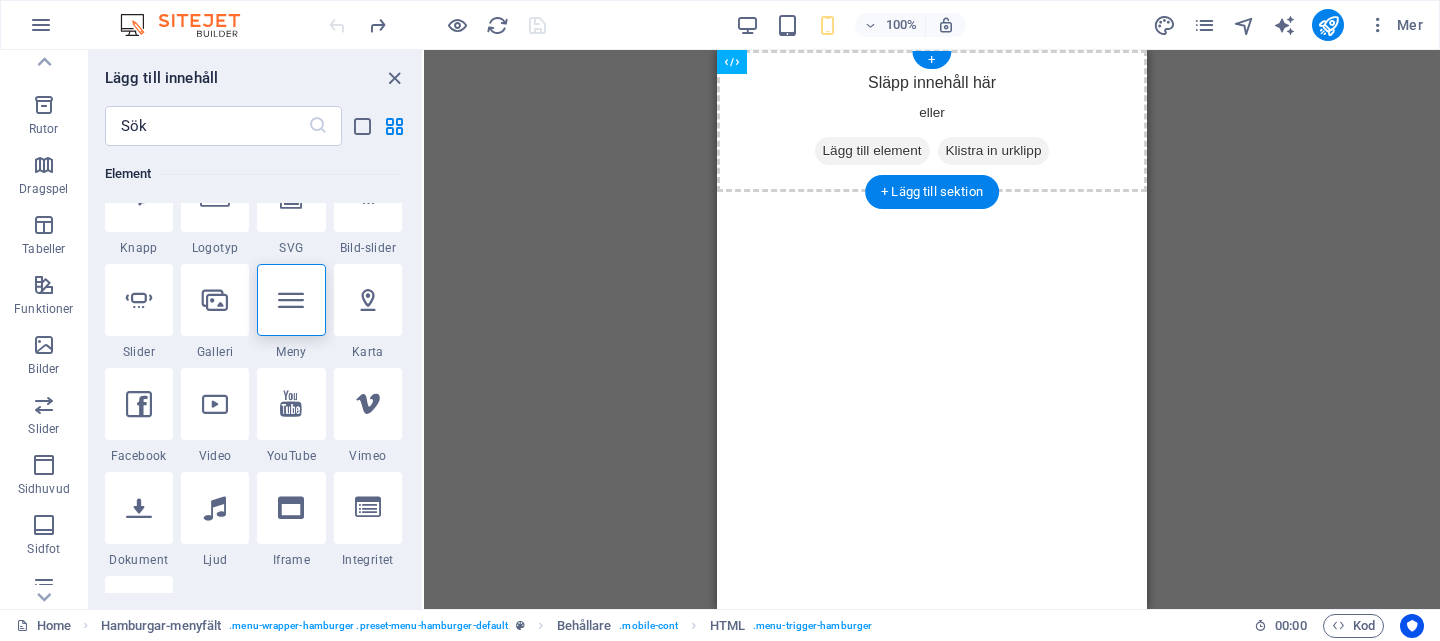drag, startPoint x: 1007, startPoint y: 352, endPoint x: 726, endPoint y: 181, distance: 328.94073 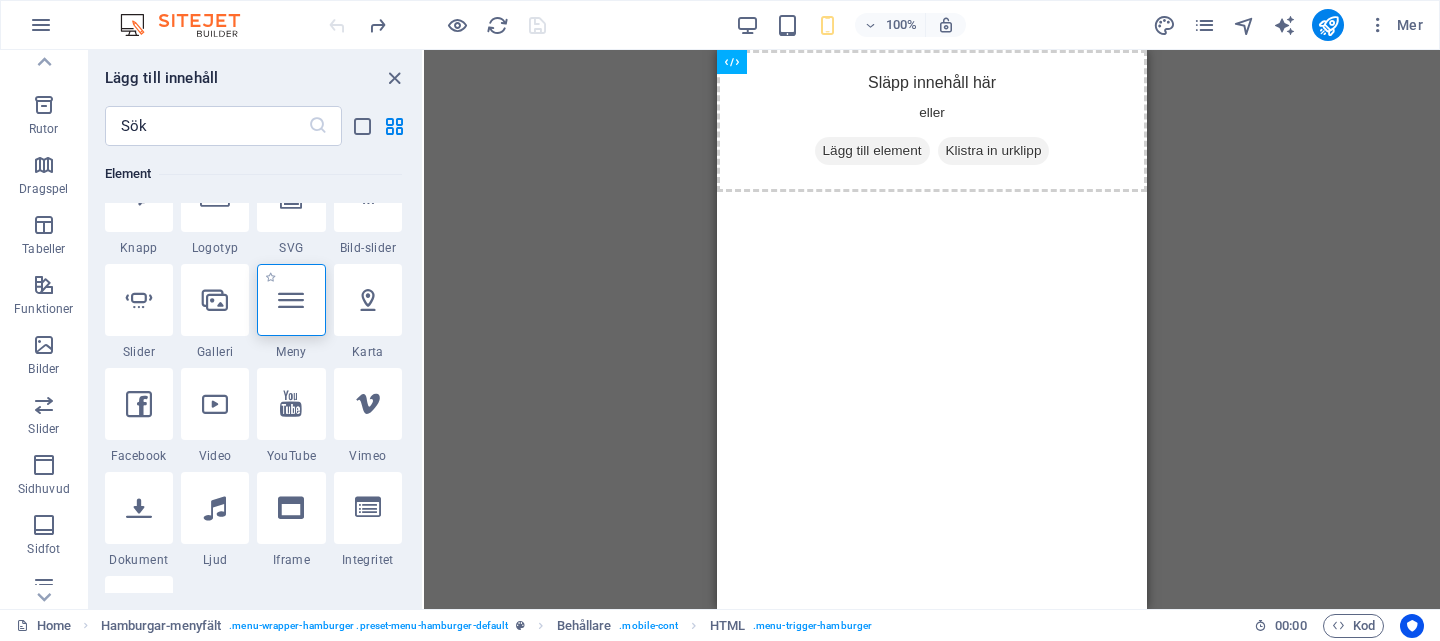 click at bounding box center (291, 300) 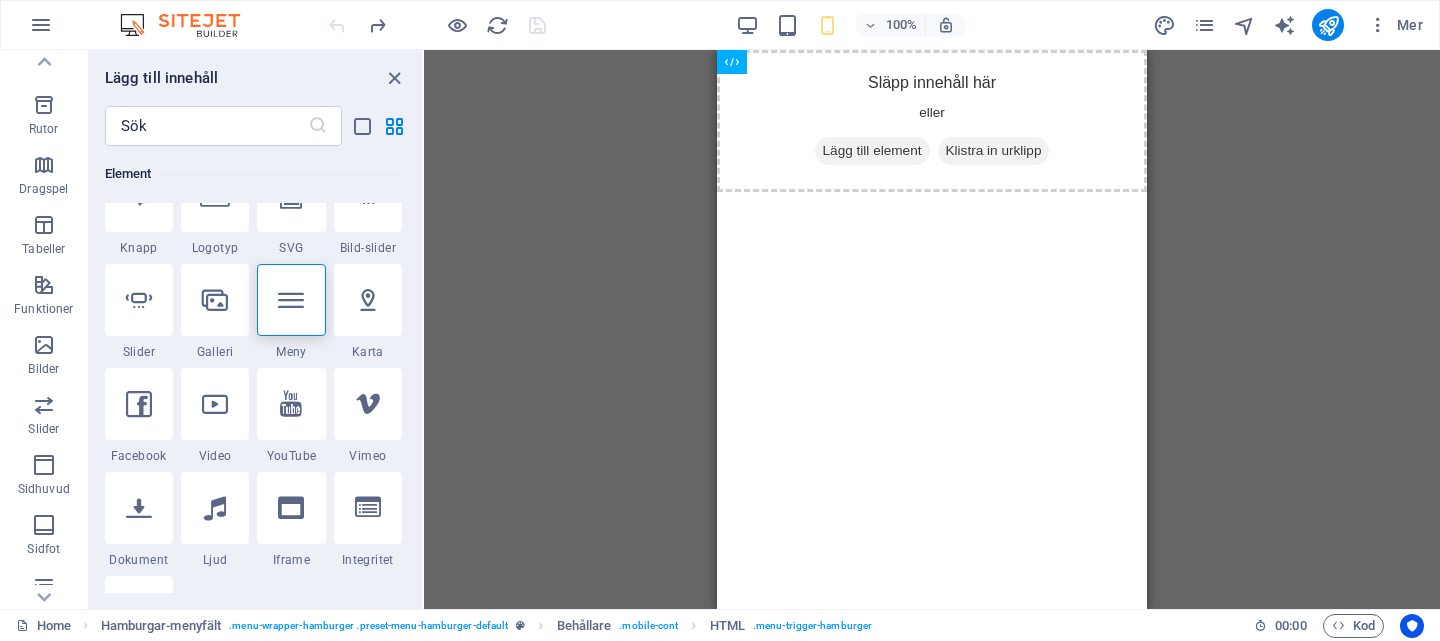 click on "Dra hit för att ersätta det befintliga innehållet. Tryck på "Ctrl" om du vill skapa ett nytt element.
Platshållare   Banner   Banner   Behållare   H1   Infofält   Behållare   Text   Behållare   Behållare   Behållare   Ikon   Hamburgar-menyfält   Ikon   Behållare   HTML   Behållare   Hamburgar-menyfält   Behållare   Behållare   Behållare   Logotyp" at bounding box center [932, 329] 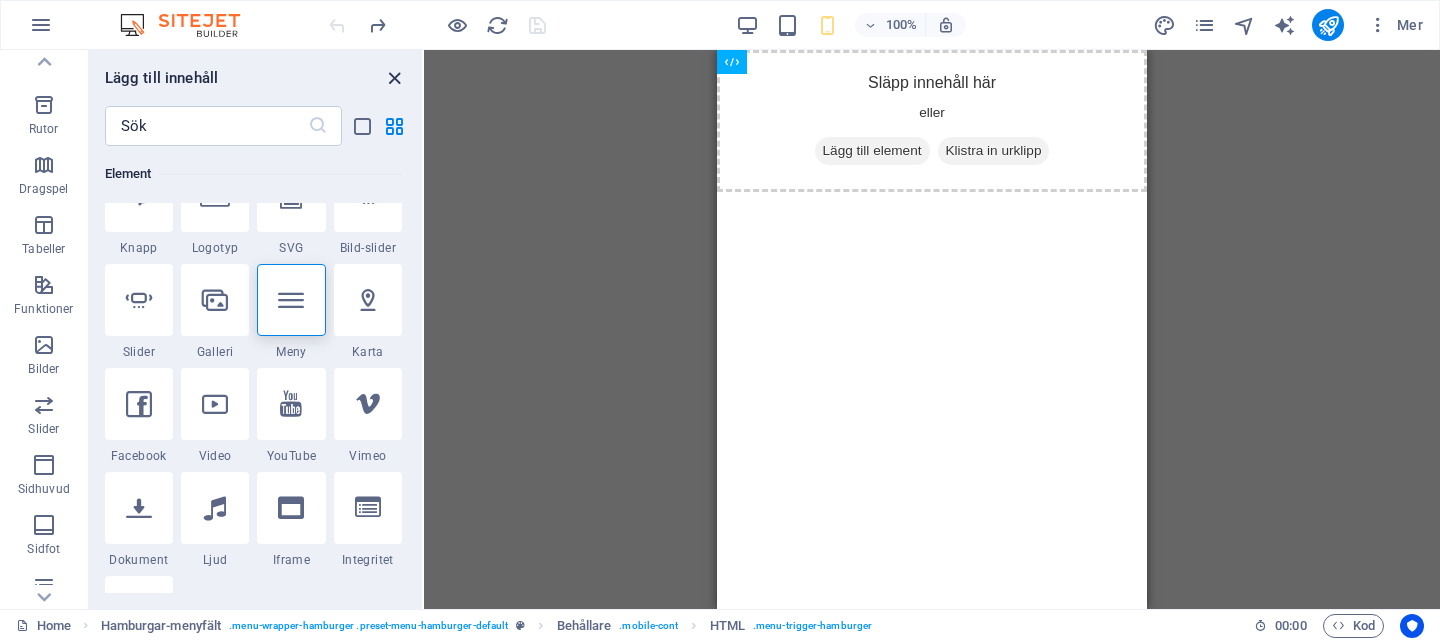 click at bounding box center [394, 78] 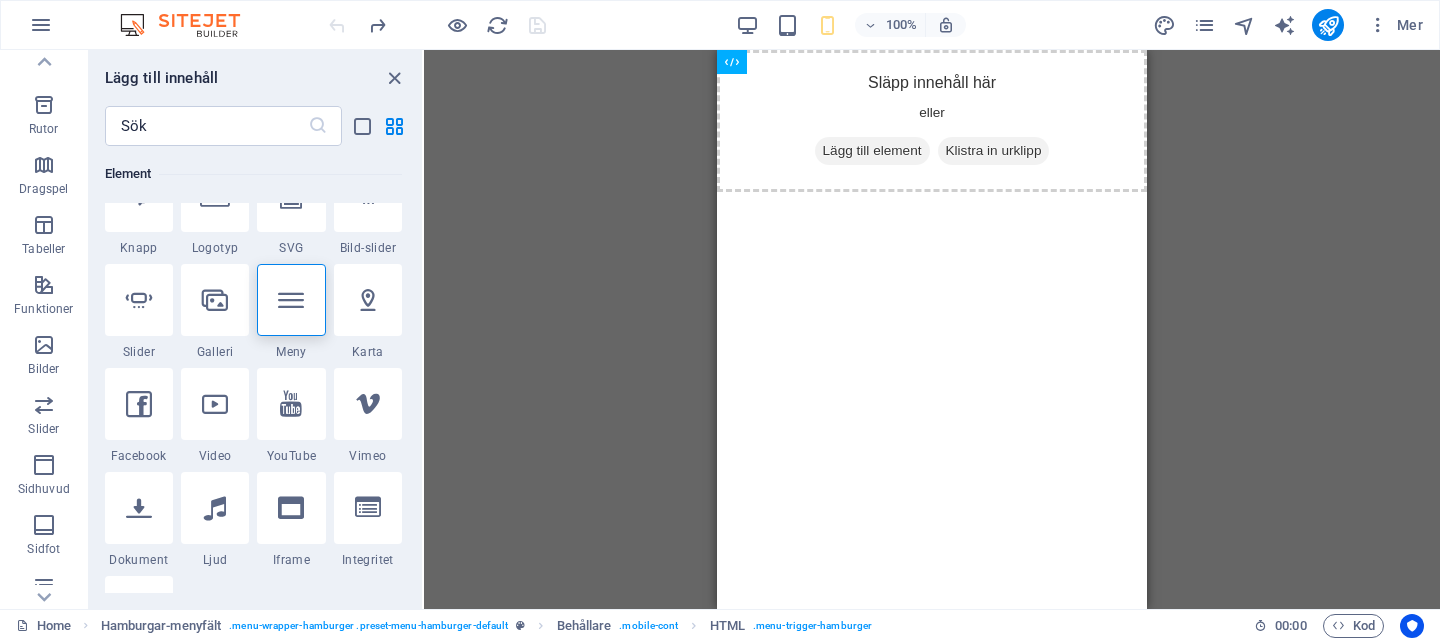 click on "Dra hit för att ersätta det befintliga innehållet. Tryck på "Ctrl" om du vill skapa ett nytt element.
Platshållare   Banner   Banner   Behållare   H1   Infofält   Behållare   Text   Behållare   Behållare   Behållare   Ikon   Hamburgar-menyfält   Ikon   Behållare   HTML   Behållare   Hamburgar-menyfält   Behållare   Behållare   Behållare   Logotyp" at bounding box center (932, 329) 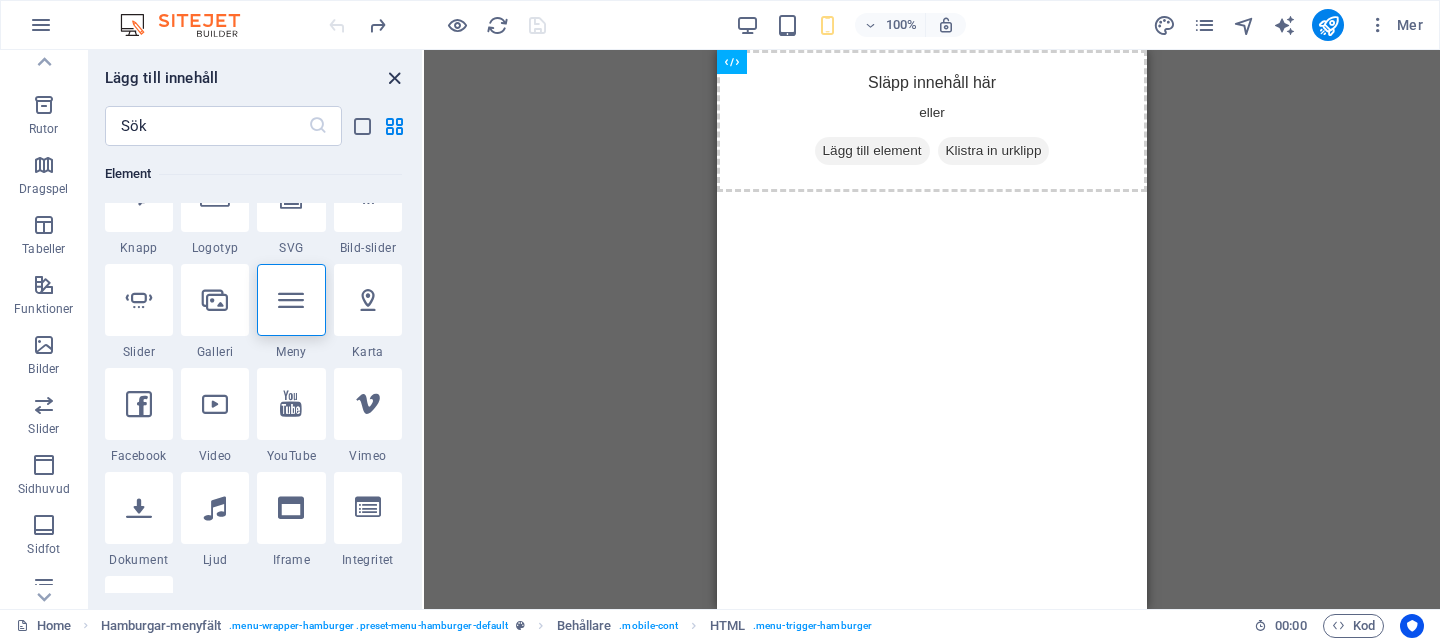 click at bounding box center [394, 78] 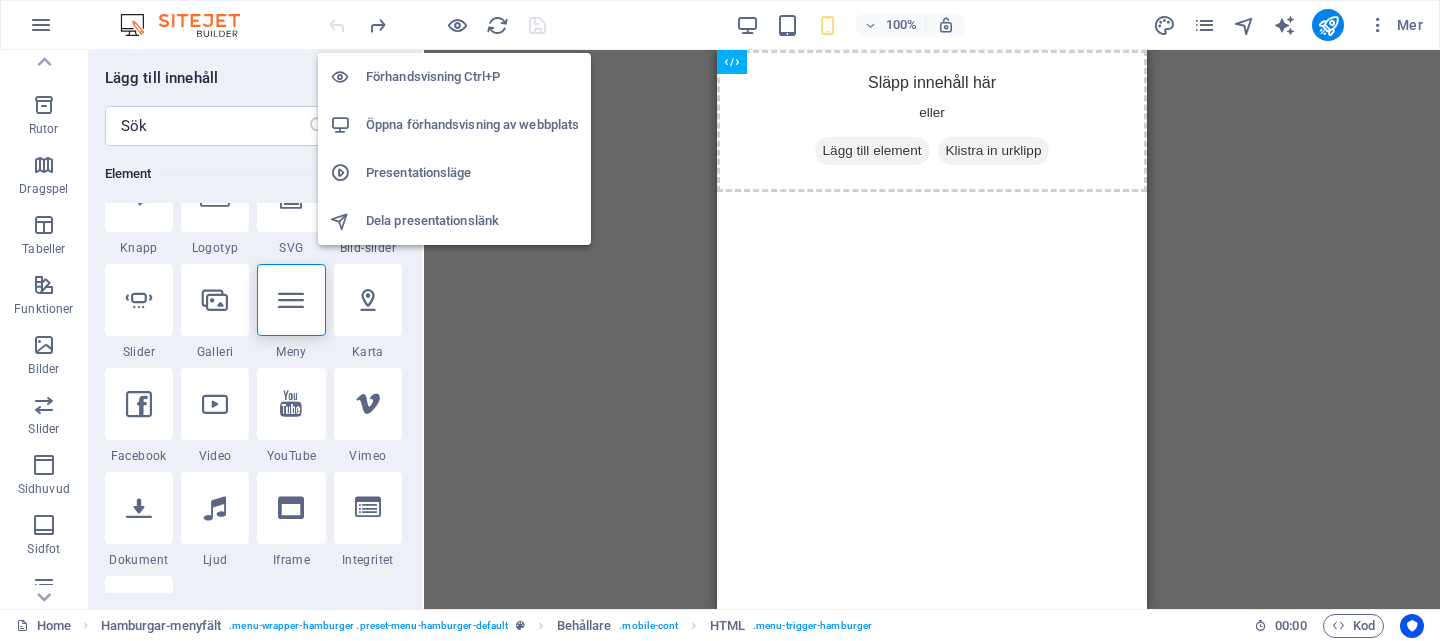 click on "Förhandsvisning Ctrl+P" at bounding box center [454, 77] 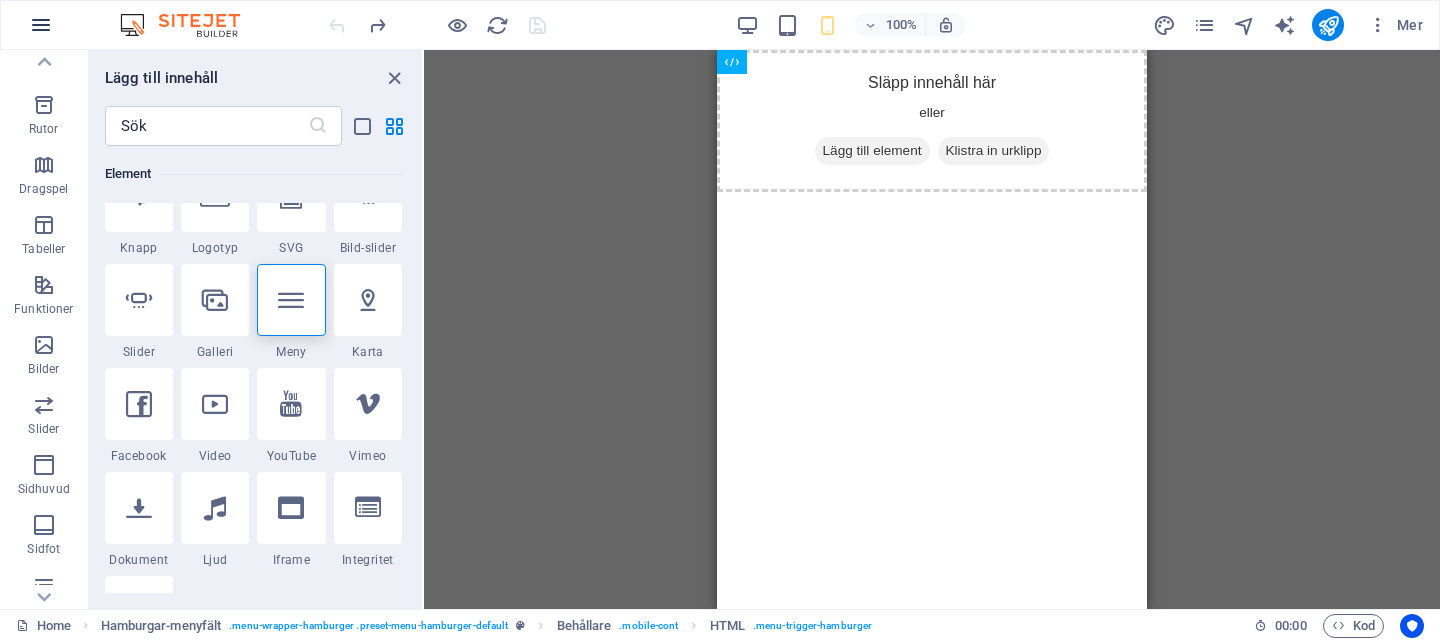click at bounding box center (41, 25) 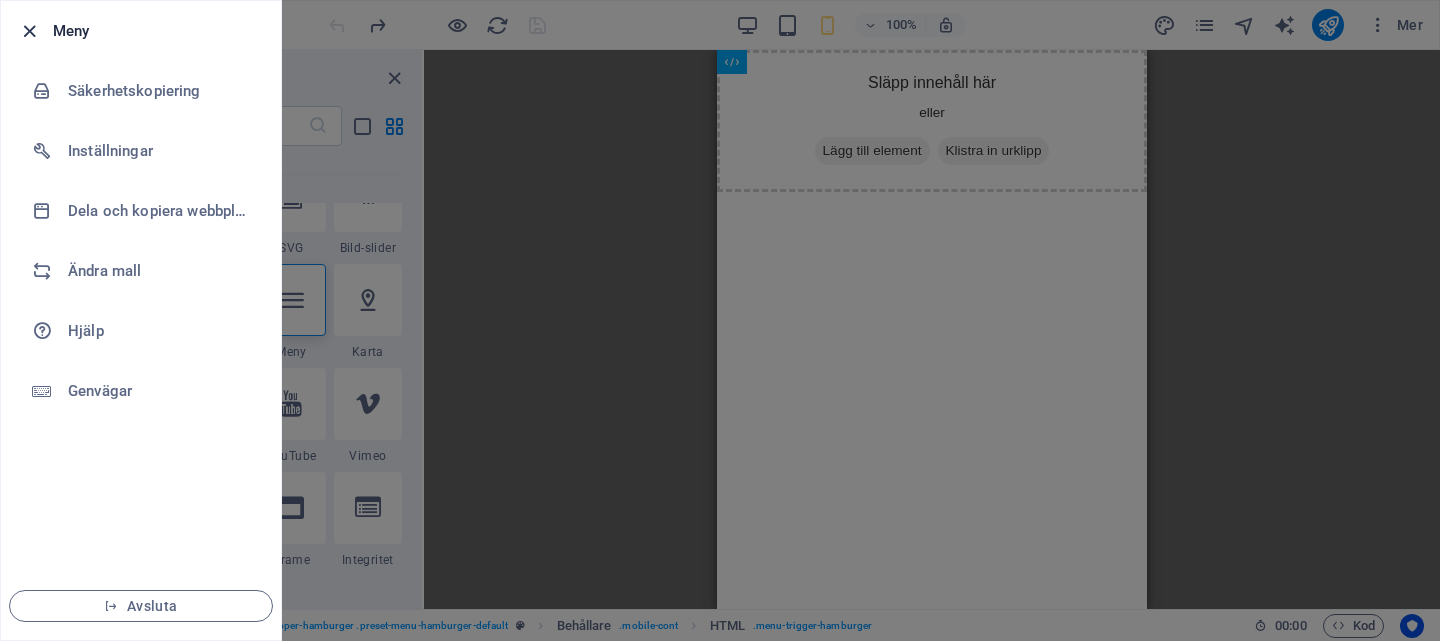click at bounding box center (29, 31) 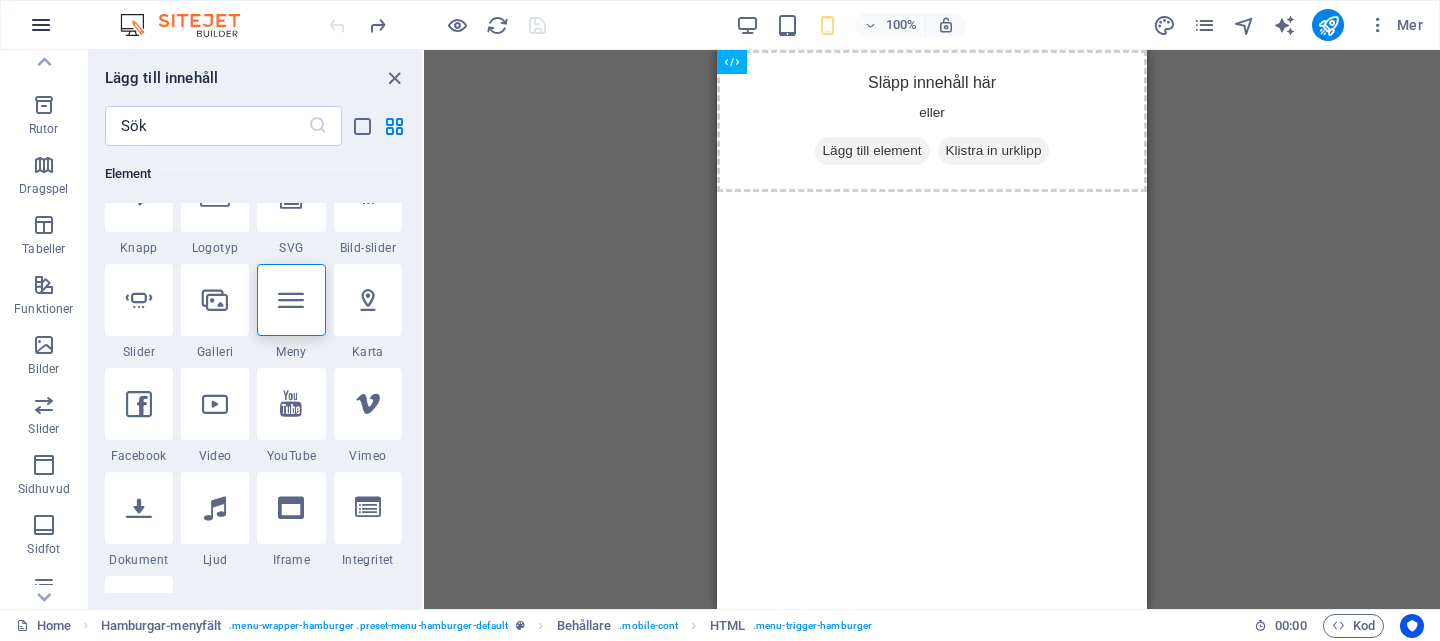 click at bounding box center (41, 25) 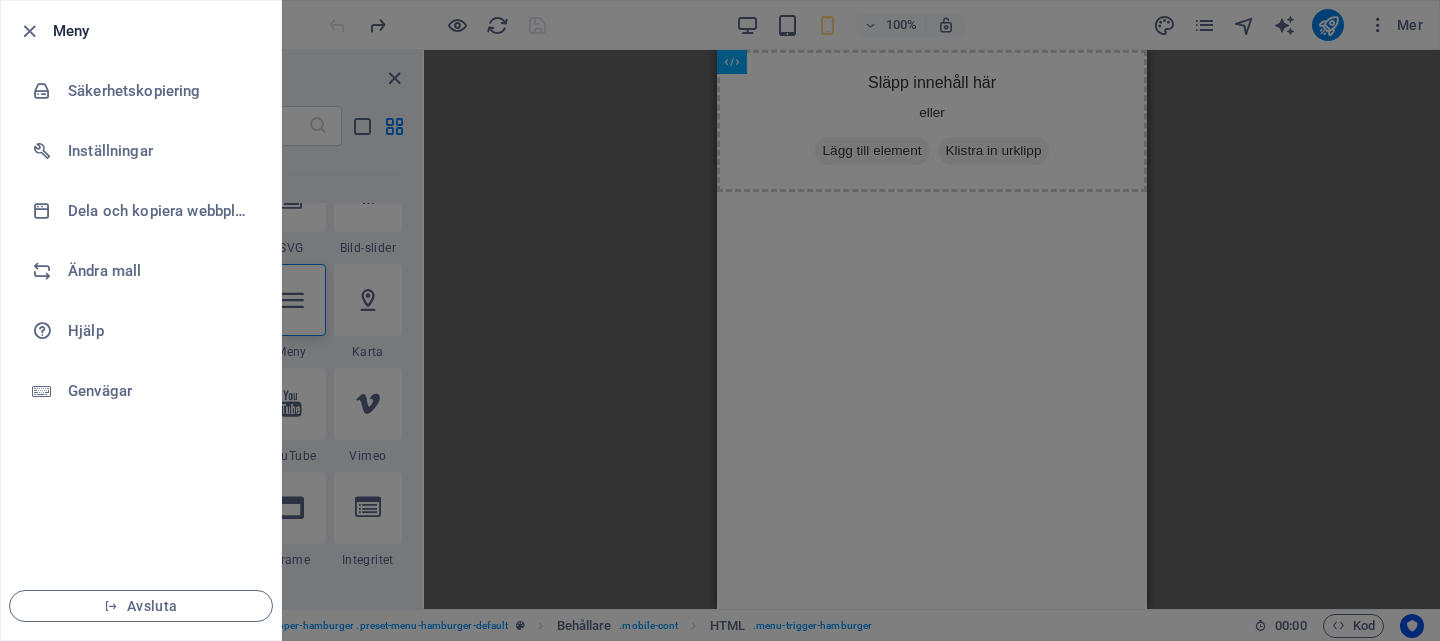 click at bounding box center [720, 320] 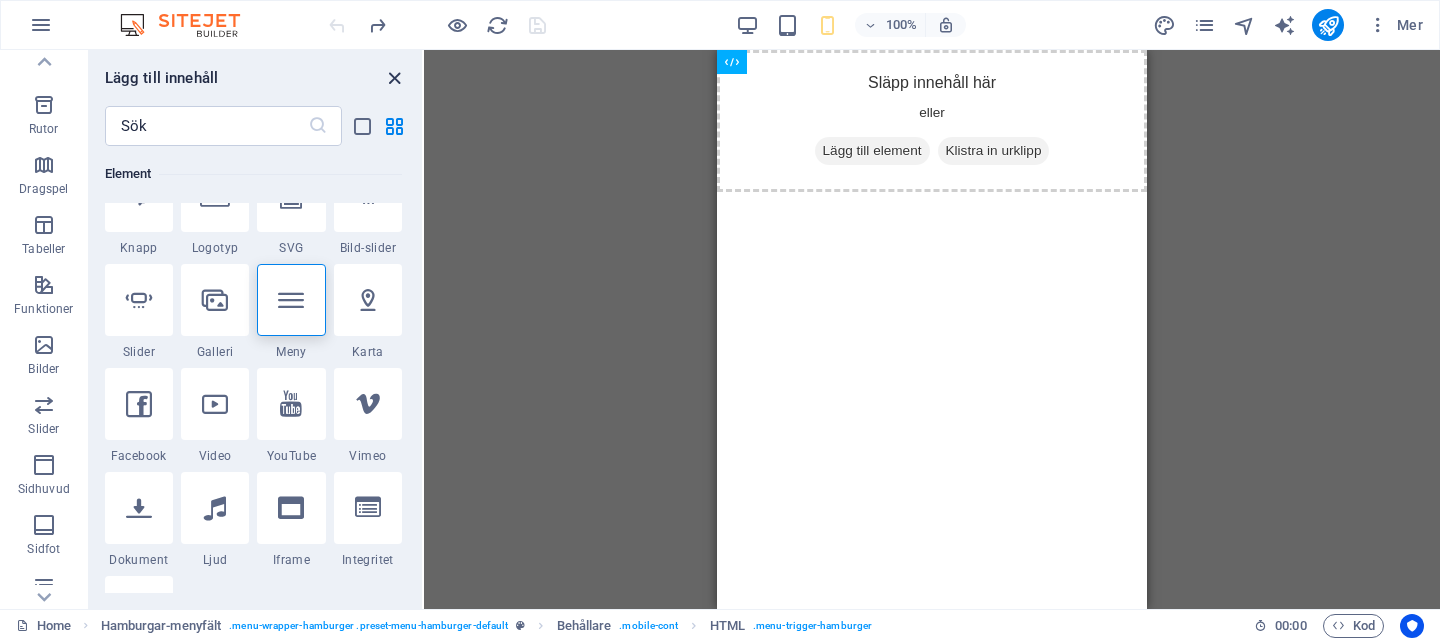 click at bounding box center [394, 78] 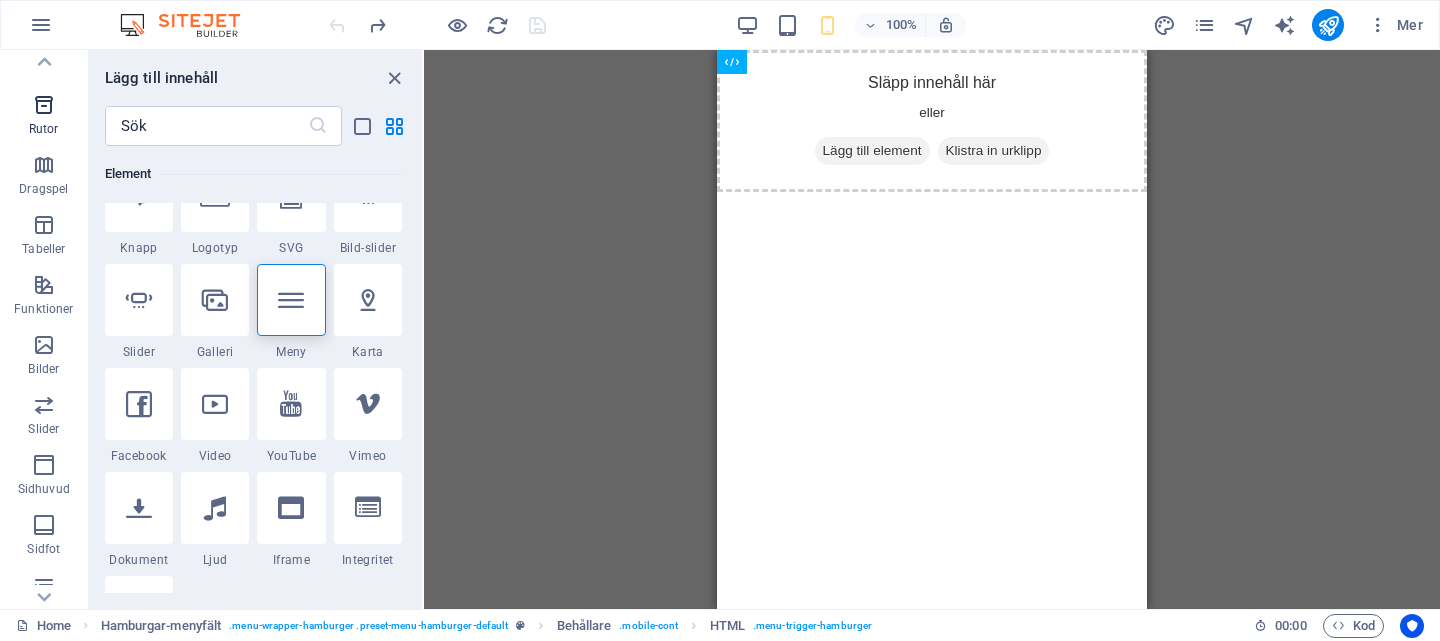 click at bounding box center [44, 105] 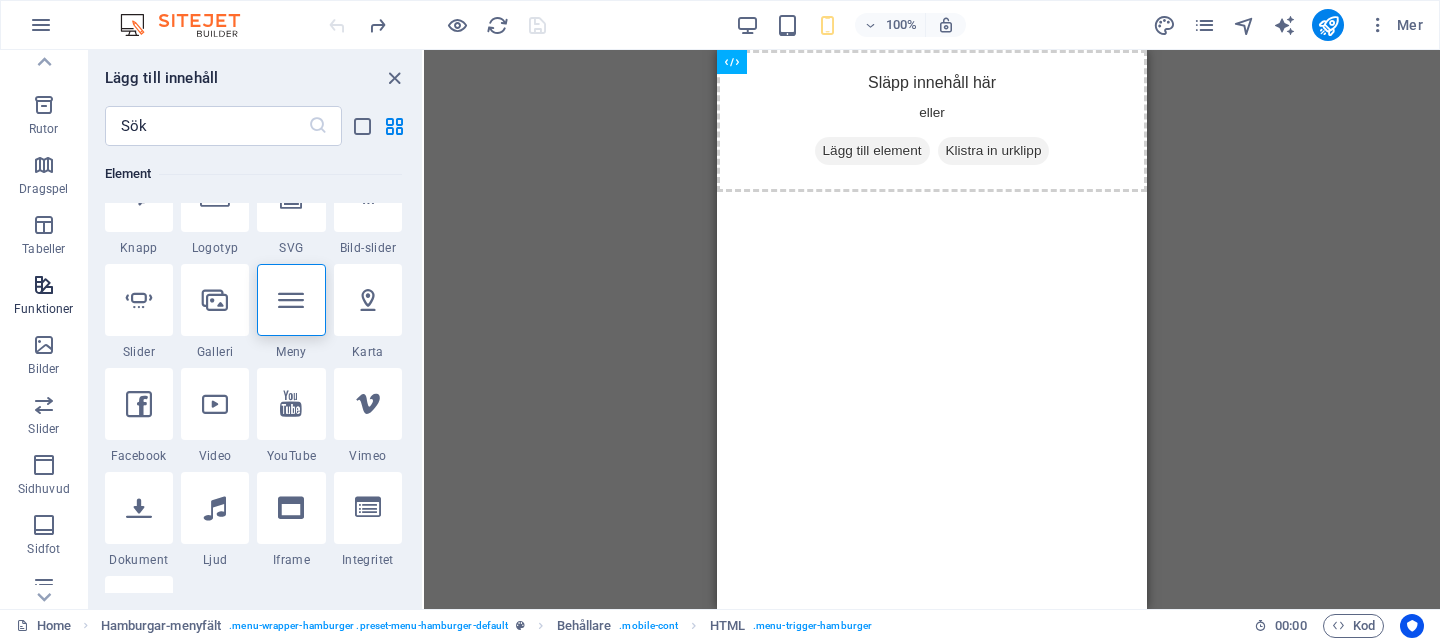 scroll, scrollTop: 0, scrollLeft: 0, axis: both 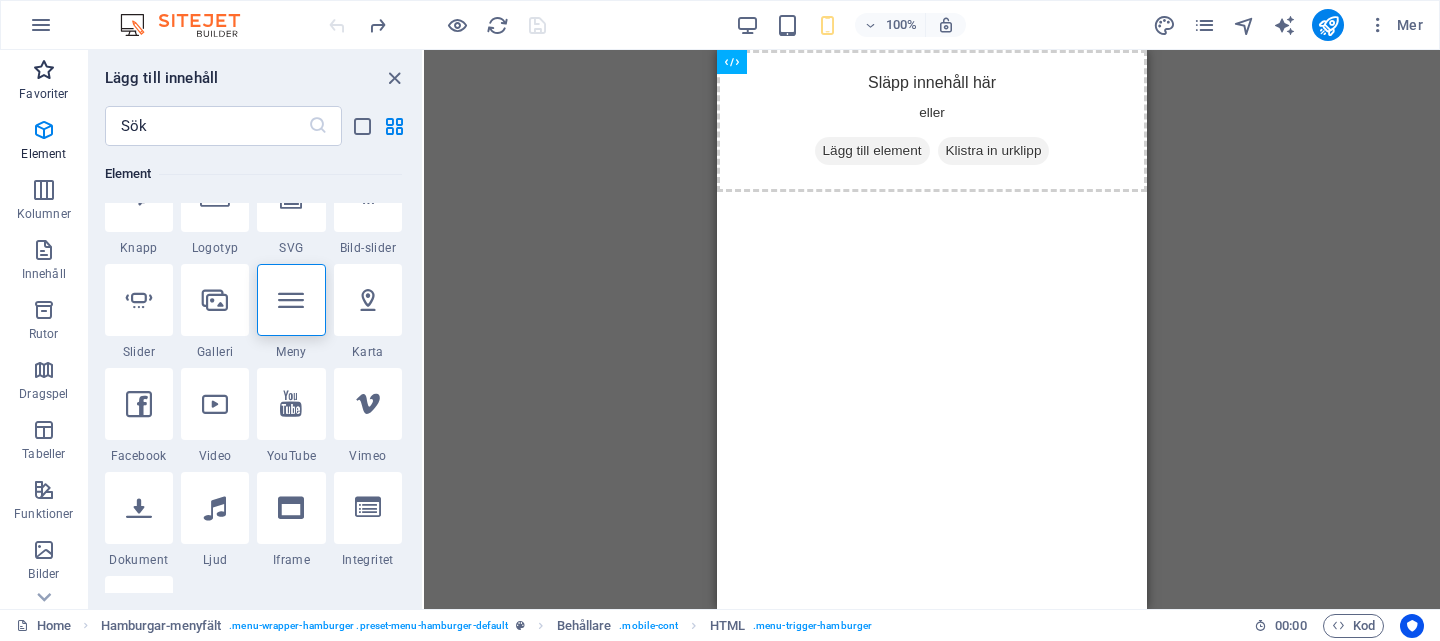 click on "Favoriter" at bounding box center (44, 82) 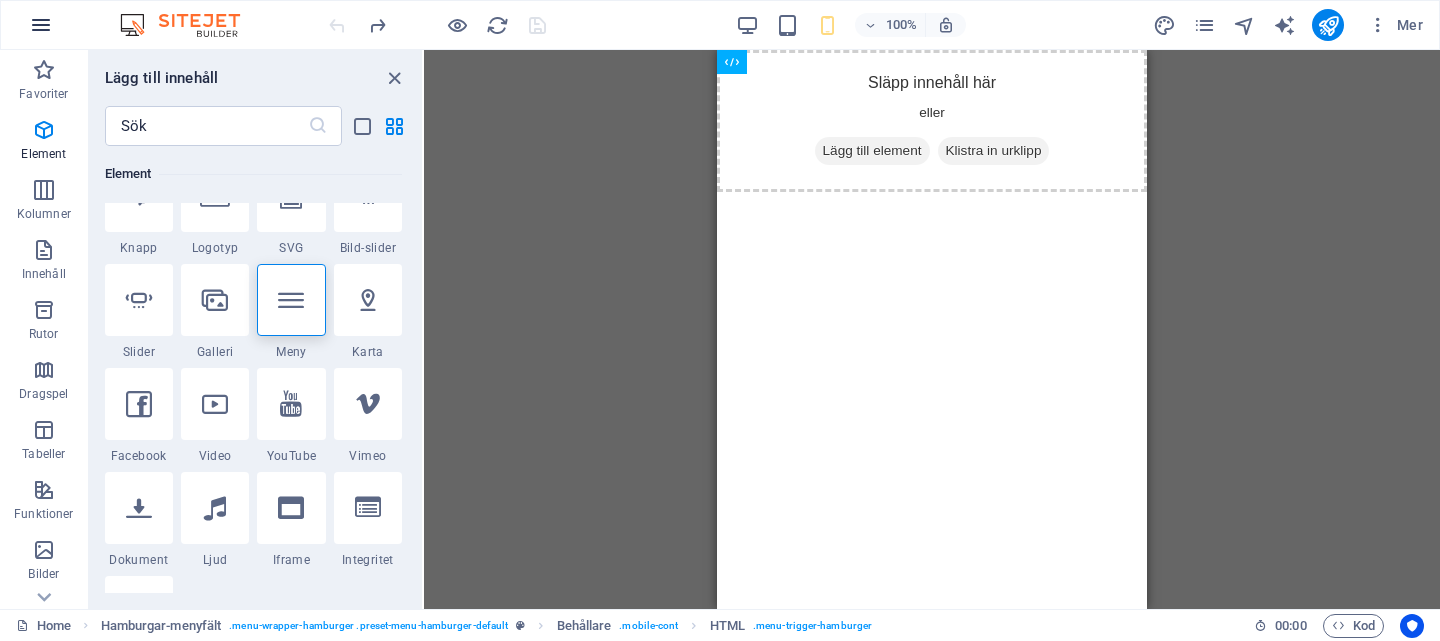 click at bounding box center (41, 25) 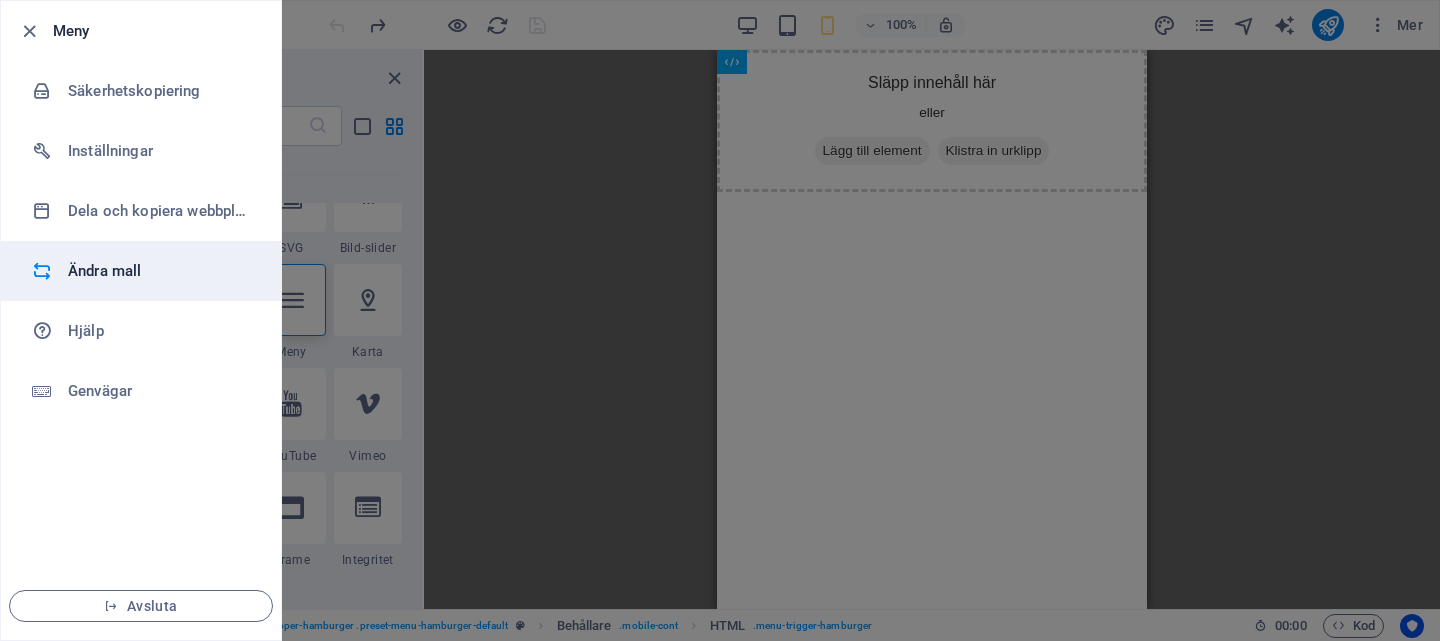 click on "Ändra mall" at bounding box center (141, 271) 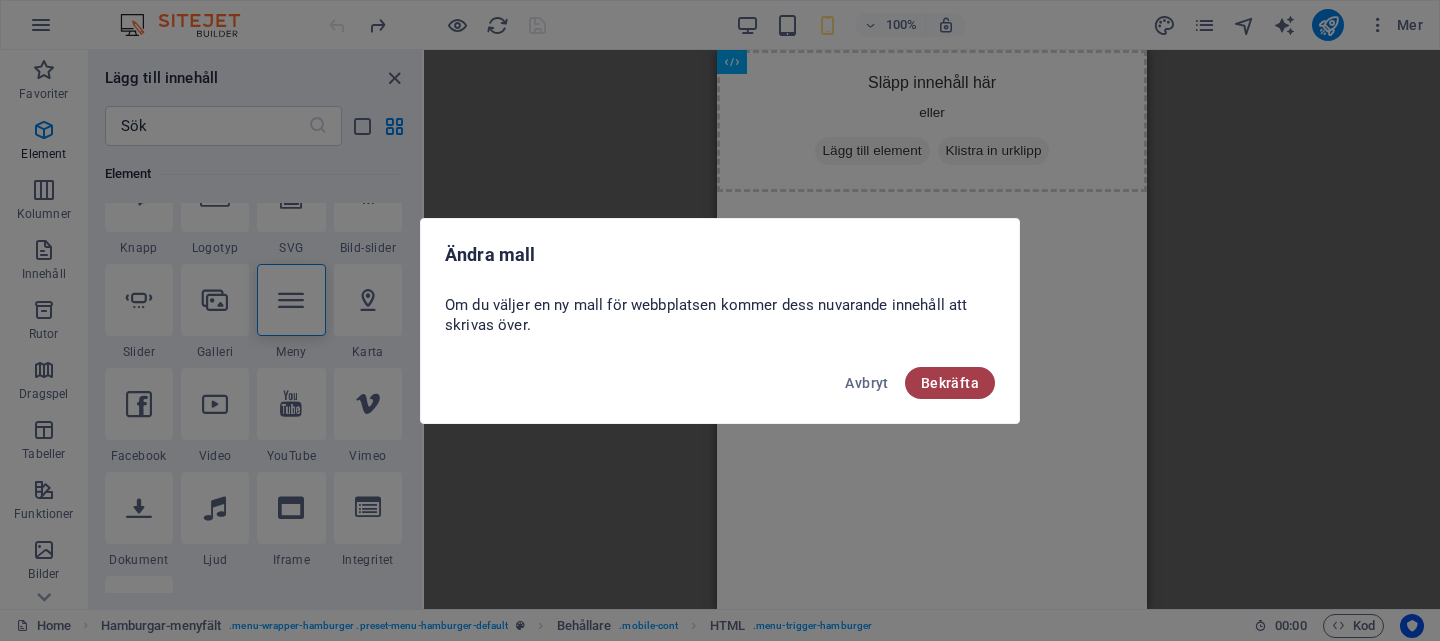 click on "Bekräfta" at bounding box center (950, 383) 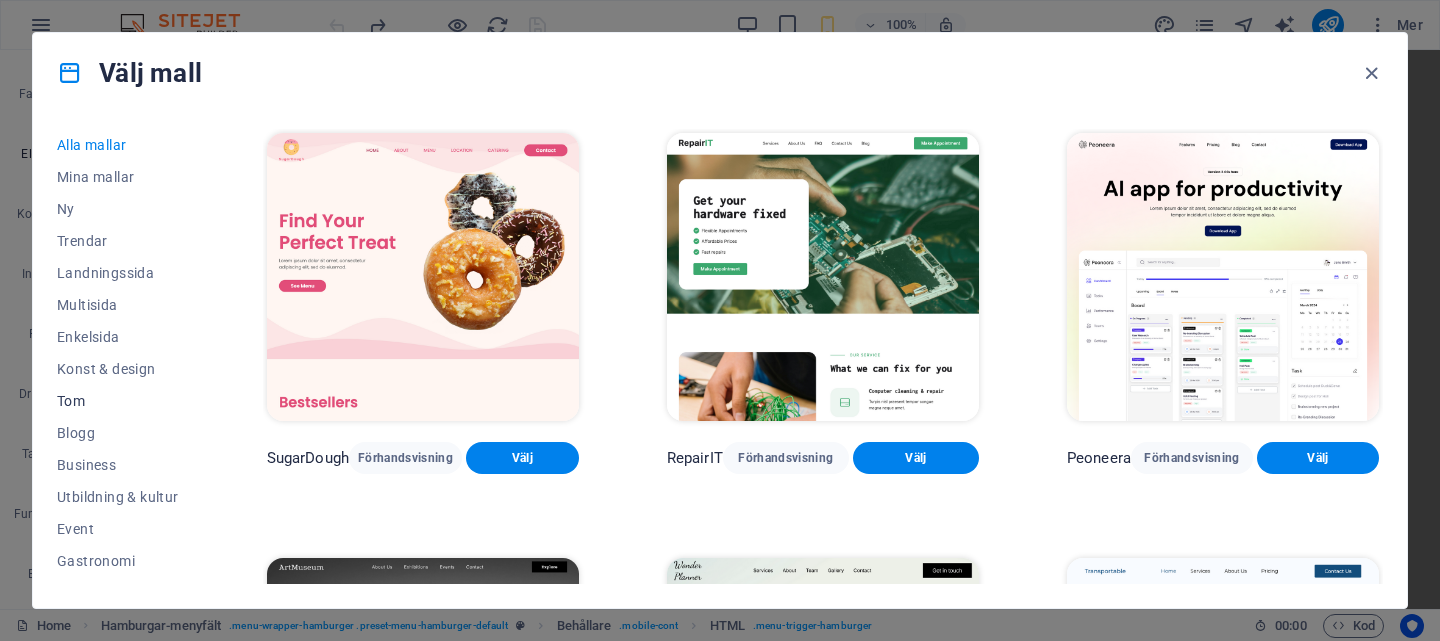 click on "Tom" at bounding box center [118, 401] 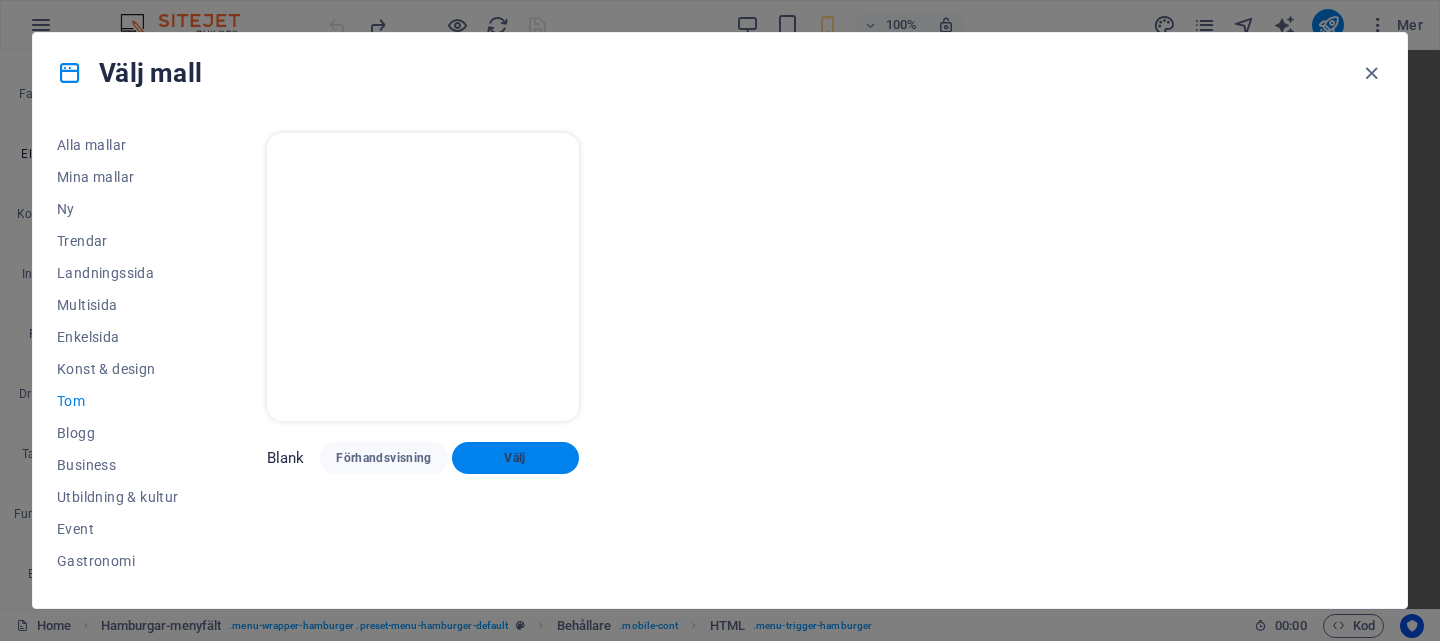 click on "Välj" at bounding box center (515, 458) 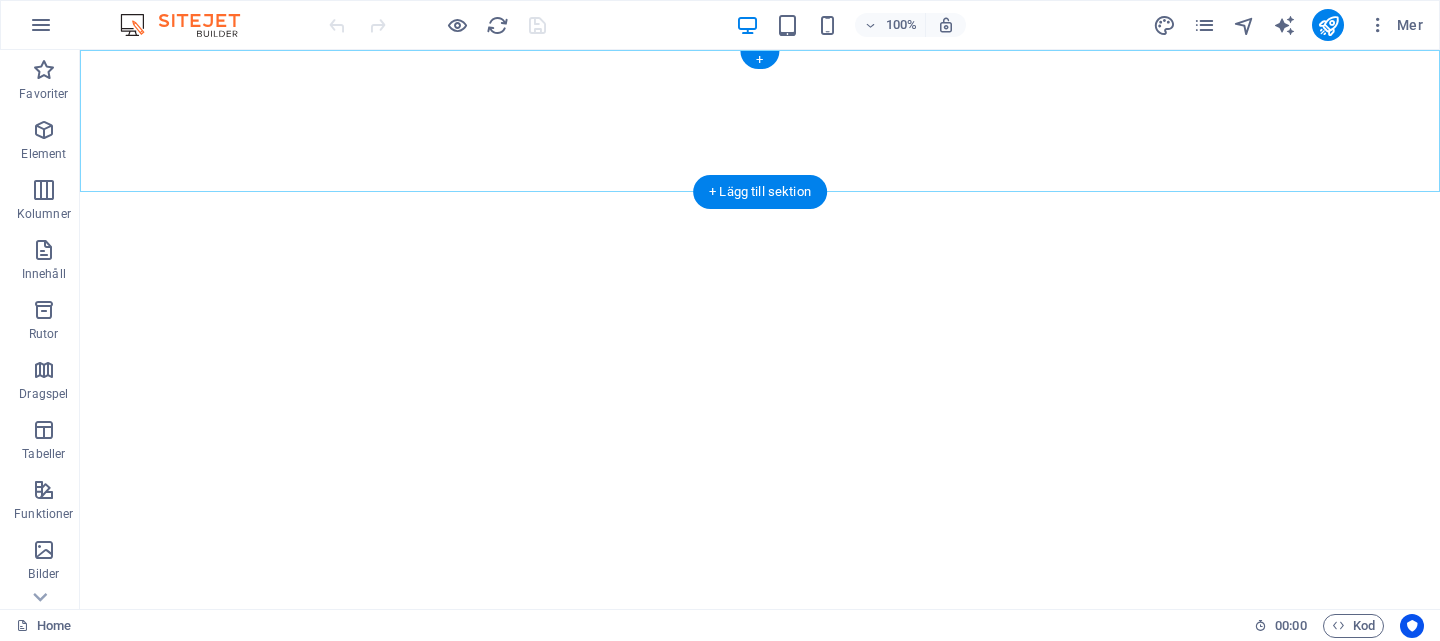 scroll, scrollTop: 0, scrollLeft: 0, axis: both 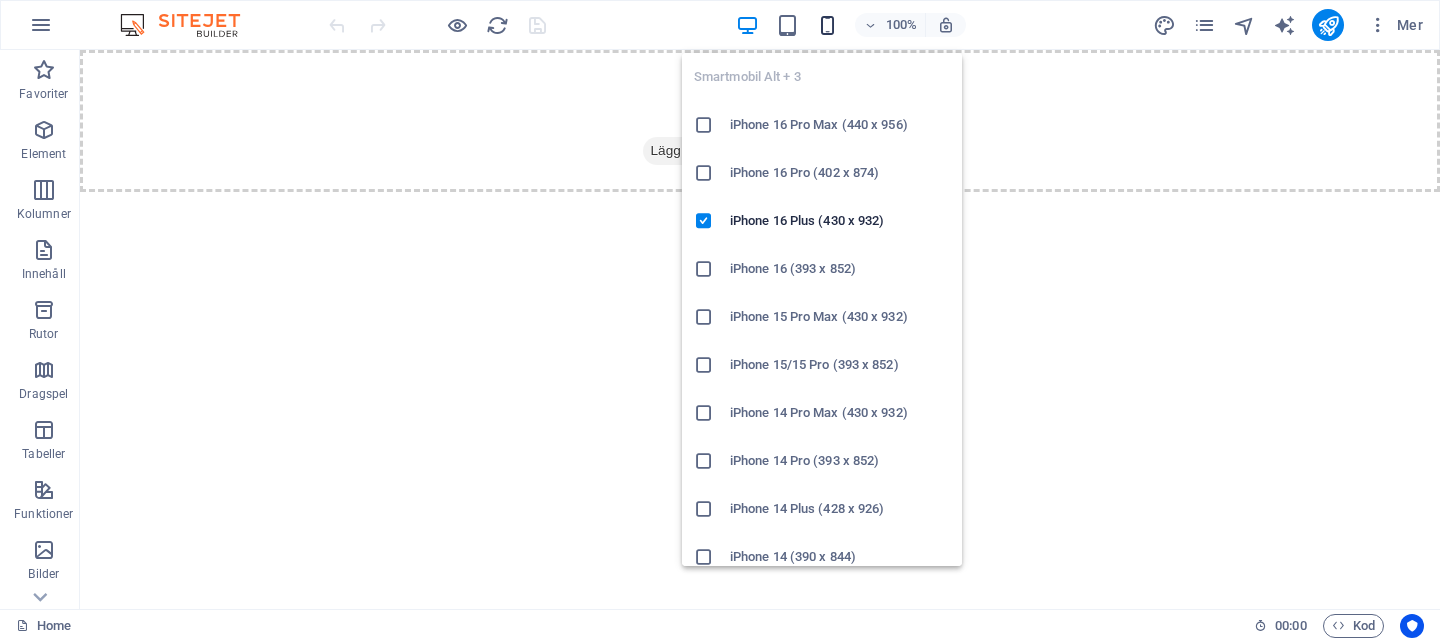 click at bounding box center [827, 25] 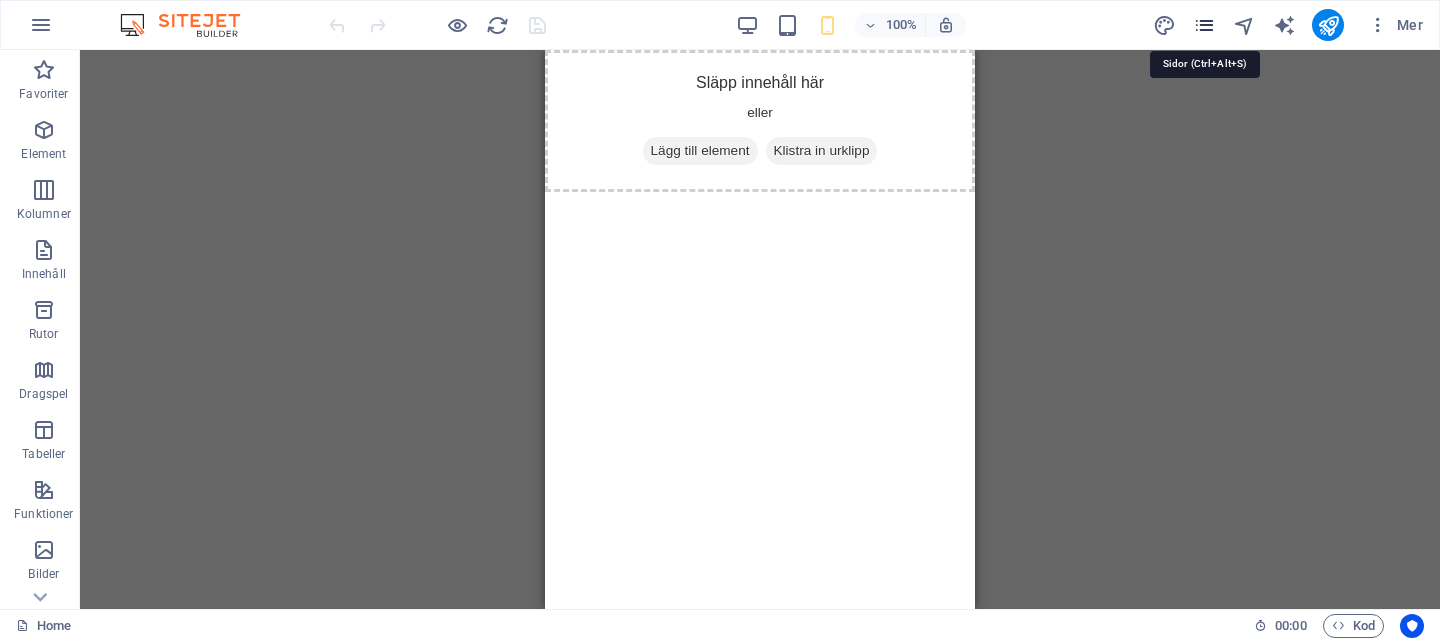 click at bounding box center [1204, 25] 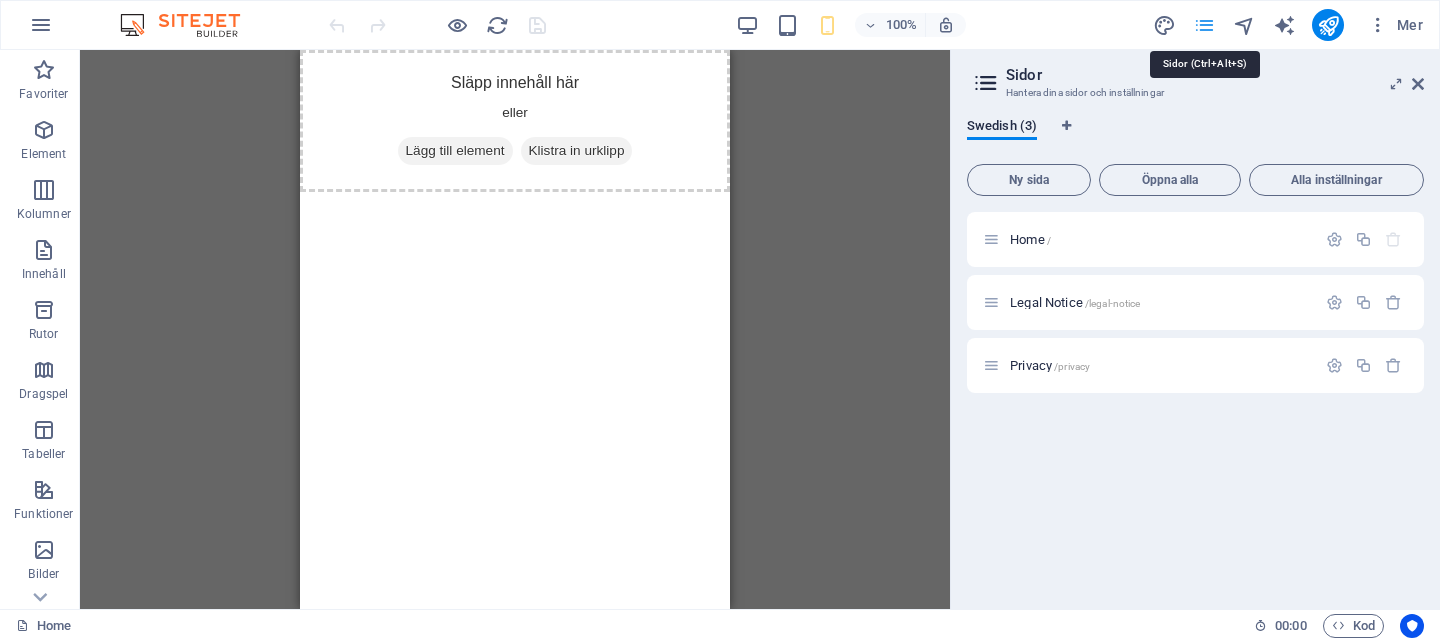 click at bounding box center [1204, 25] 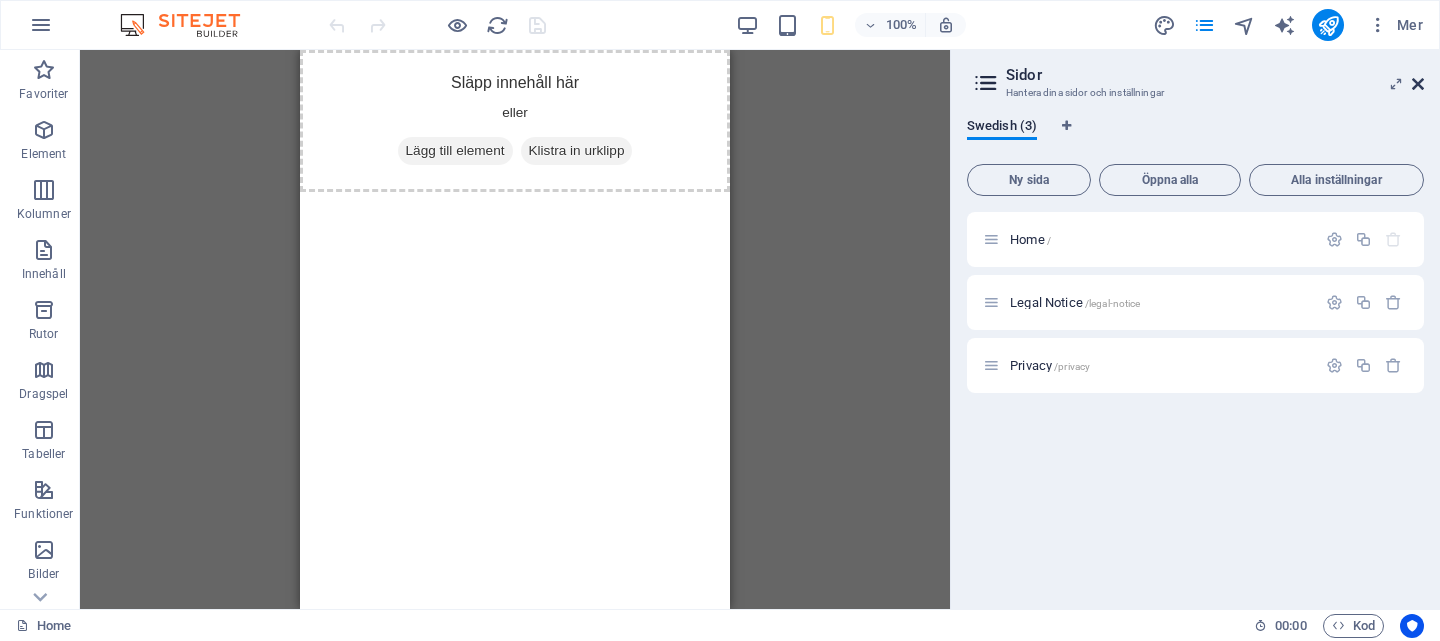 click at bounding box center (1418, 84) 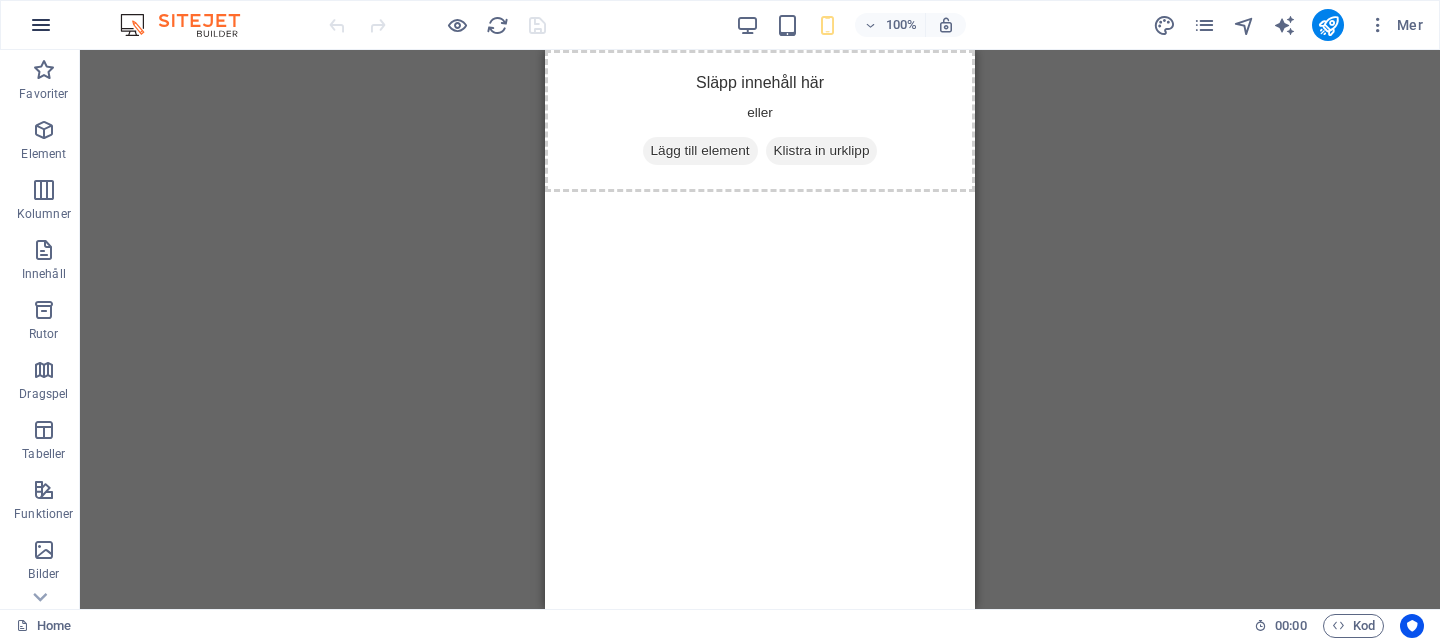 click at bounding box center [41, 25] 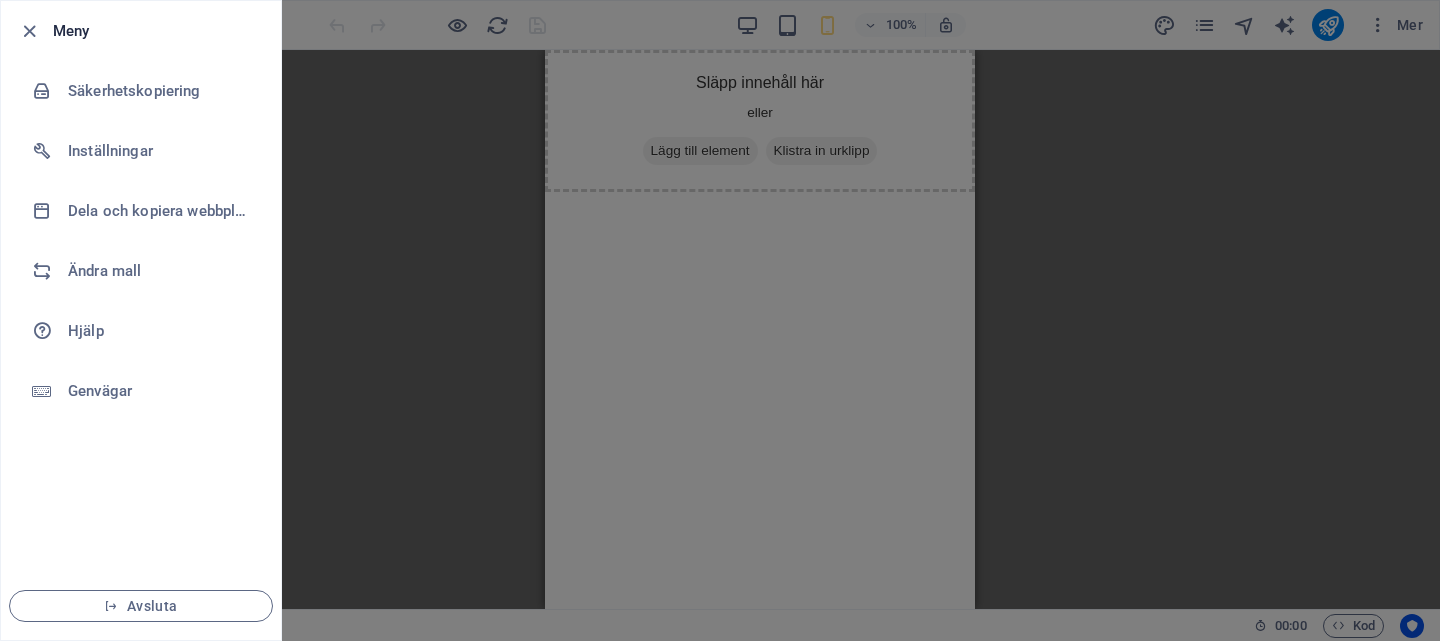 drag, startPoint x: 1370, startPoint y: 160, endPoint x: 1392, endPoint y: 38, distance: 123.967735 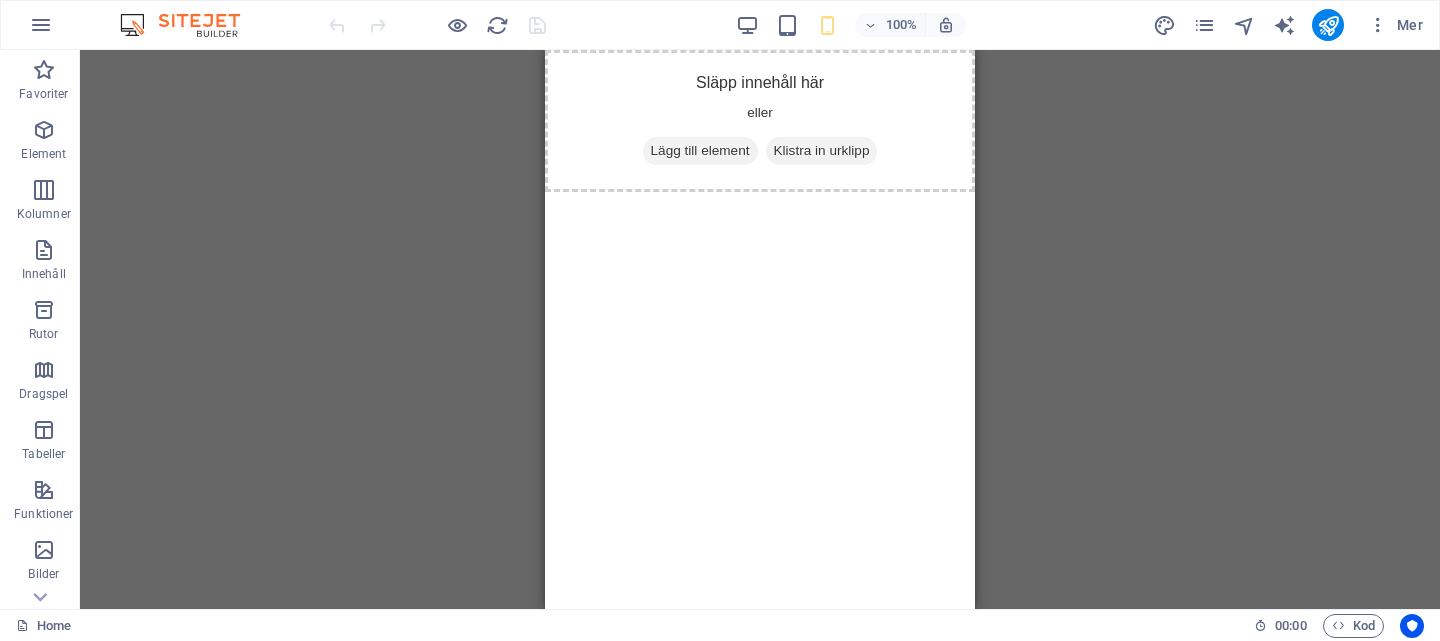 click on "Mer" at bounding box center [1395, 25] 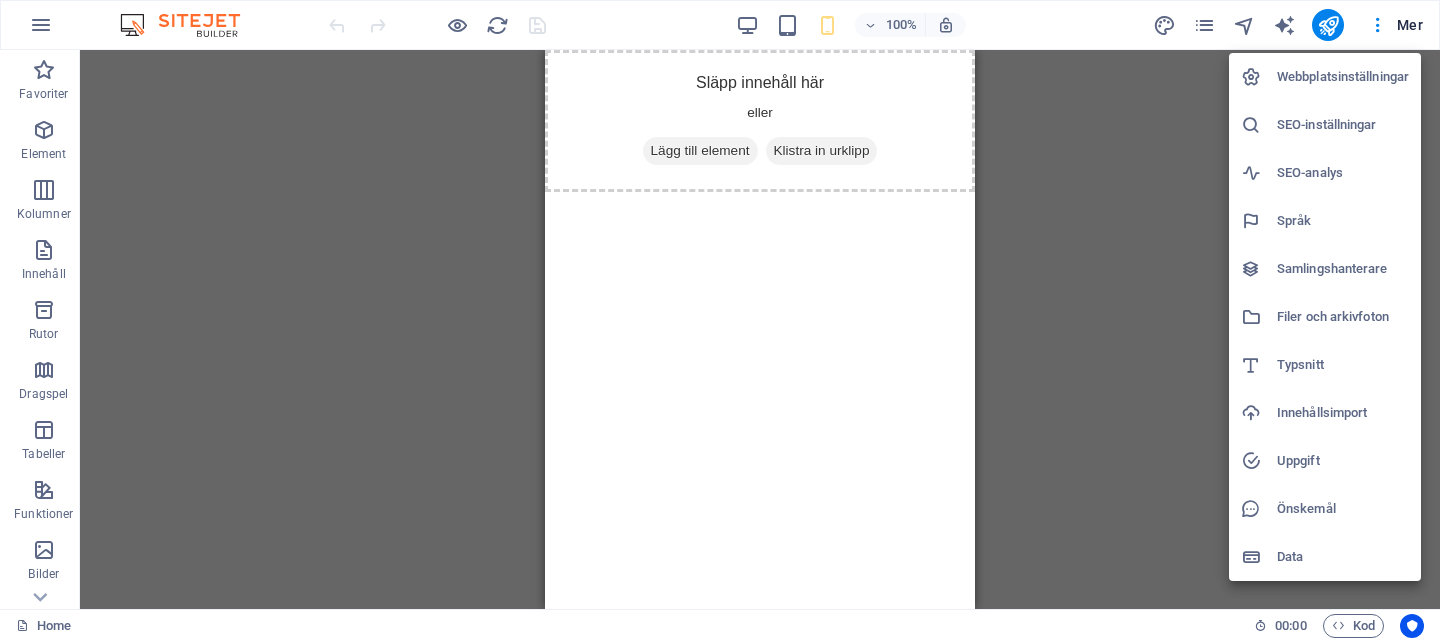 click at bounding box center (720, 320) 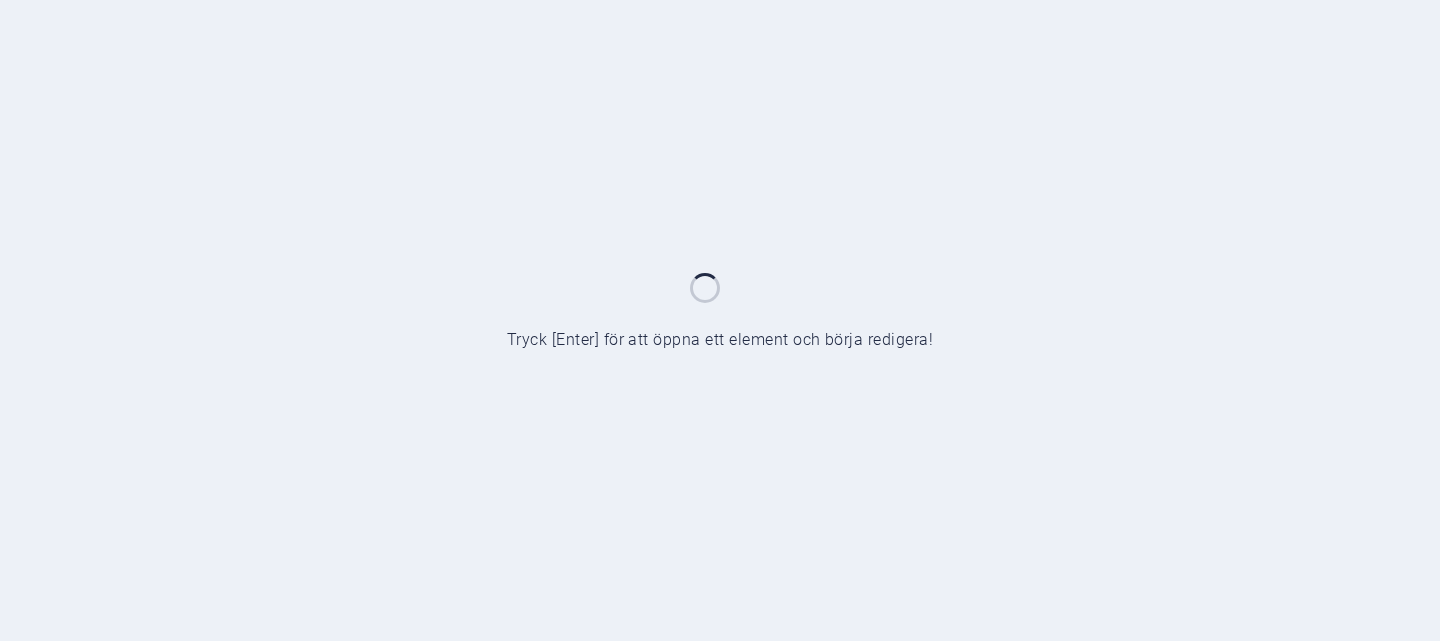scroll, scrollTop: 0, scrollLeft: 0, axis: both 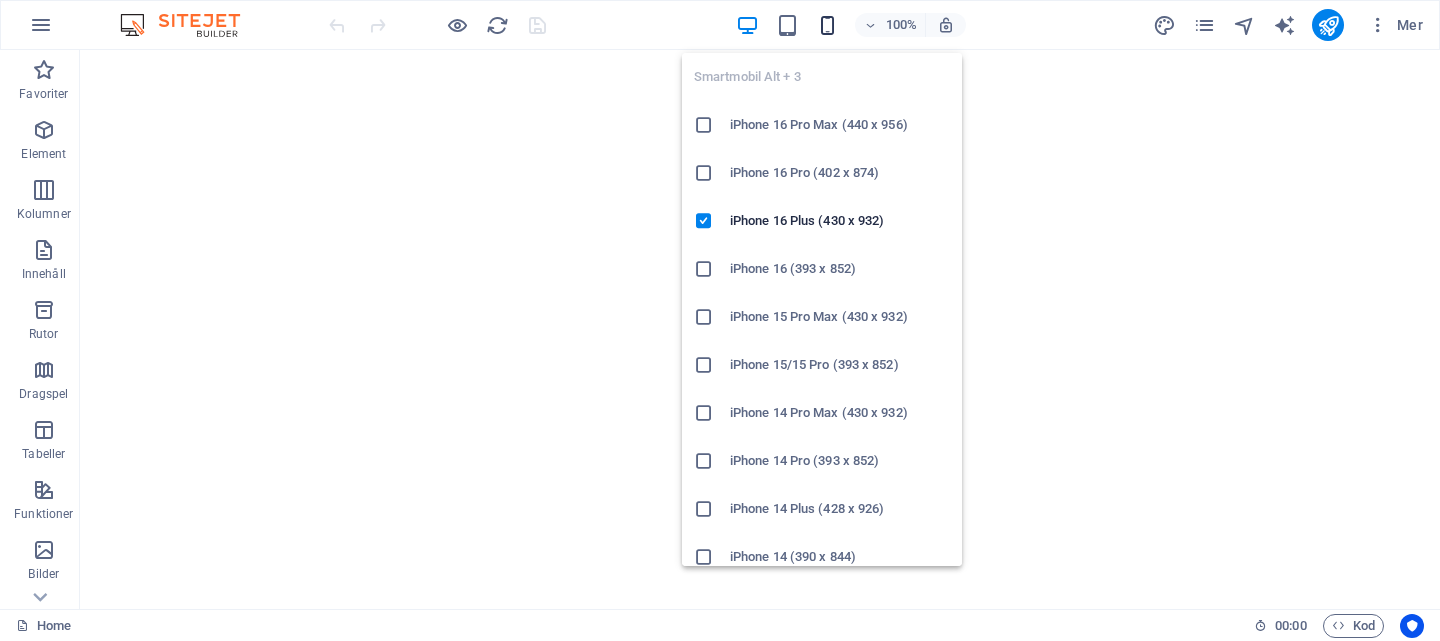 click at bounding box center (827, 25) 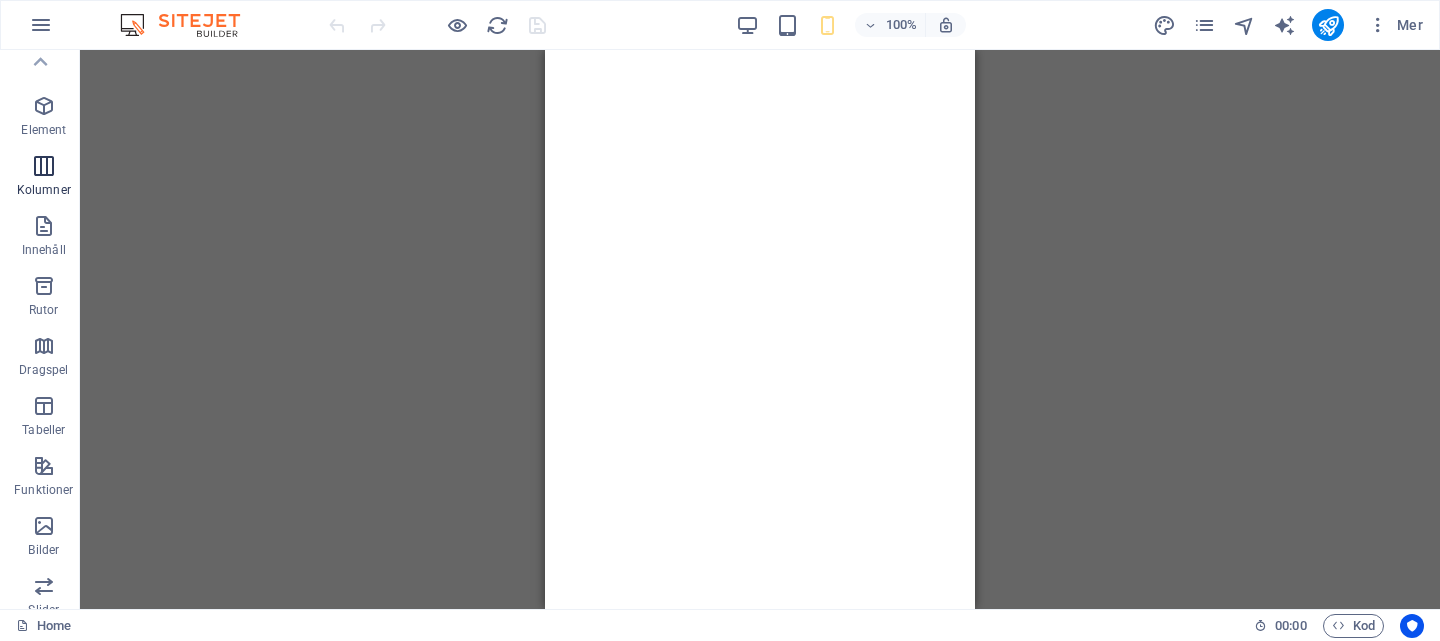 scroll, scrollTop: 0, scrollLeft: 0, axis: both 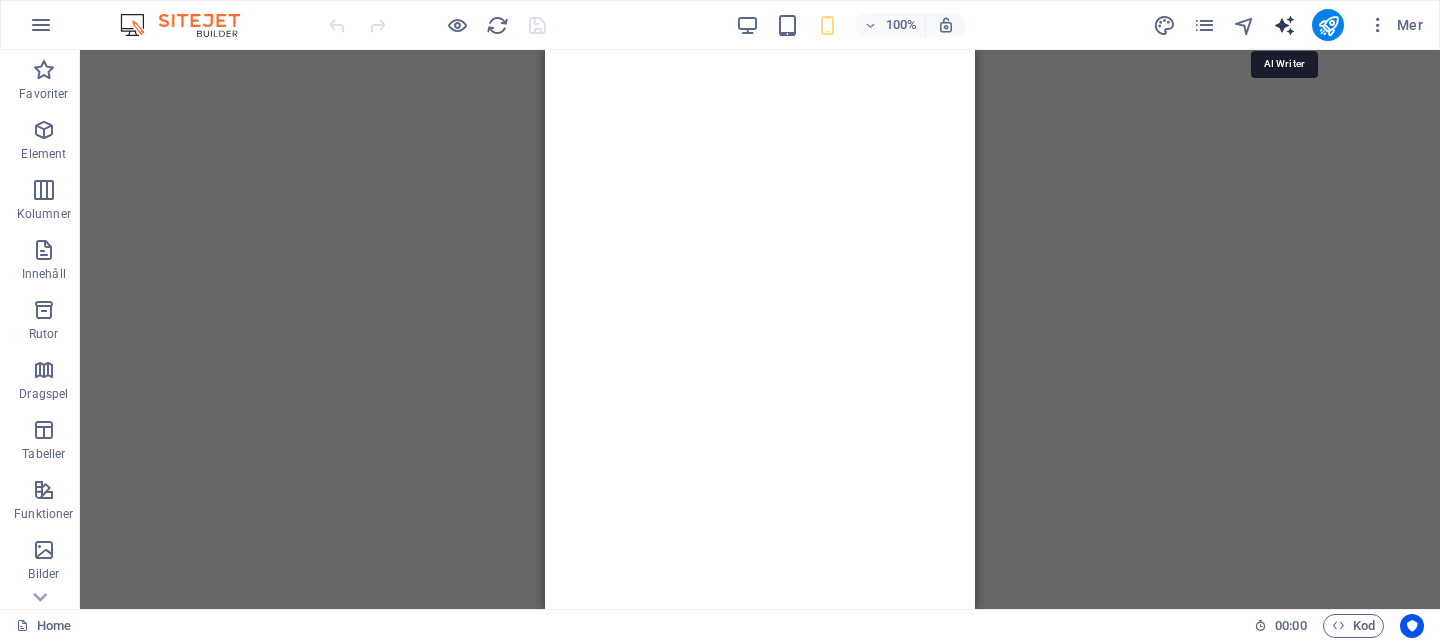 click at bounding box center [1284, 25] 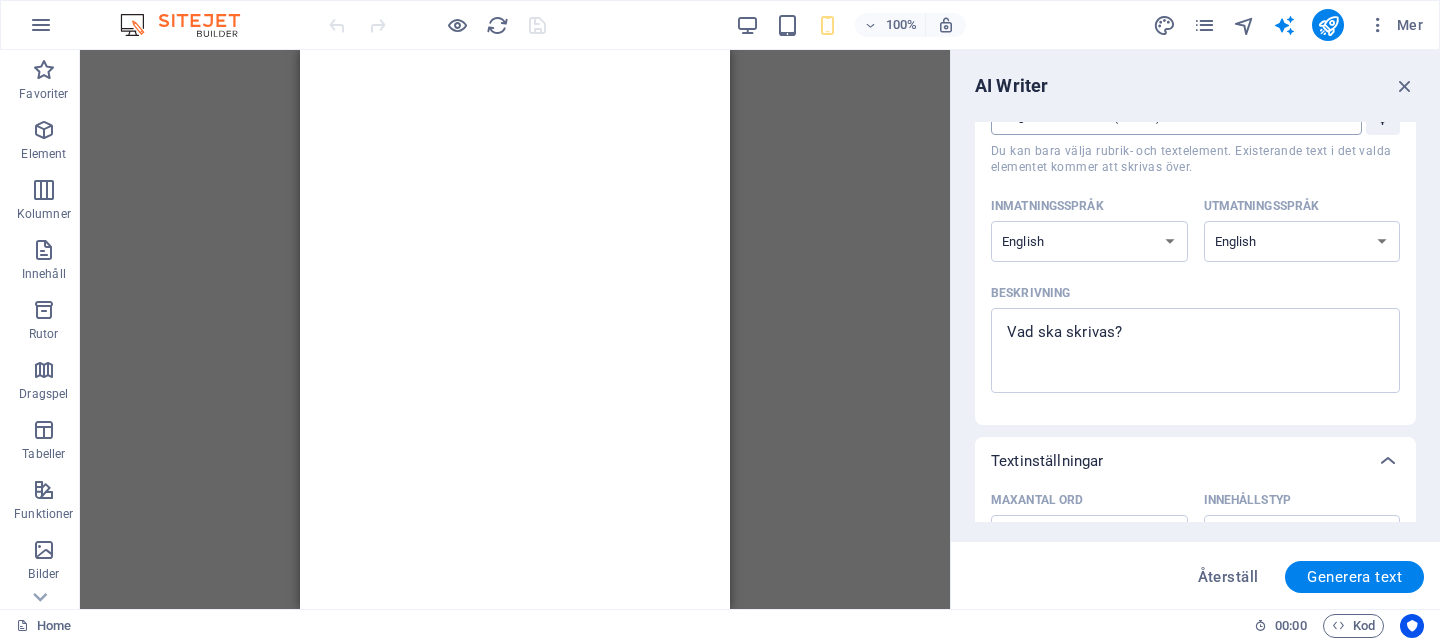 scroll, scrollTop: 0, scrollLeft: 0, axis: both 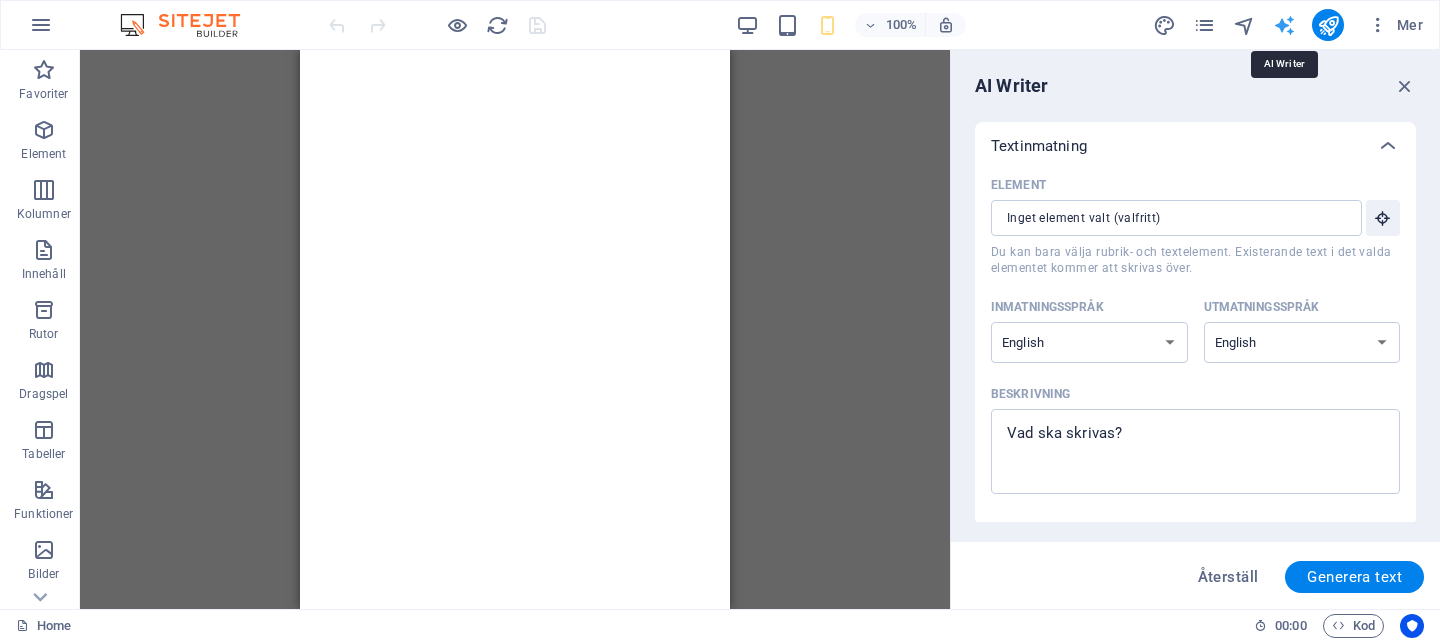 click at bounding box center [1284, 25] 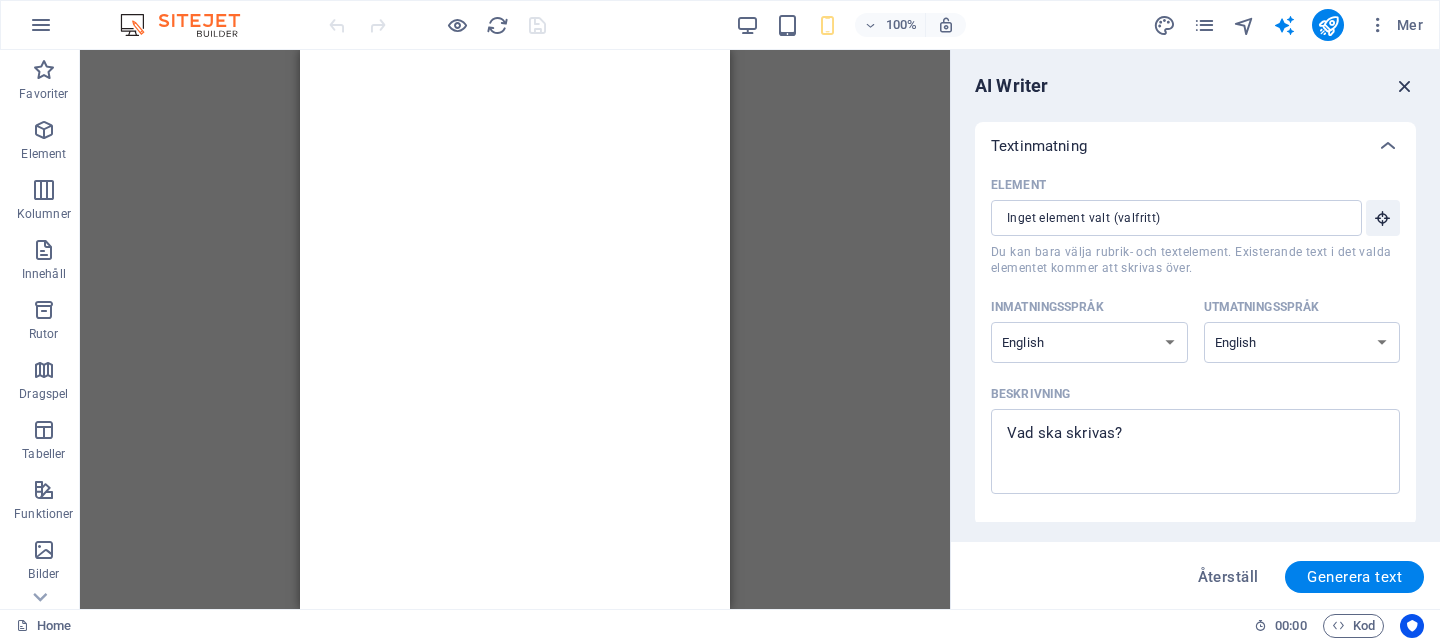 click at bounding box center [1405, 86] 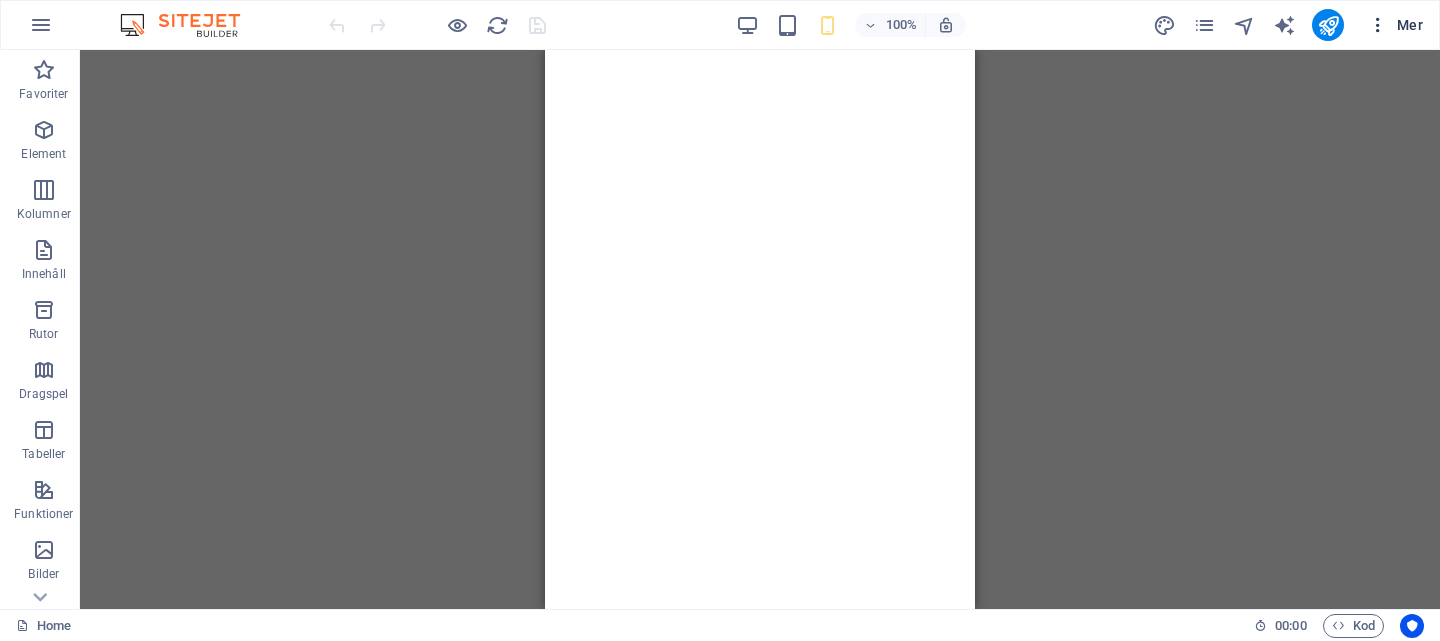 click on "Mer" at bounding box center [1395, 25] 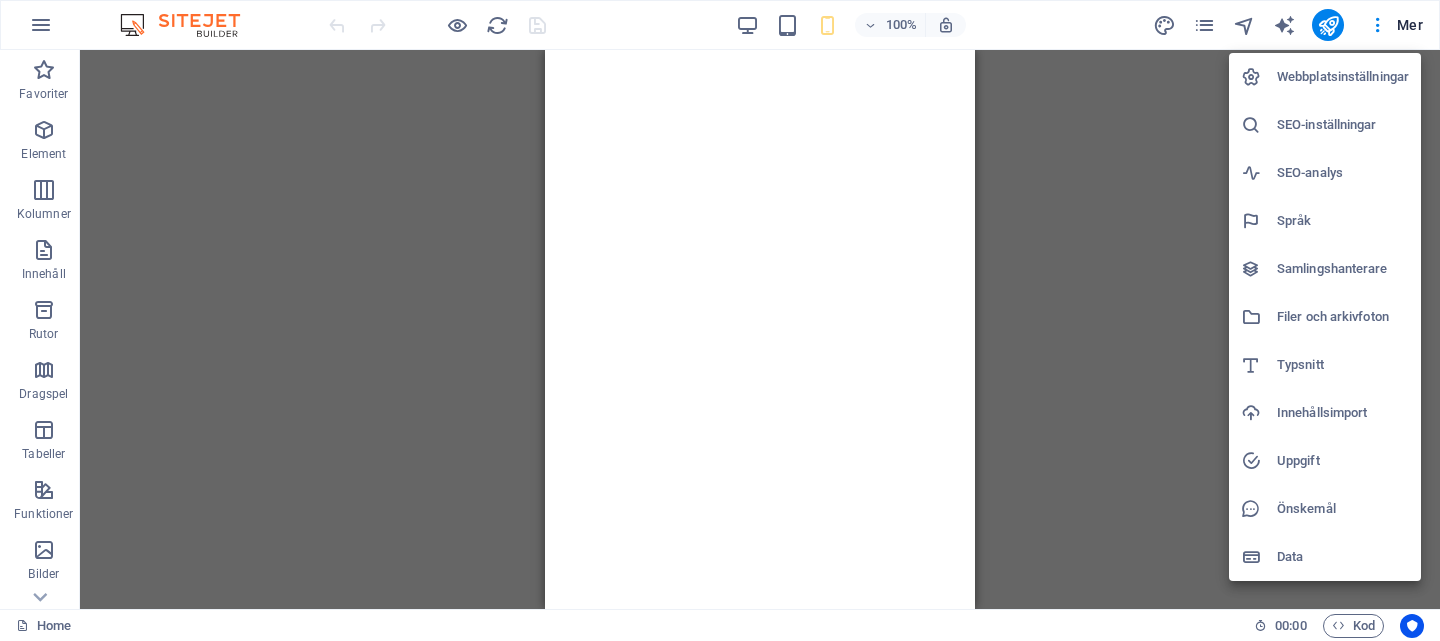 click at bounding box center [720, 320] 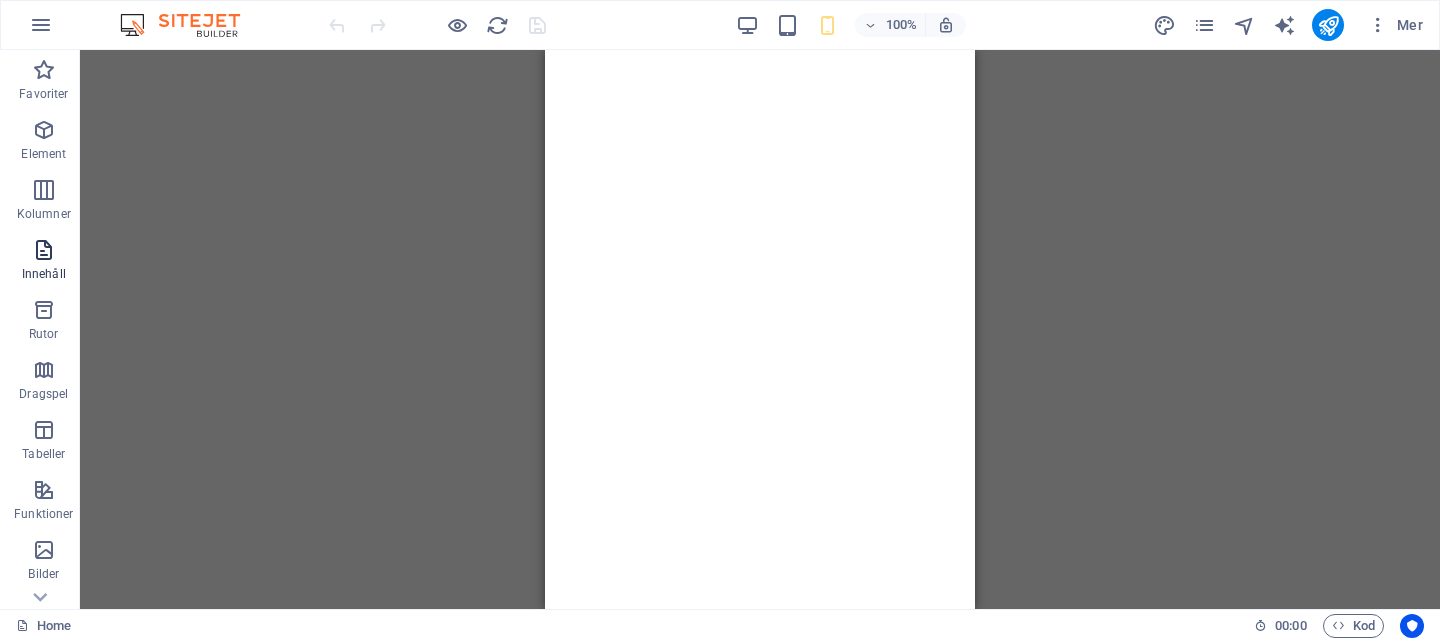 click on "Innehåll" at bounding box center [44, 262] 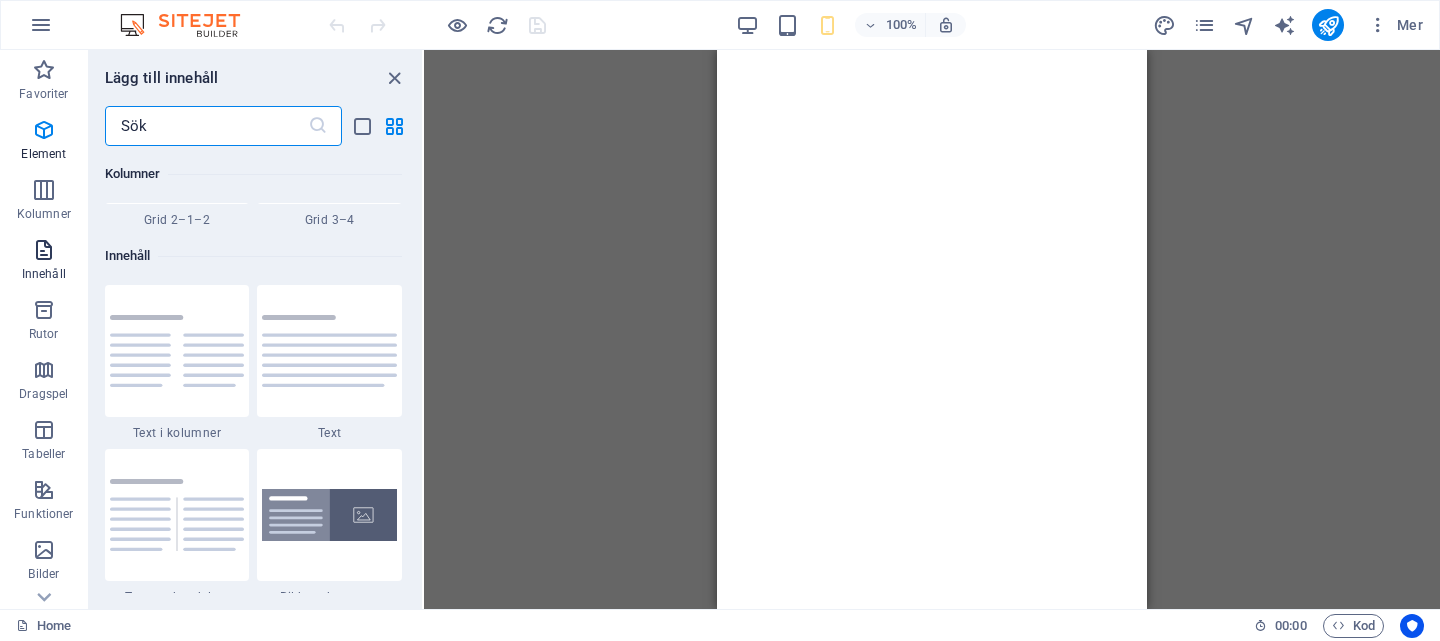scroll, scrollTop: 3499, scrollLeft: 0, axis: vertical 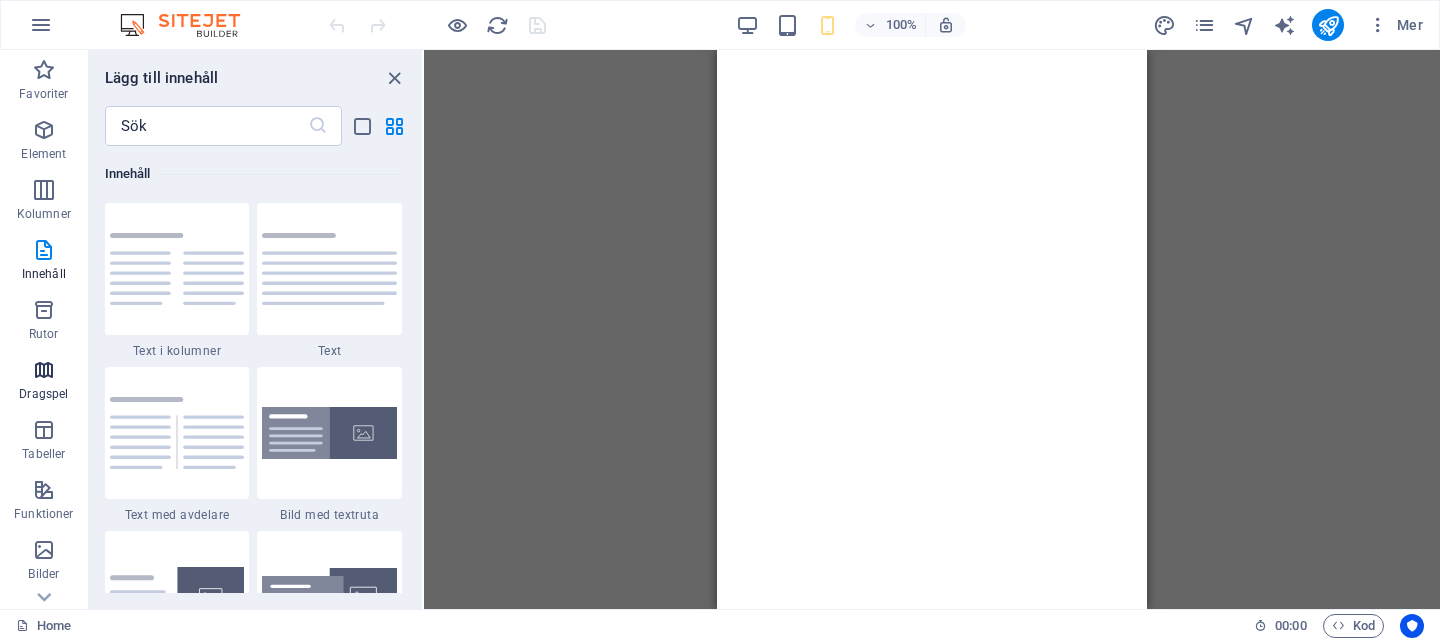 click at bounding box center [44, 370] 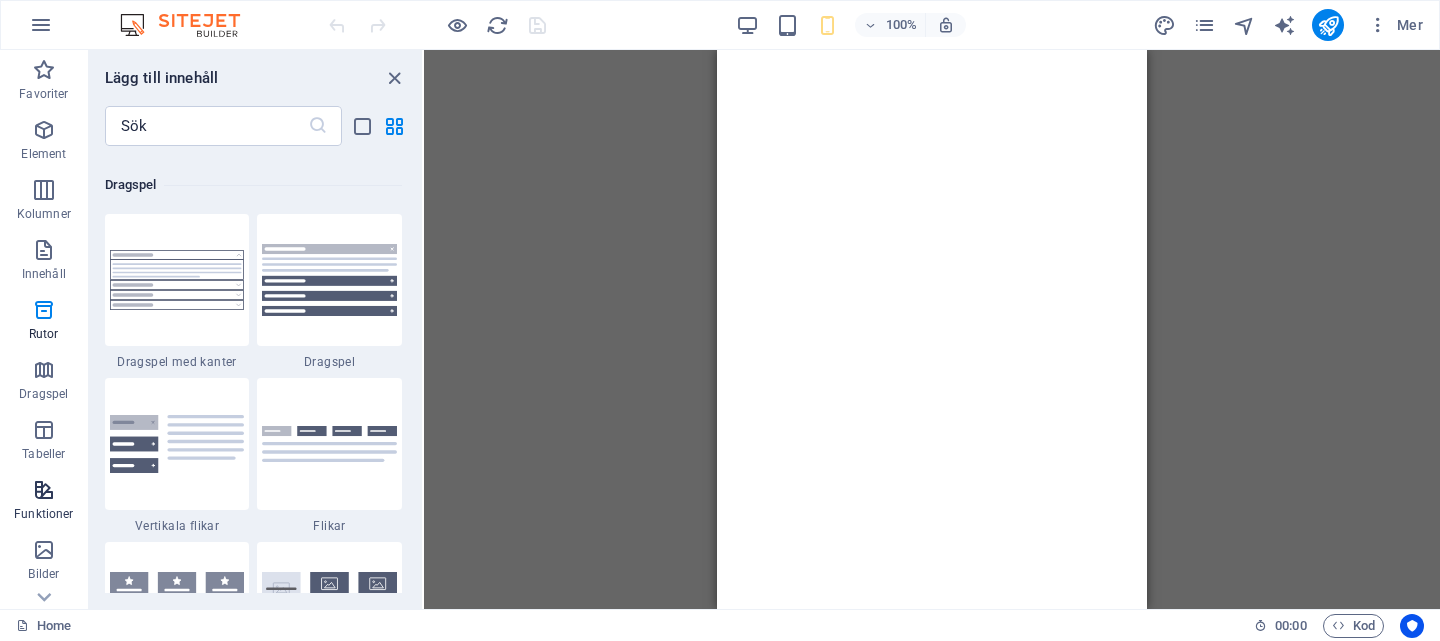 scroll, scrollTop: 6385, scrollLeft: 0, axis: vertical 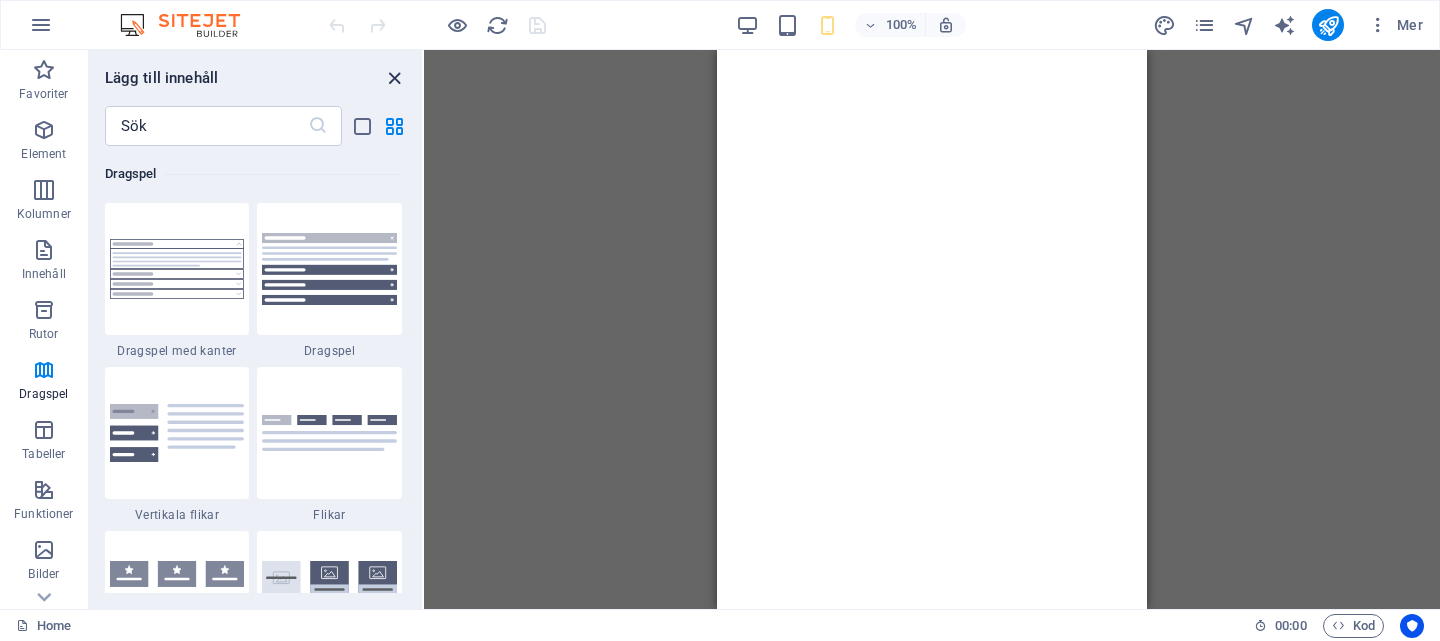 click at bounding box center [394, 78] 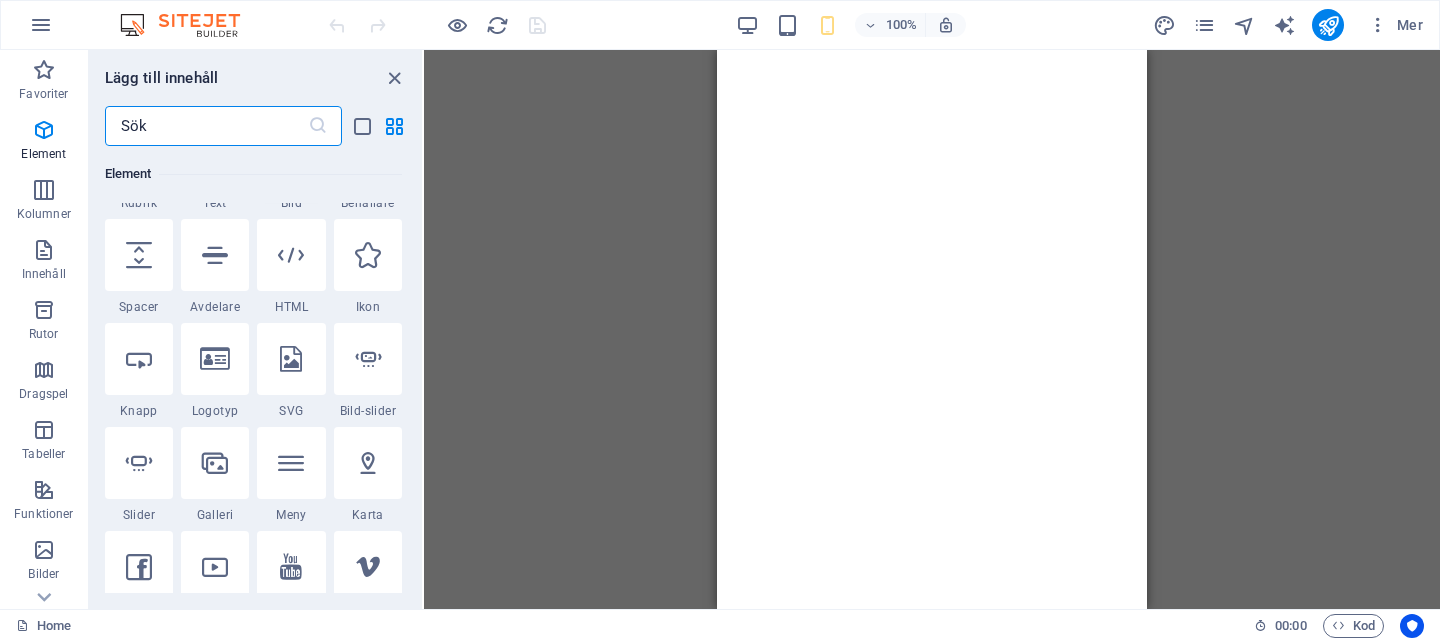 scroll, scrollTop: 302, scrollLeft: 0, axis: vertical 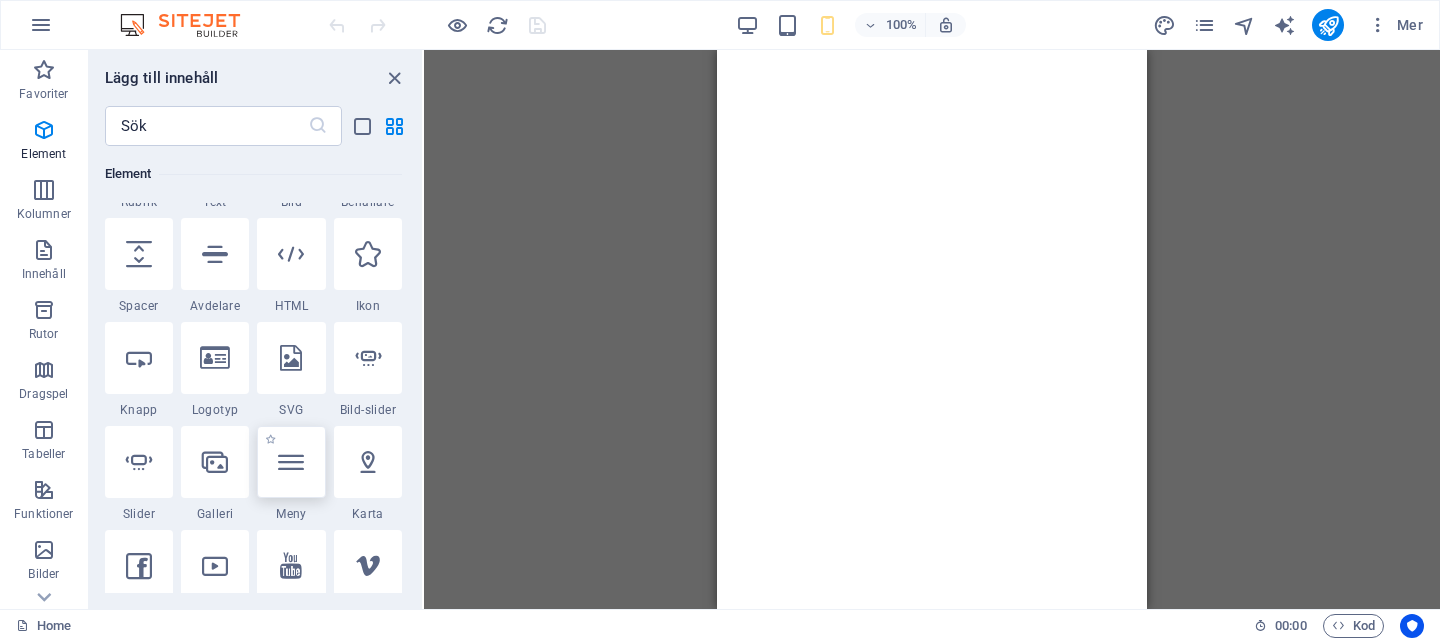 click at bounding box center [291, 462] 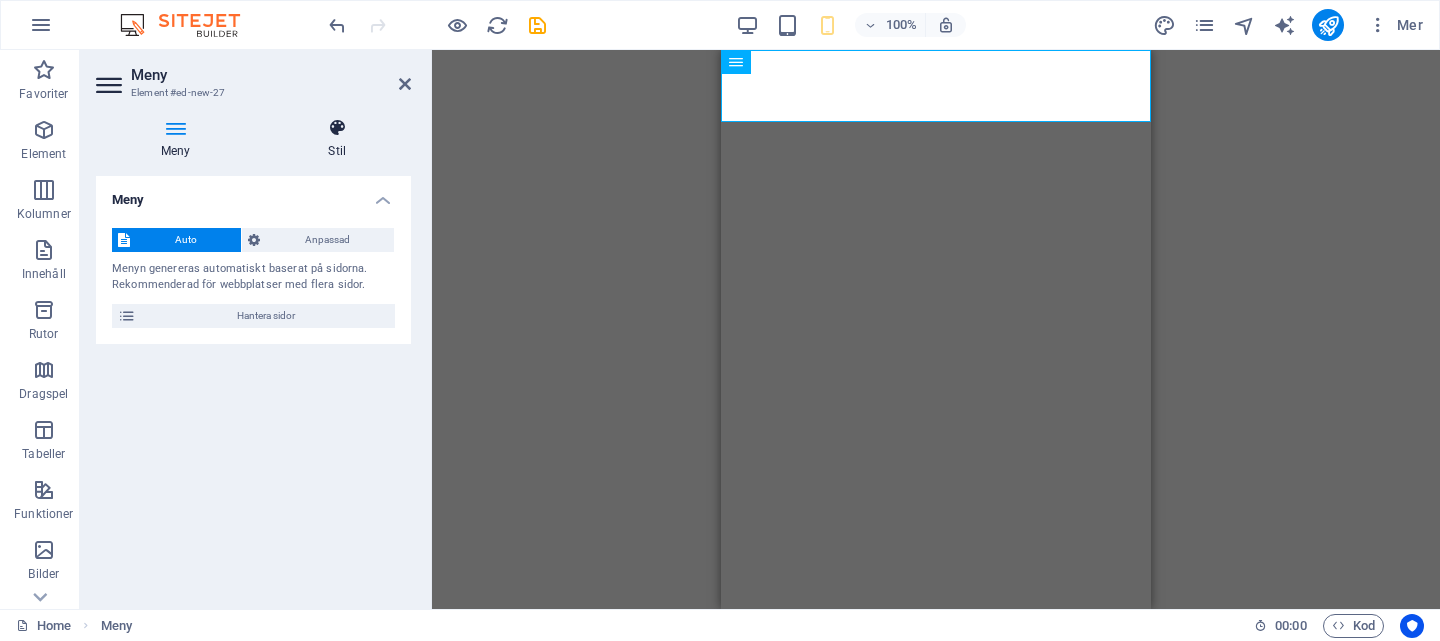 click on "Stil" at bounding box center [338, 139] 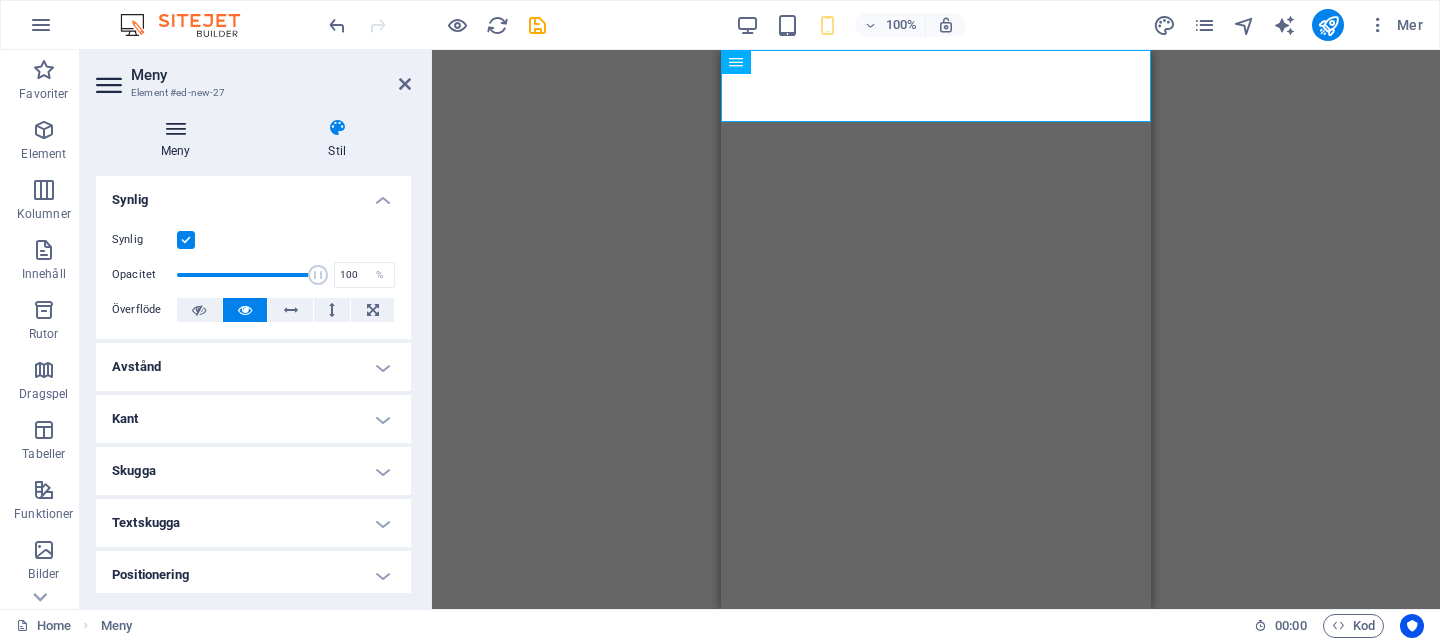 click at bounding box center (176, 128) 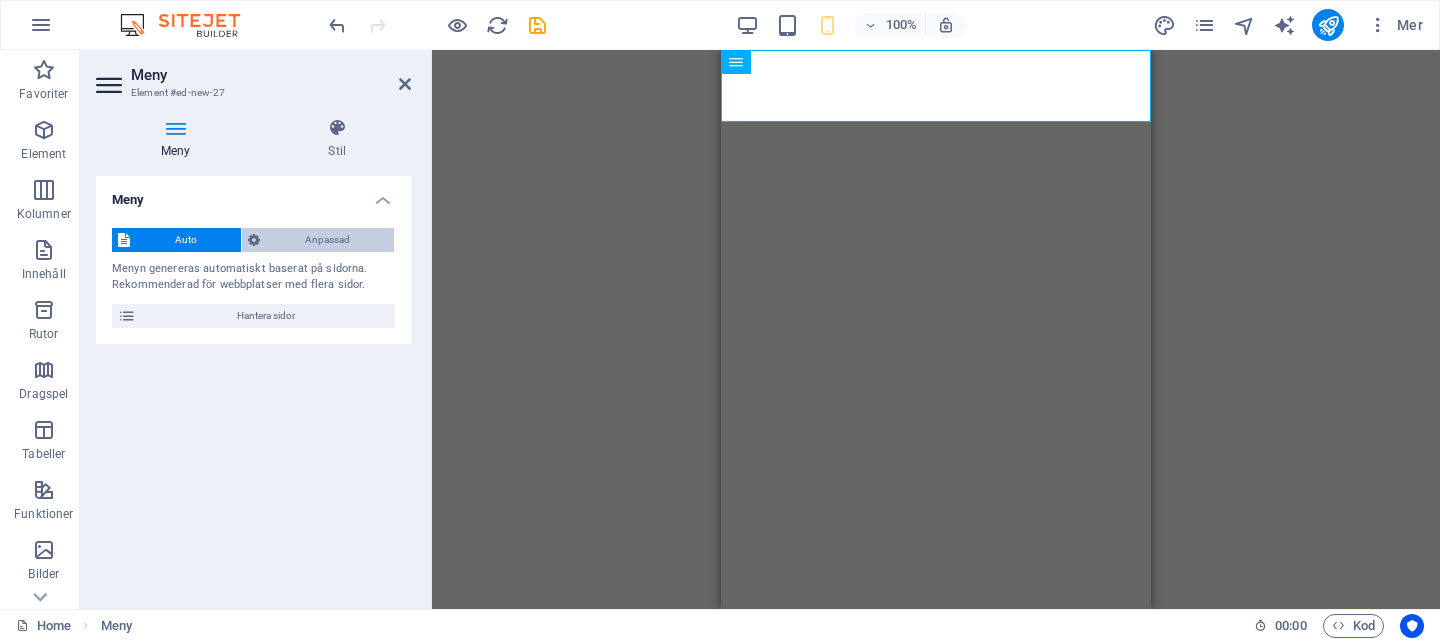 click on "Anpassad" at bounding box center [327, 240] 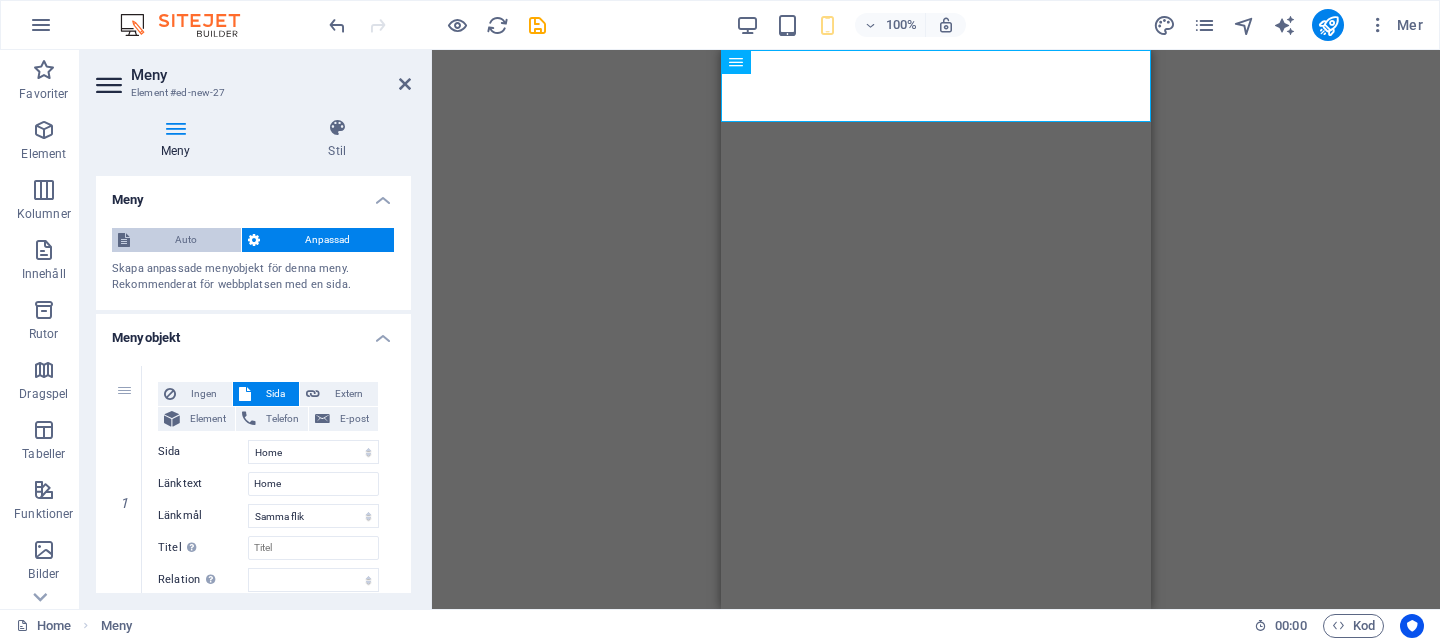 click on "Auto" at bounding box center (185, 240) 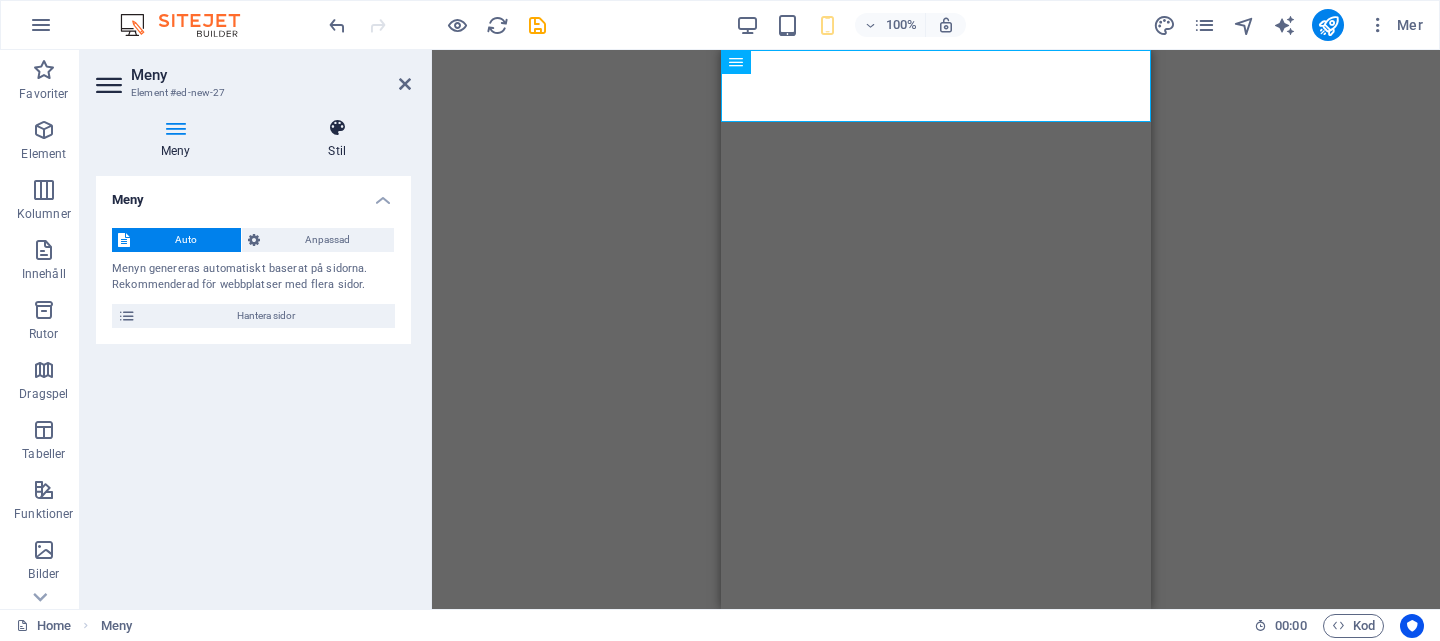 click at bounding box center [338, 128] 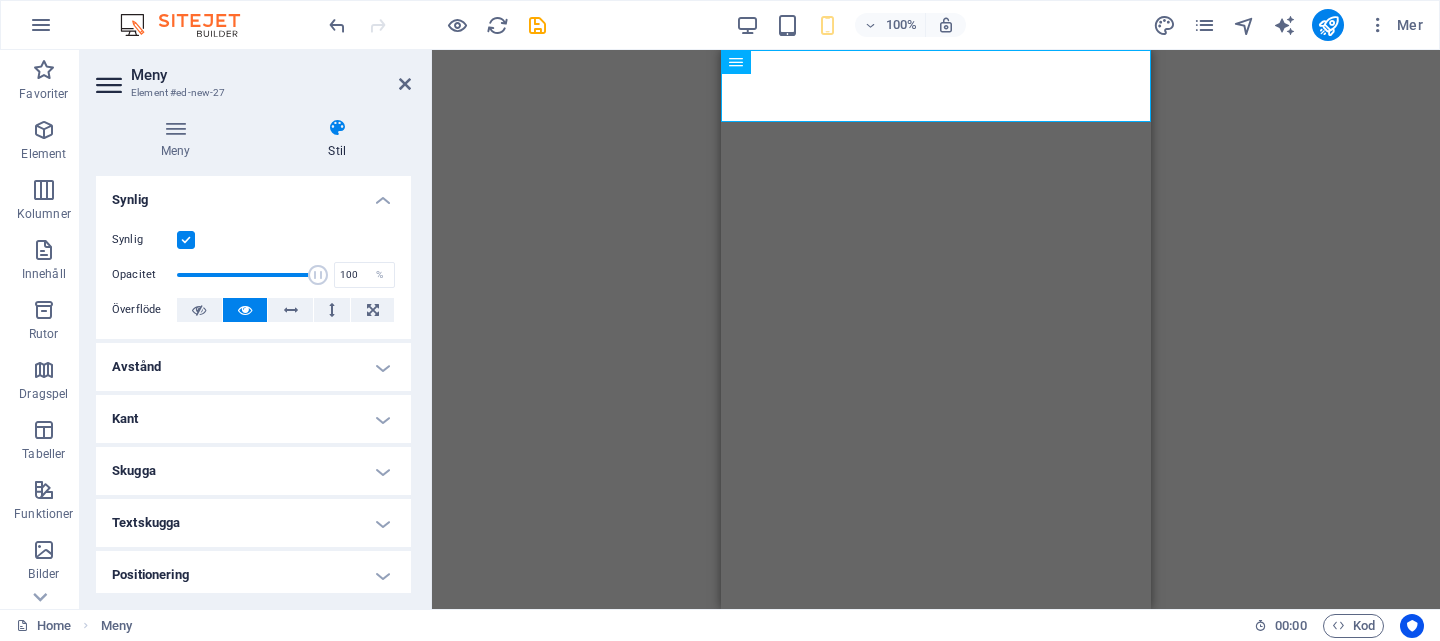 click on "Platshållare   Meny" at bounding box center [936, 329] 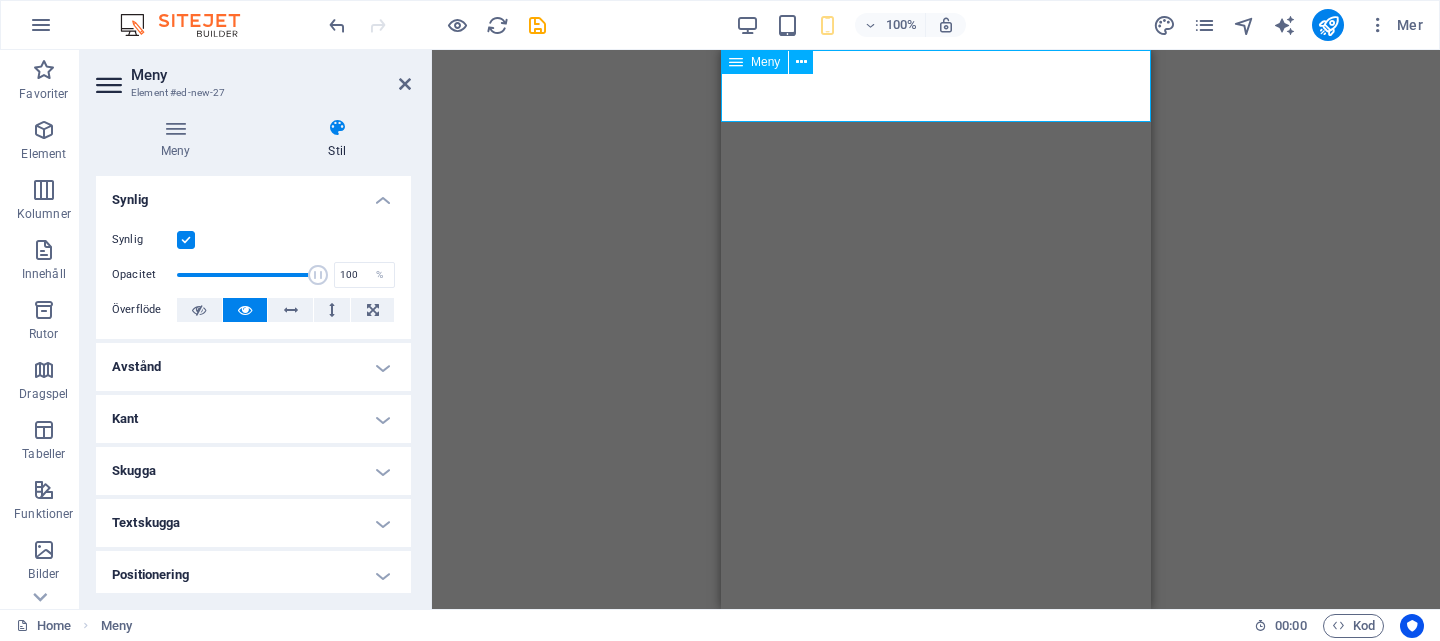 click on "Meny" at bounding box center (765, 62) 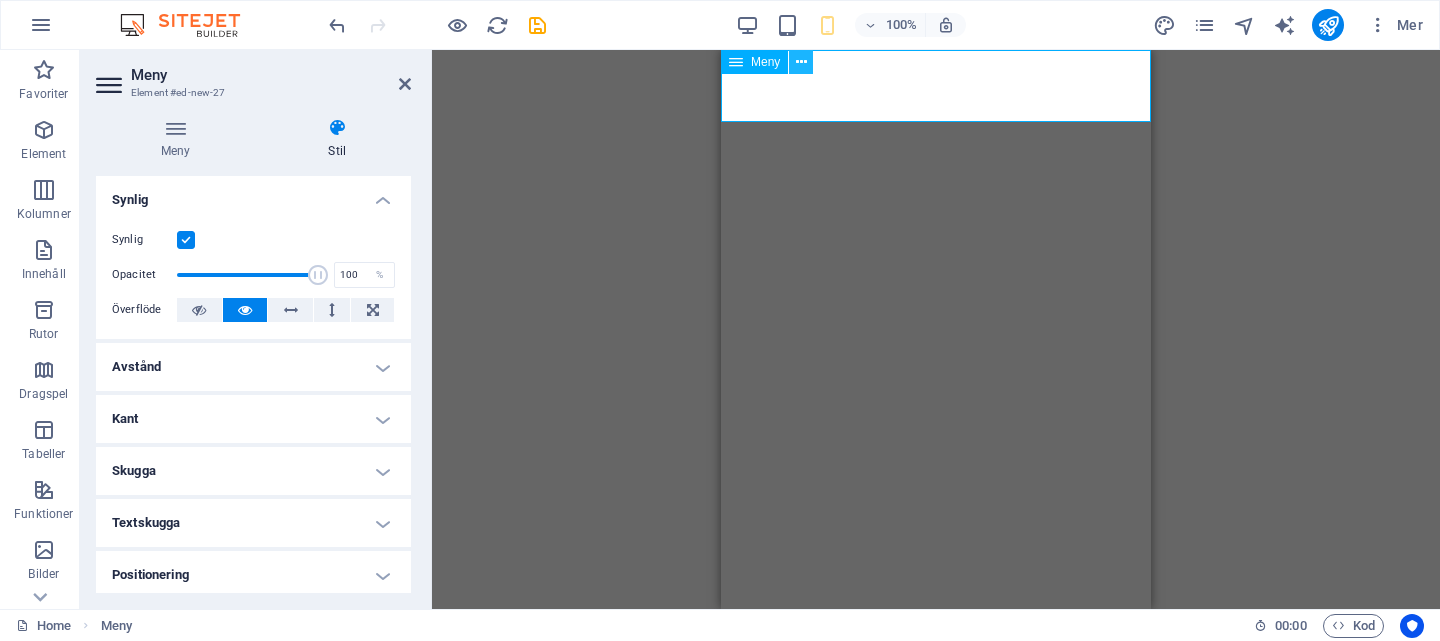 click at bounding box center (801, 62) 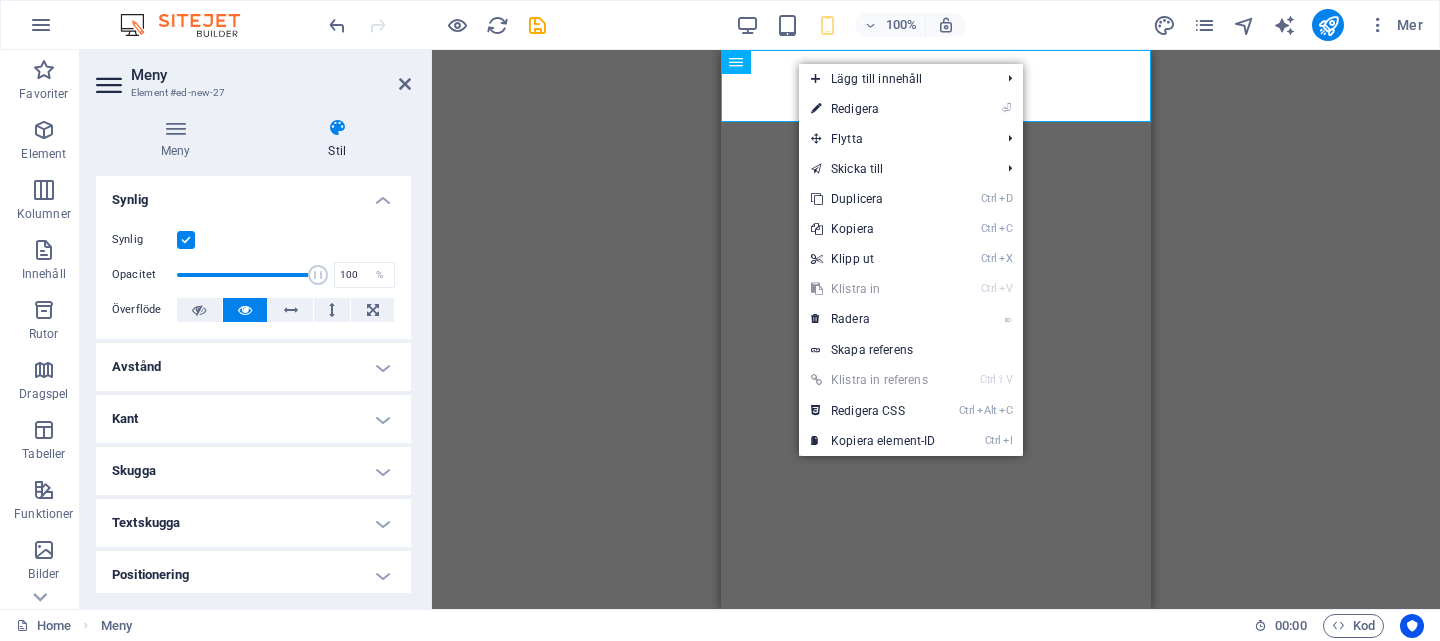 click at bounding box center (437, 25) 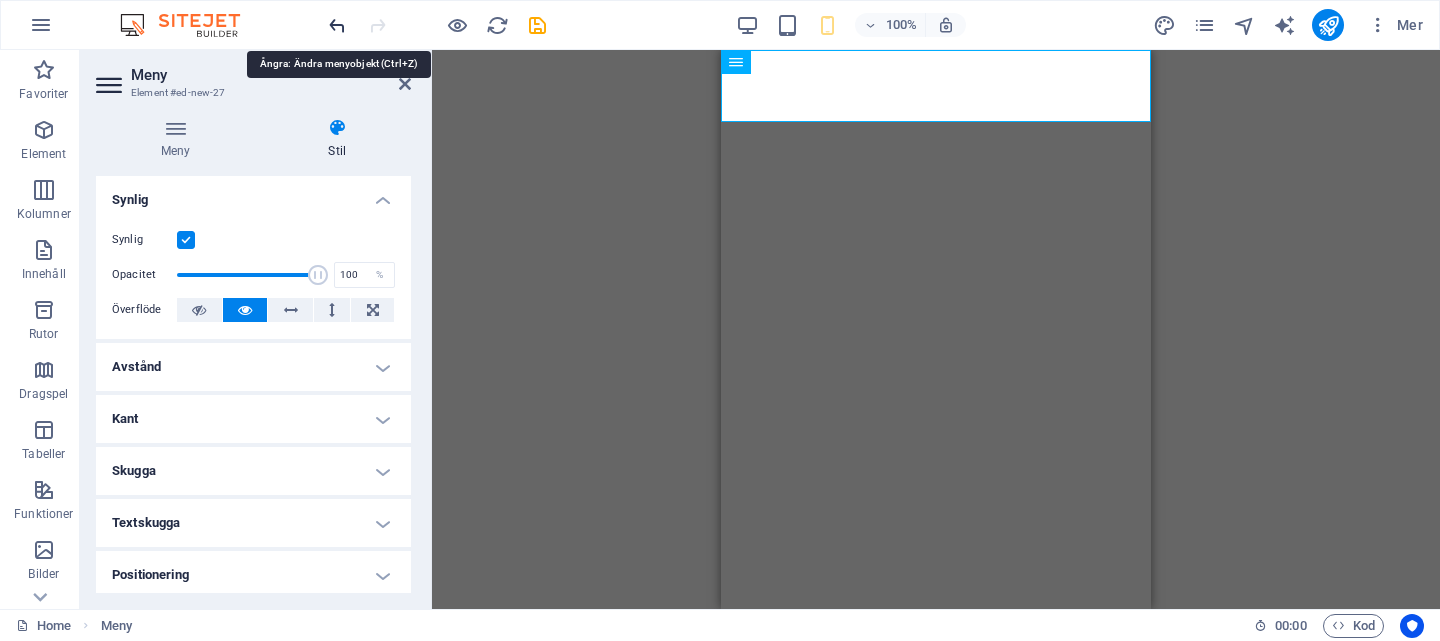 click at bounding box center (337, 25) 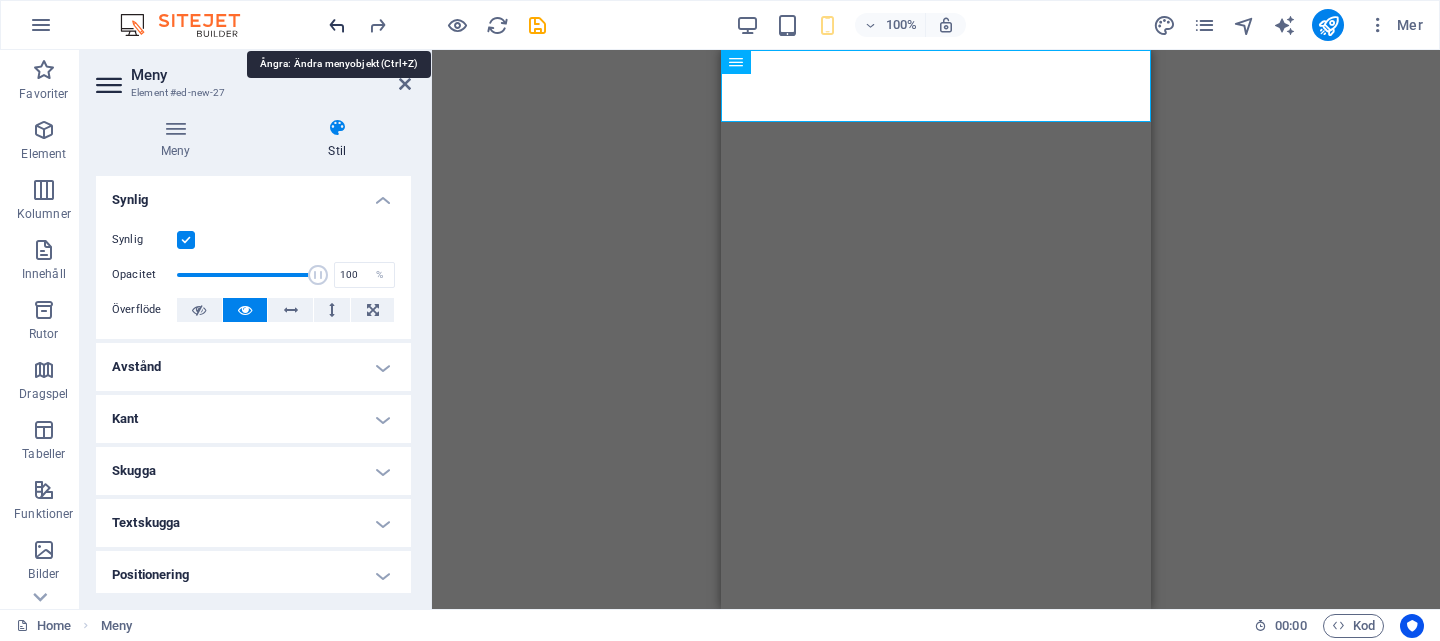 click at bounding box center [337, 25] 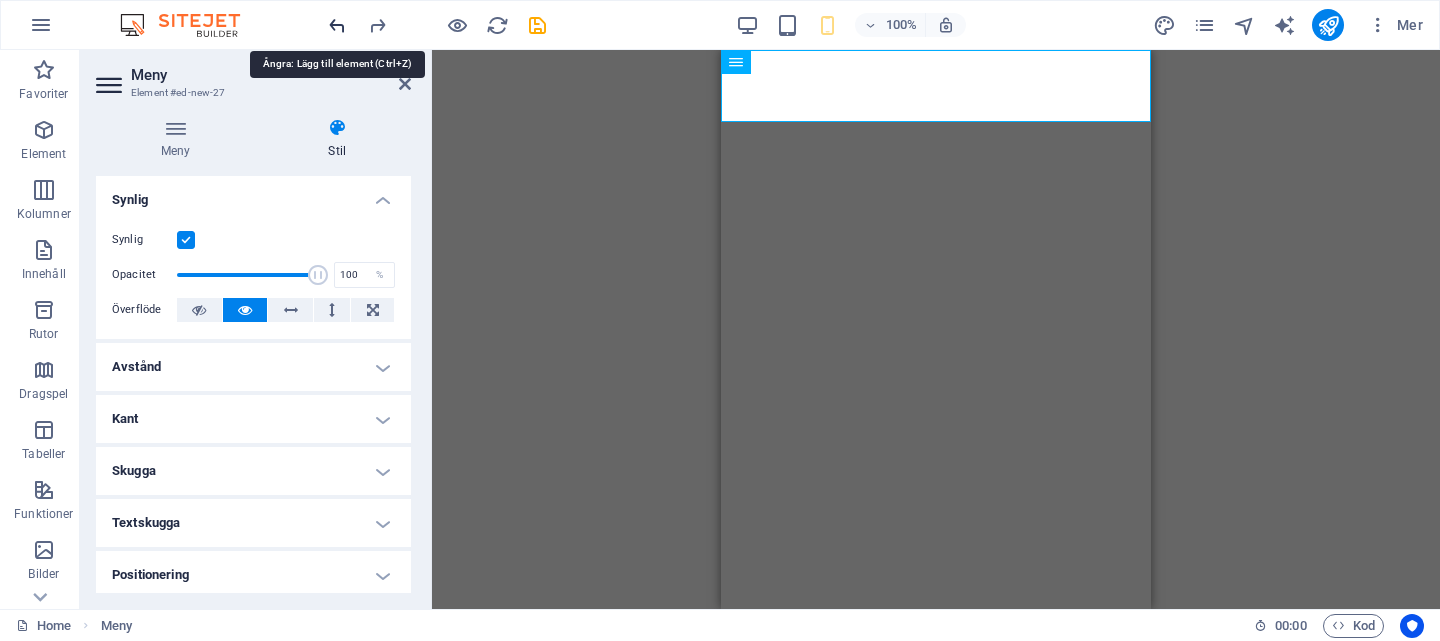 click at bounding box center [337, 25] 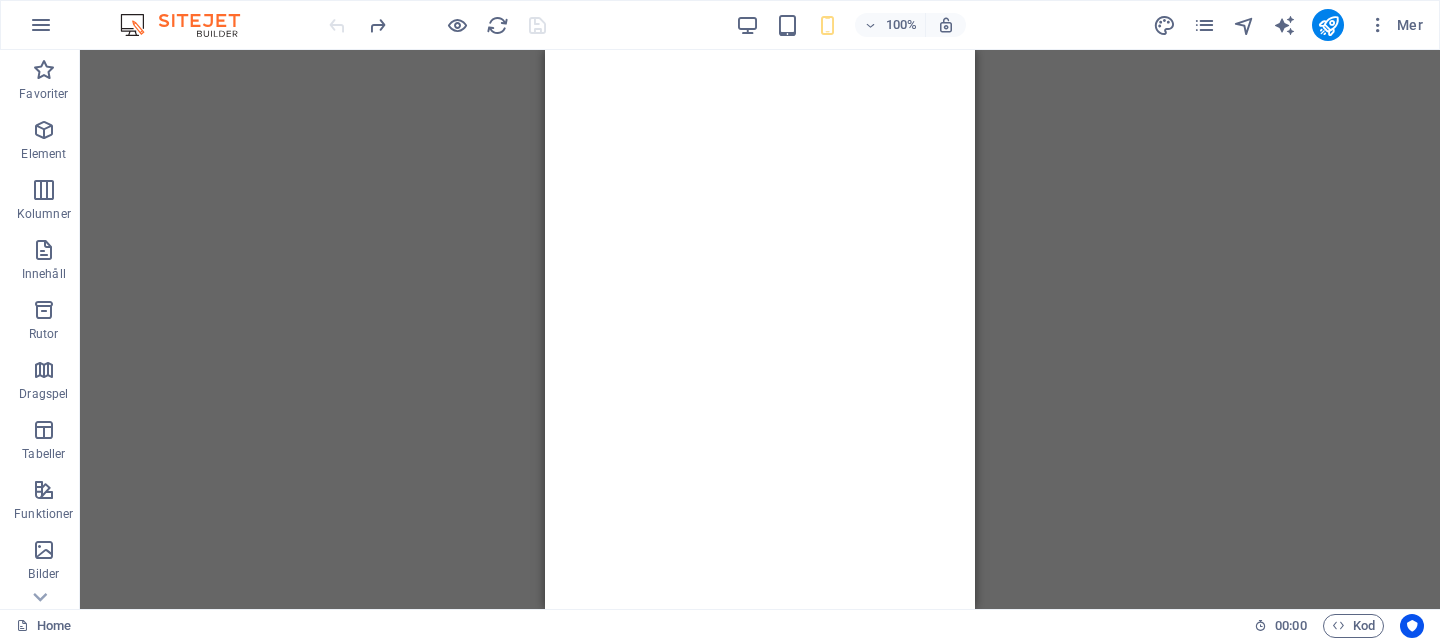 click on "Mer" at bounding box center (1291, 25) 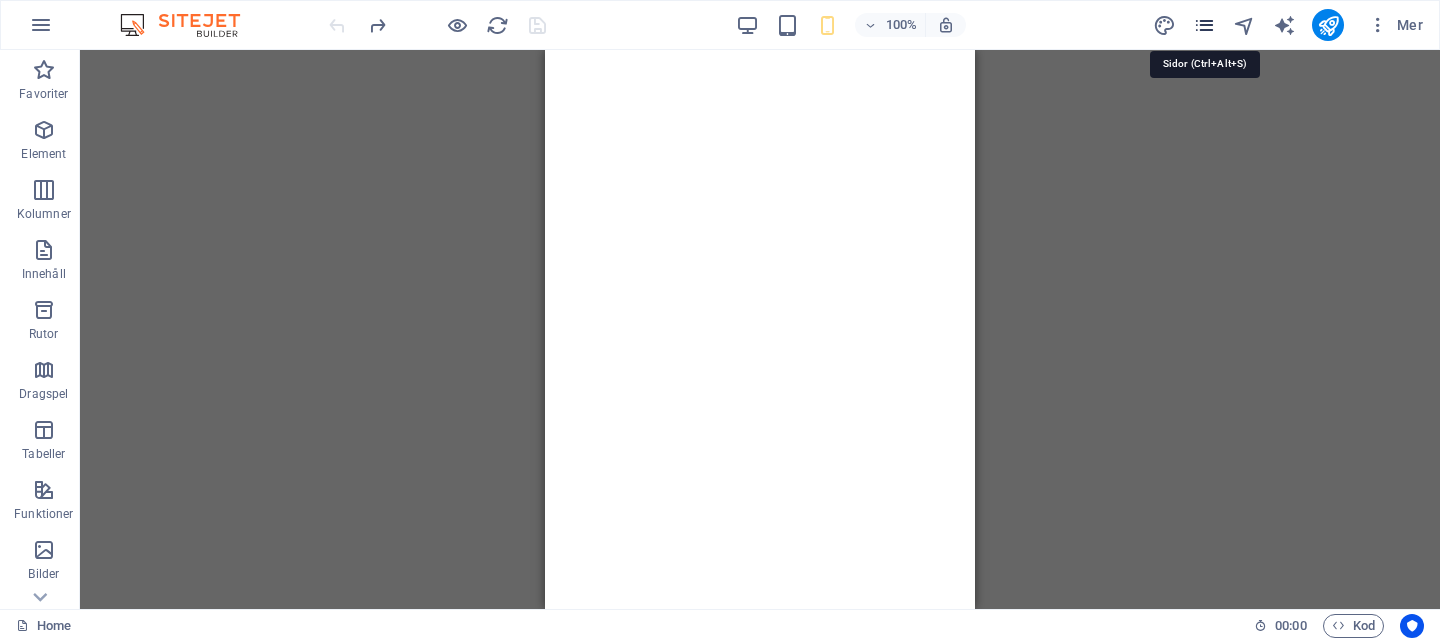 click at bounding box center (1204, 25) 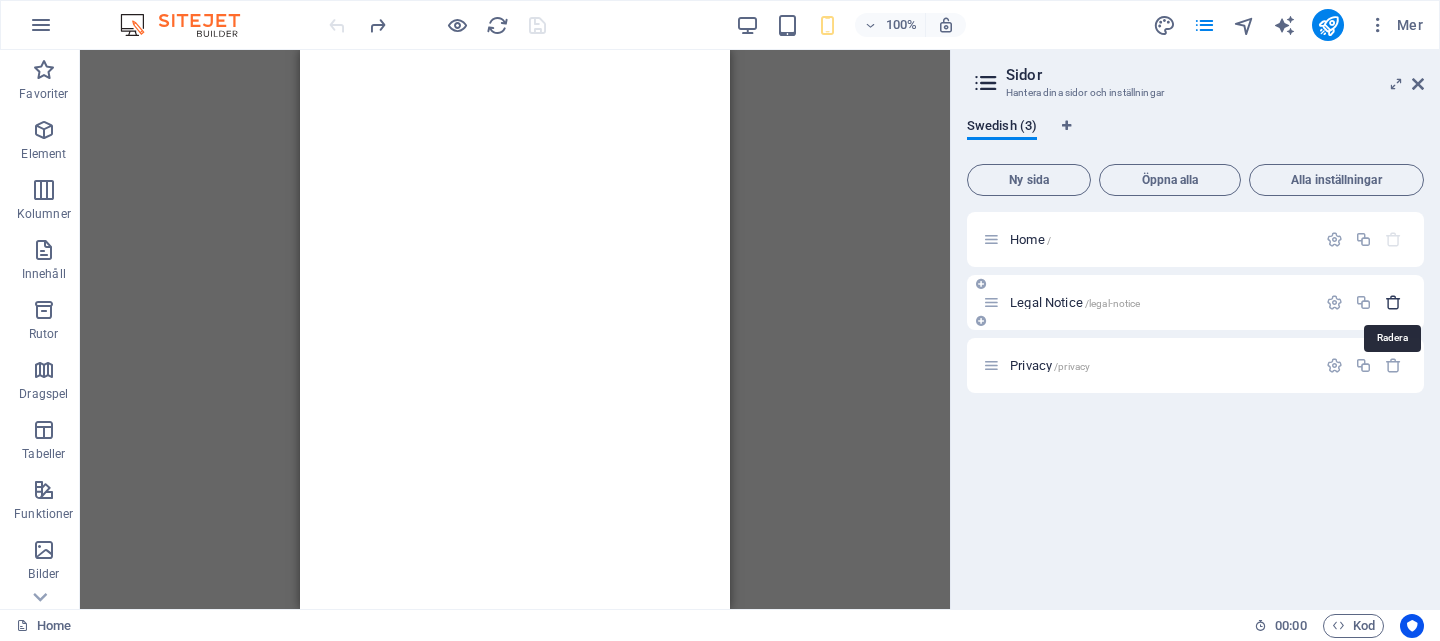 click at bounding box center (1393, 302) 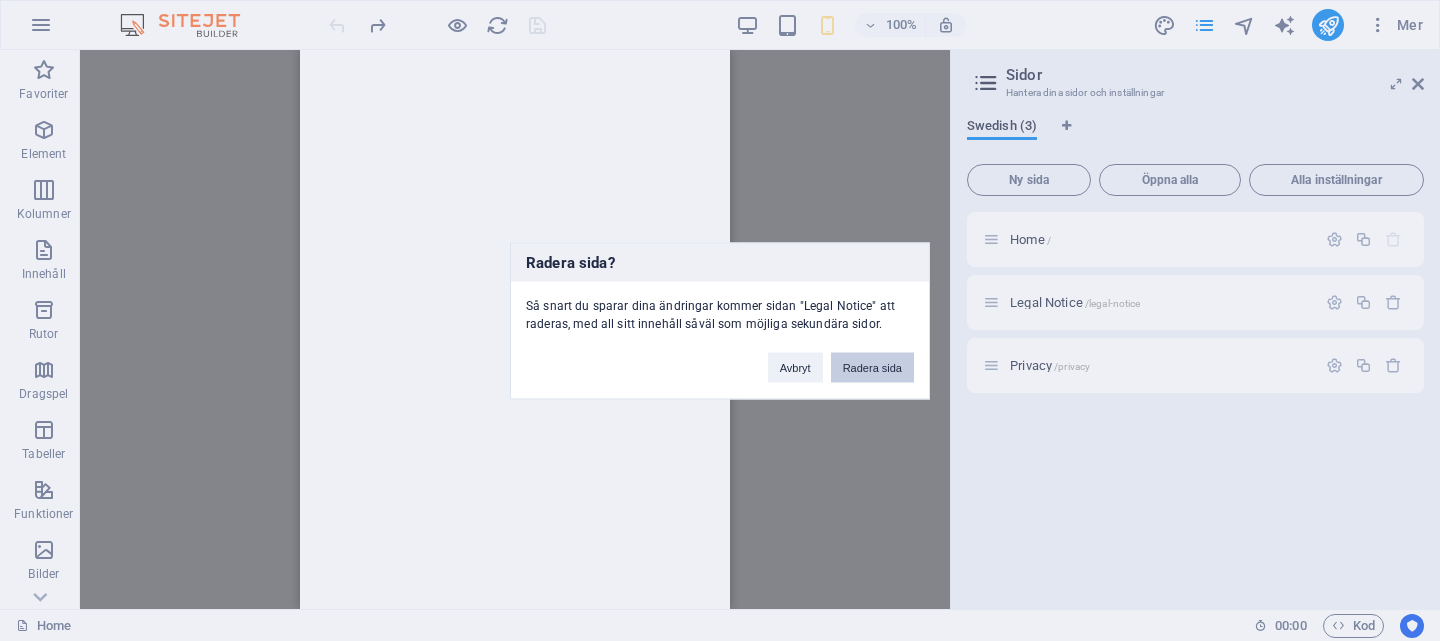 click on "Radera sida" at bounding box center (872, 367) 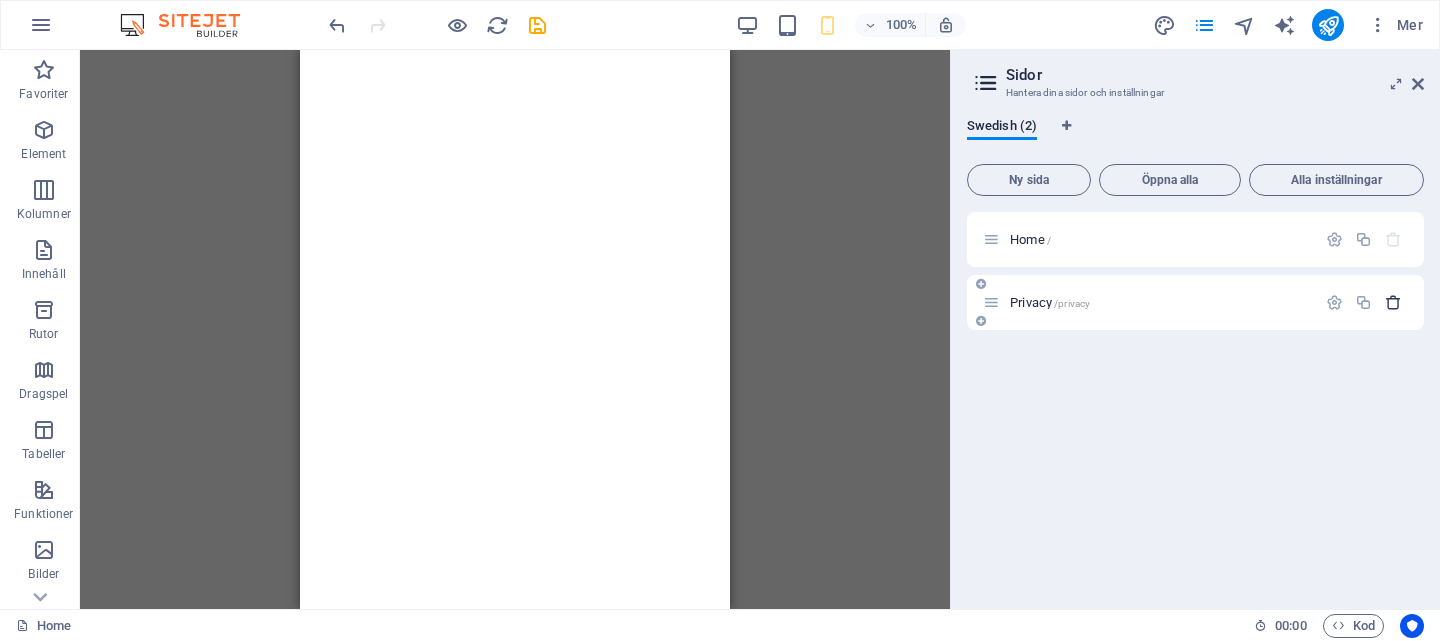 click at bounding box center [1393, 302] 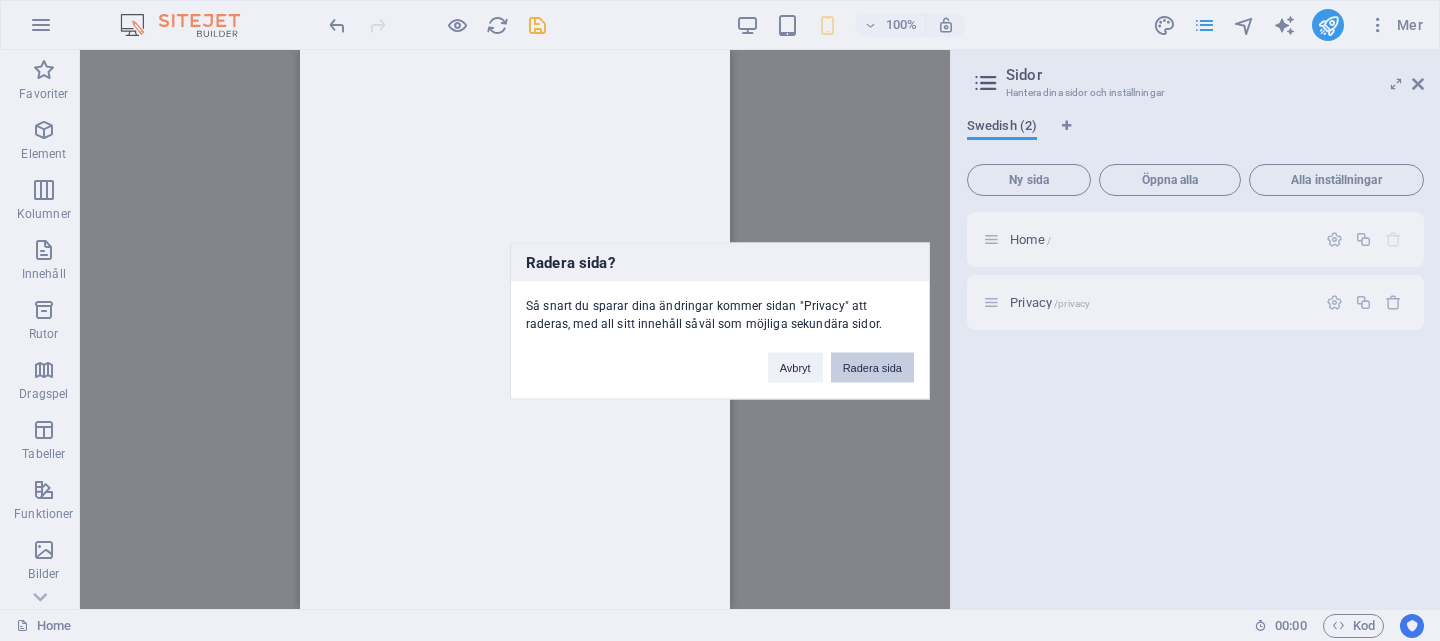 click on "Radera sida" at bounding box center (872, 367) 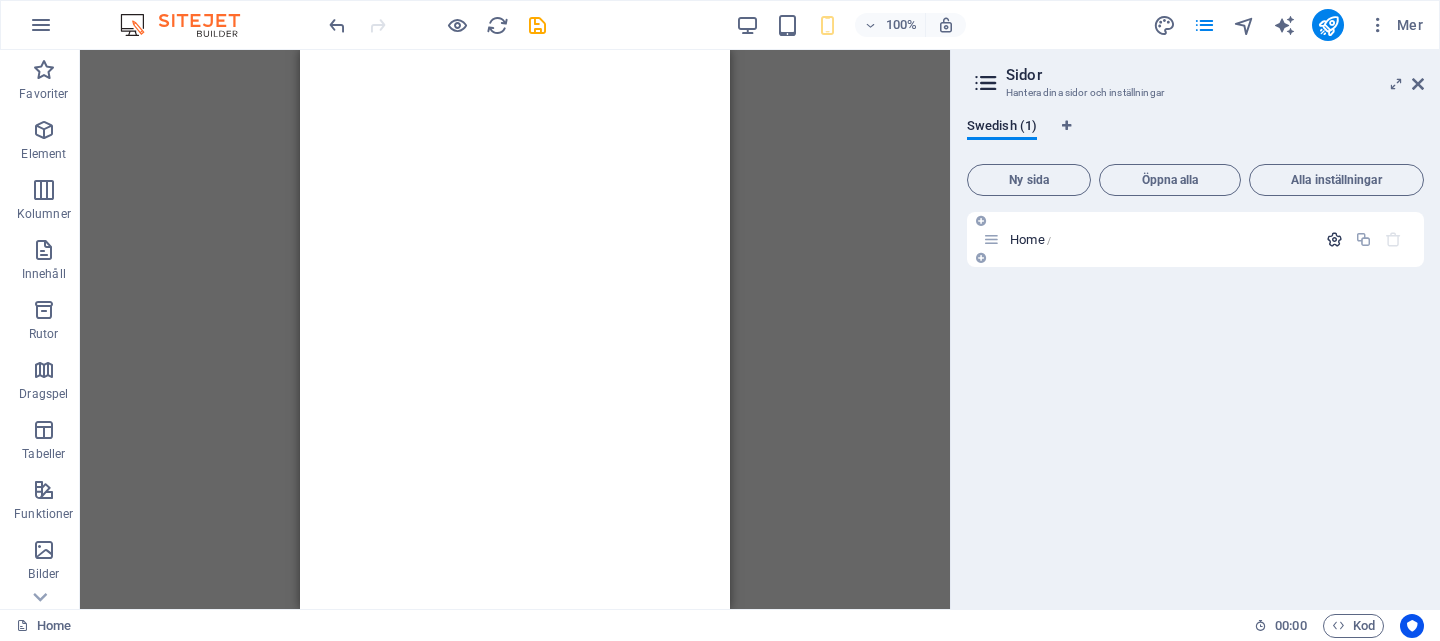 click at bounding box center (1334, 239) 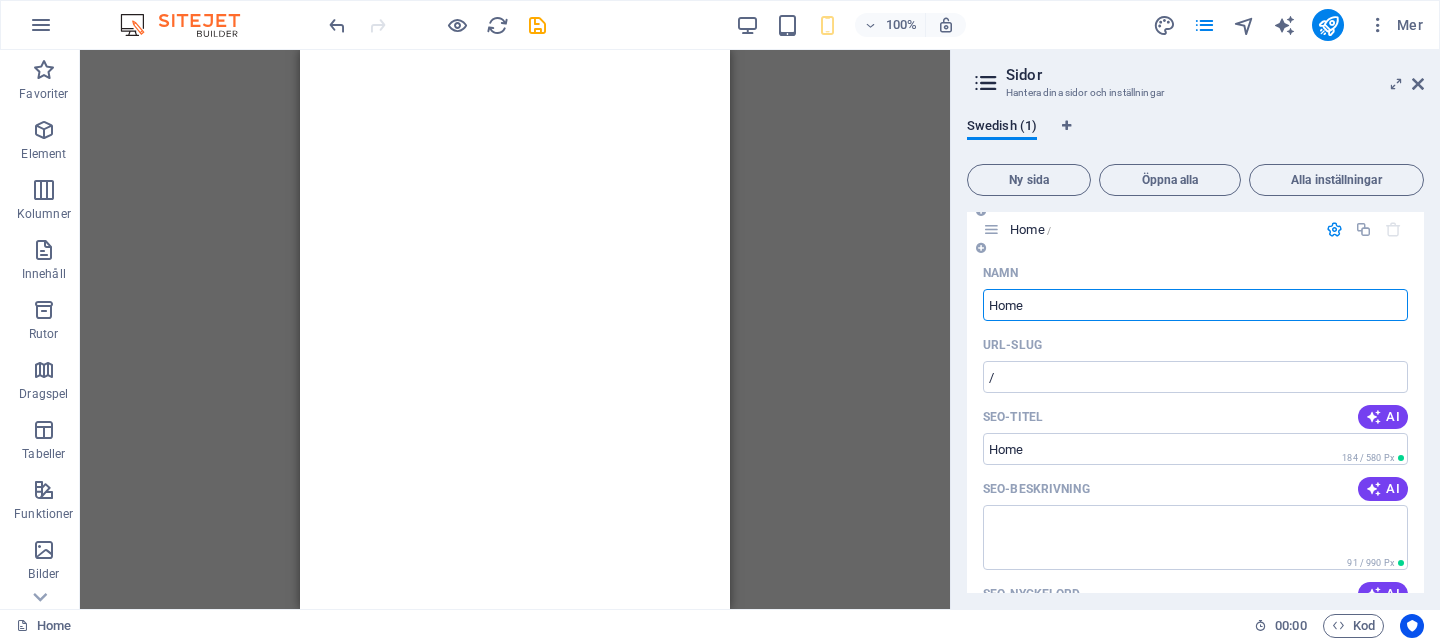 scroll, scrollTop: 0, scrollLeft: 0, axis: both 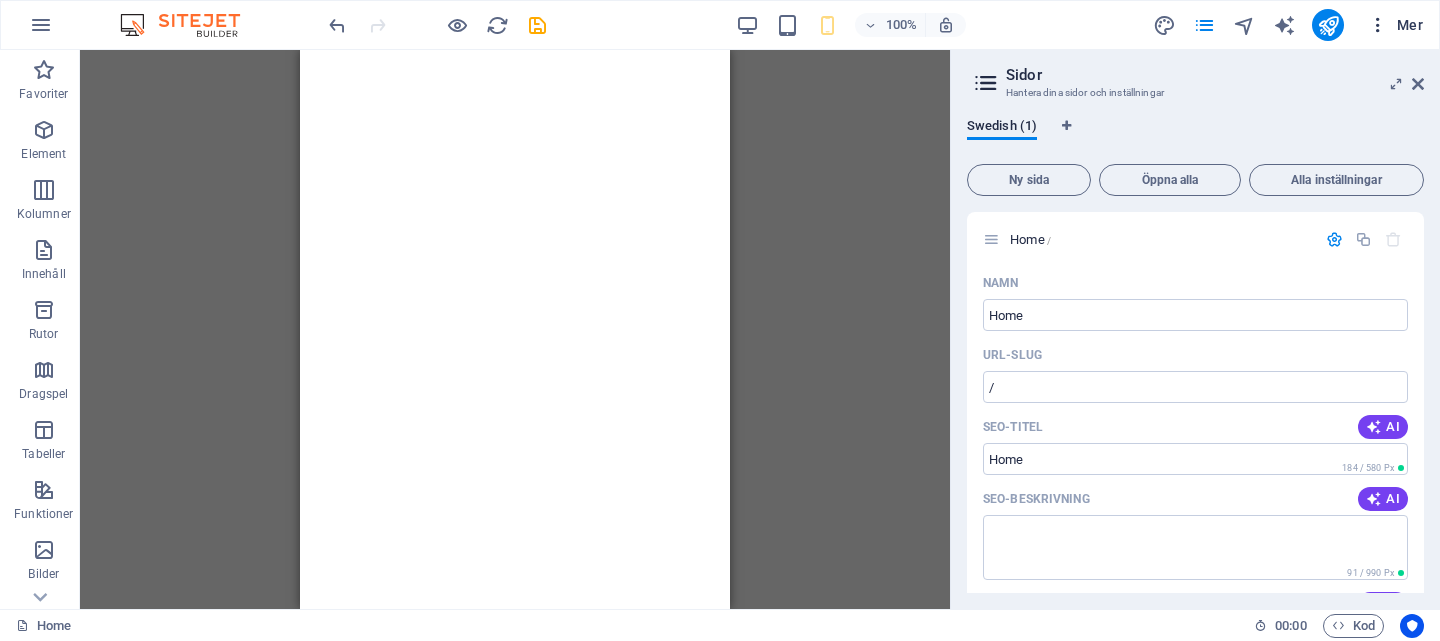 click at bounding box center (1378, 25) 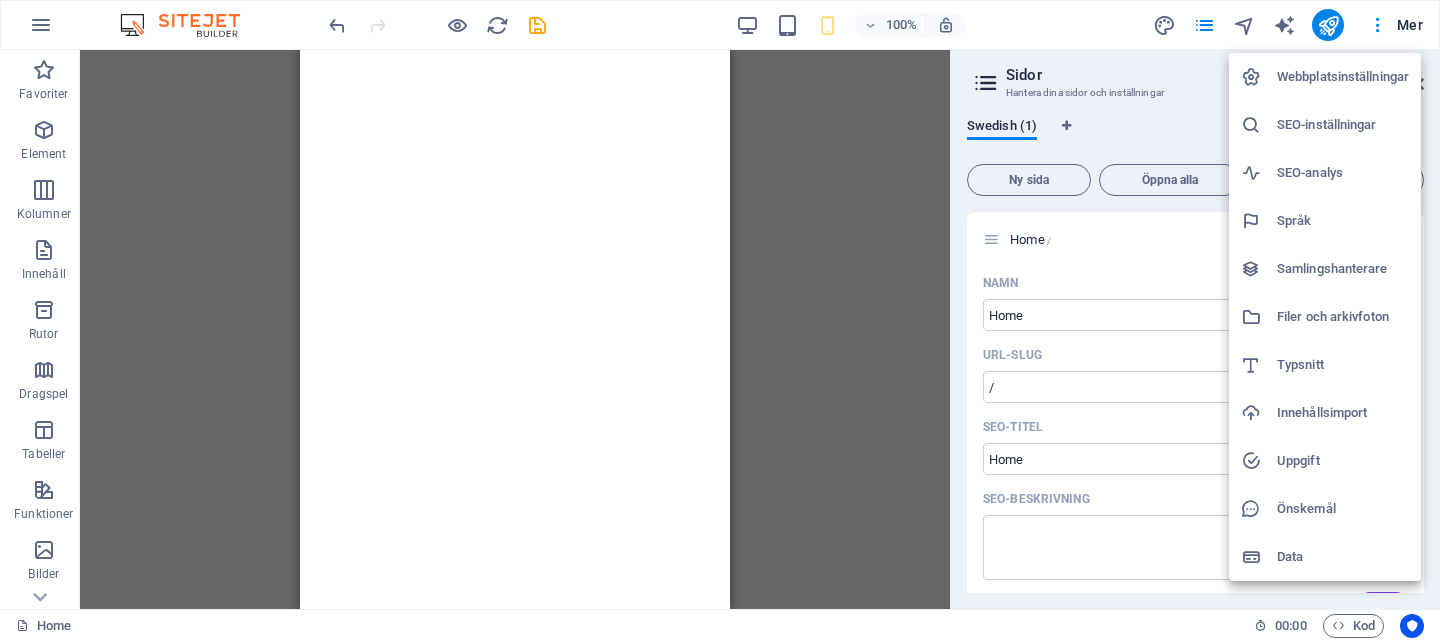 click at bounding box center [720, 320] 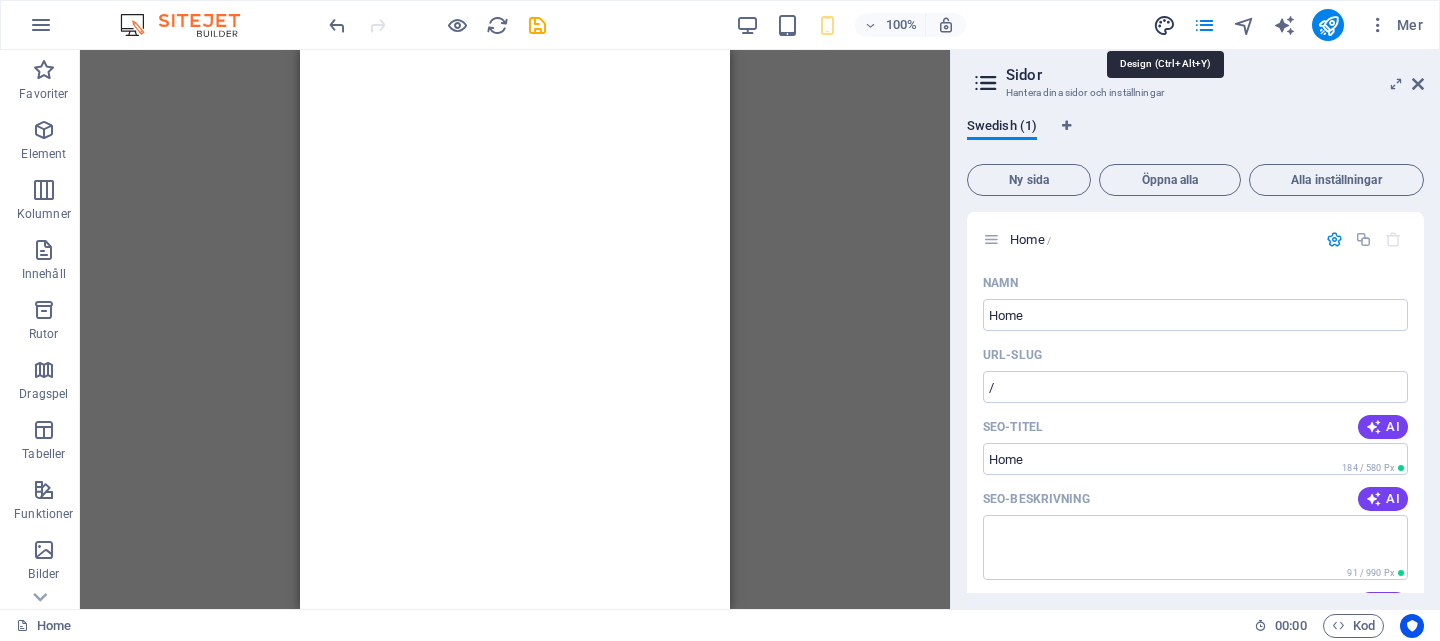 click at bounding box center (1164, 25) 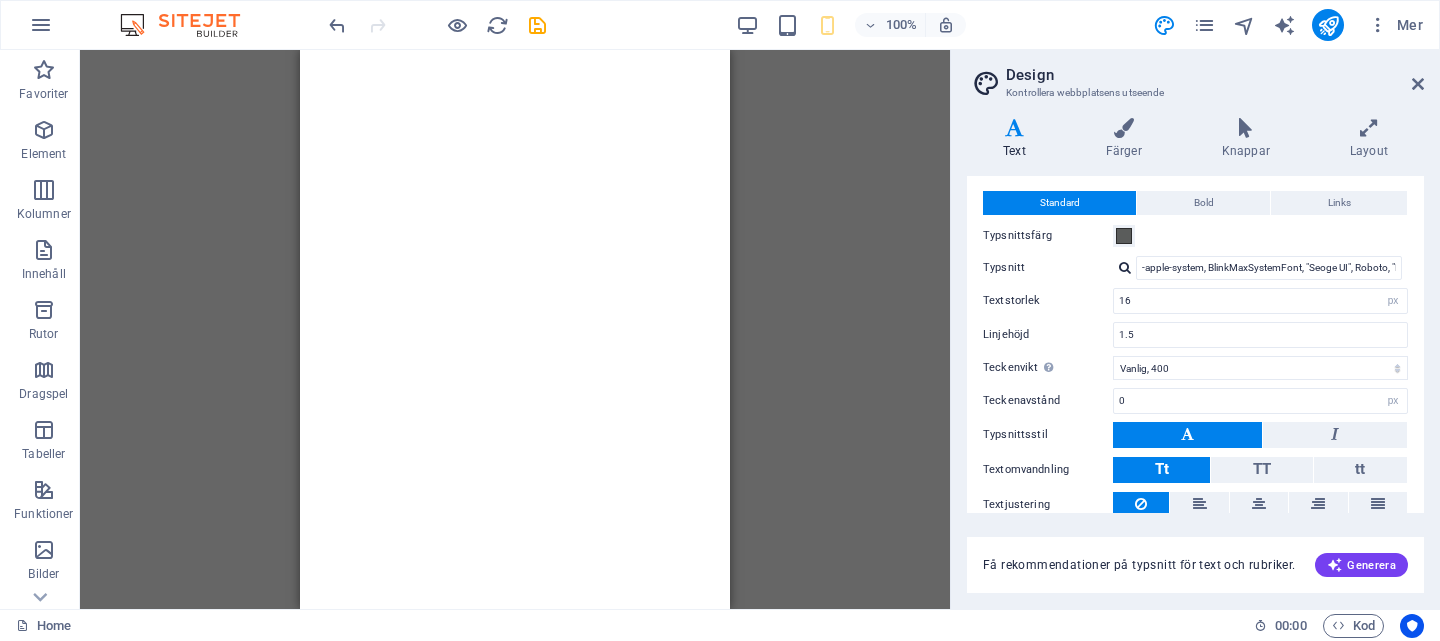 scroll, scrollTop: 0, scrollLeft: 0, axis: both 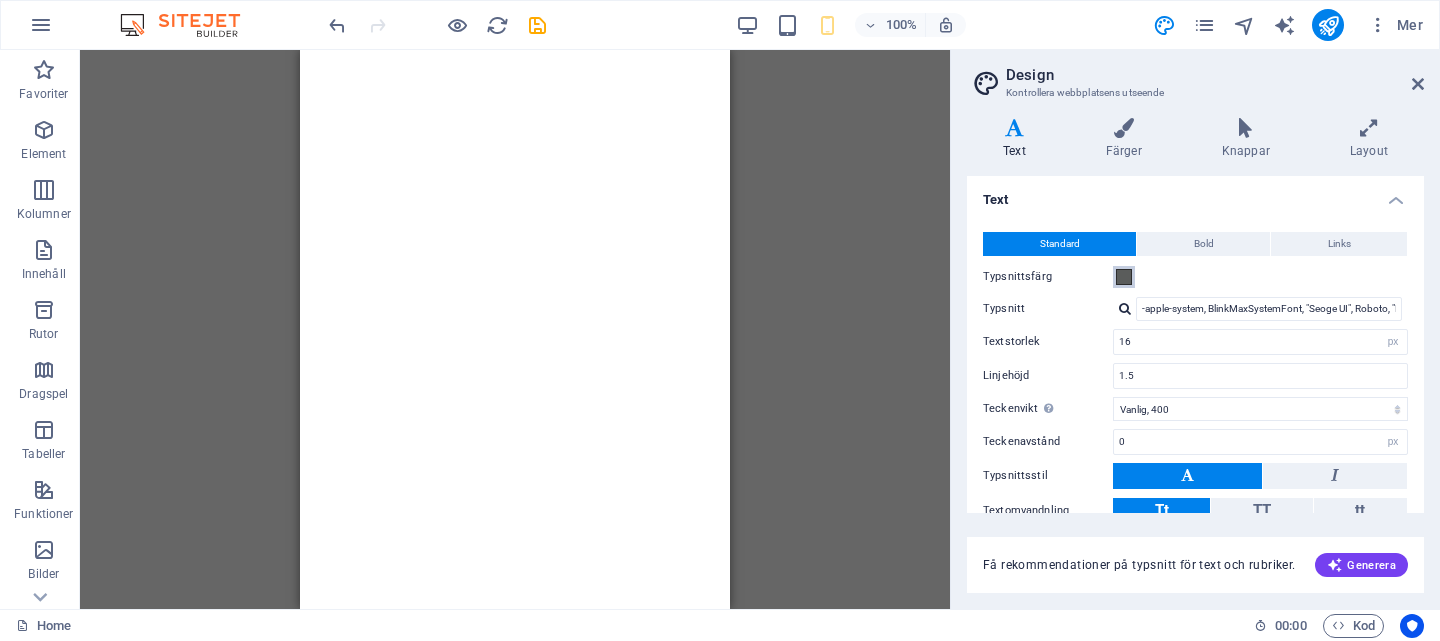click at bounding box center (1124, 277) 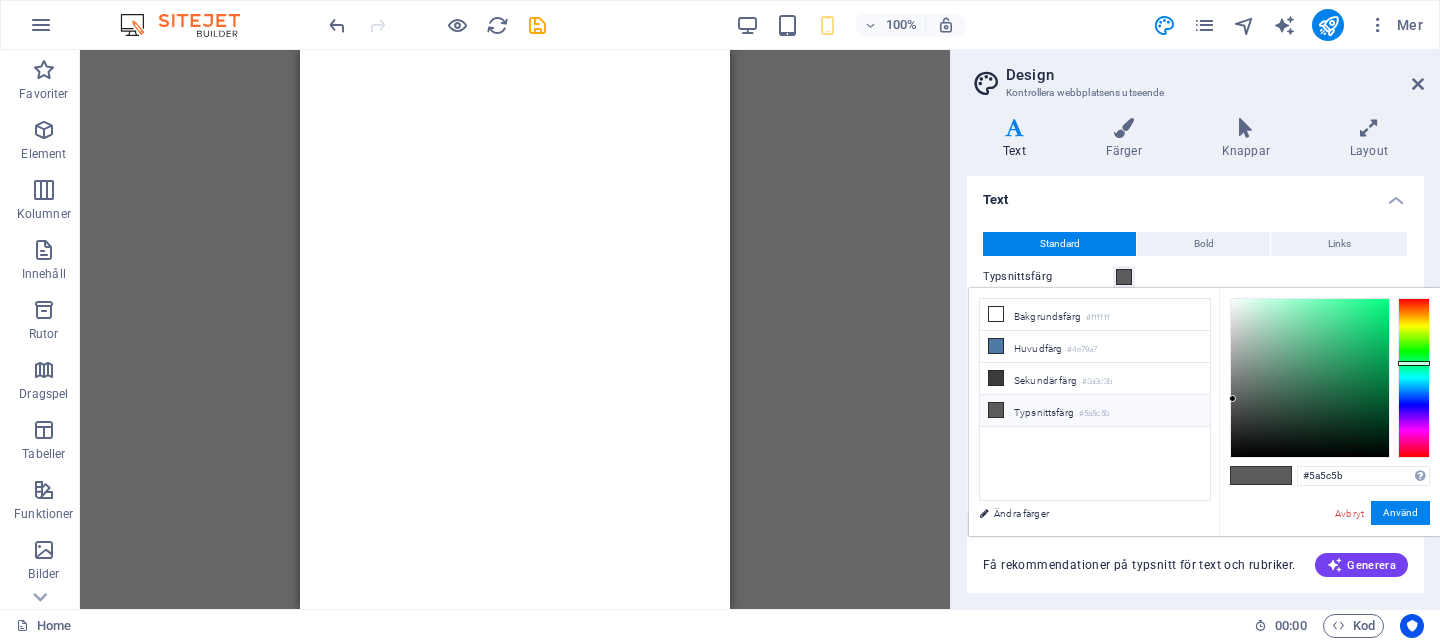 click on "Typsnittsfärg" at bounding box center [1195, 277] 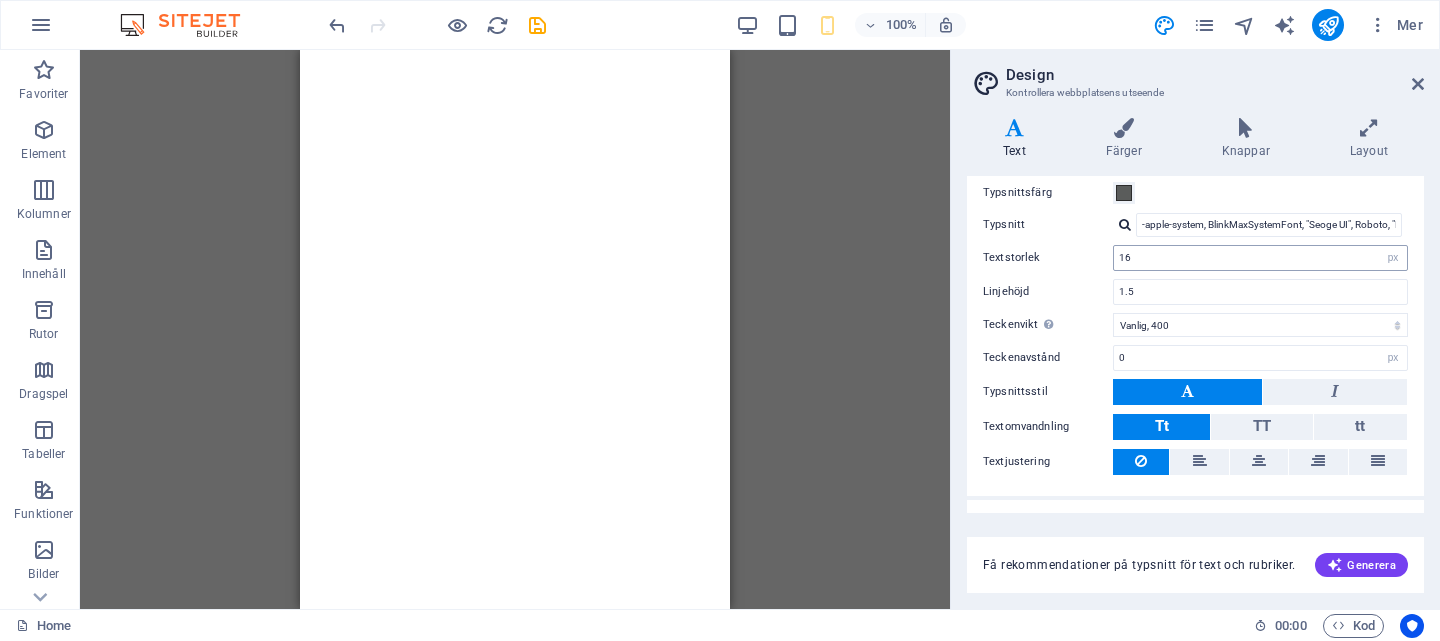 scroll, scrollTop: 0, scrollLeft: 0, axis: both 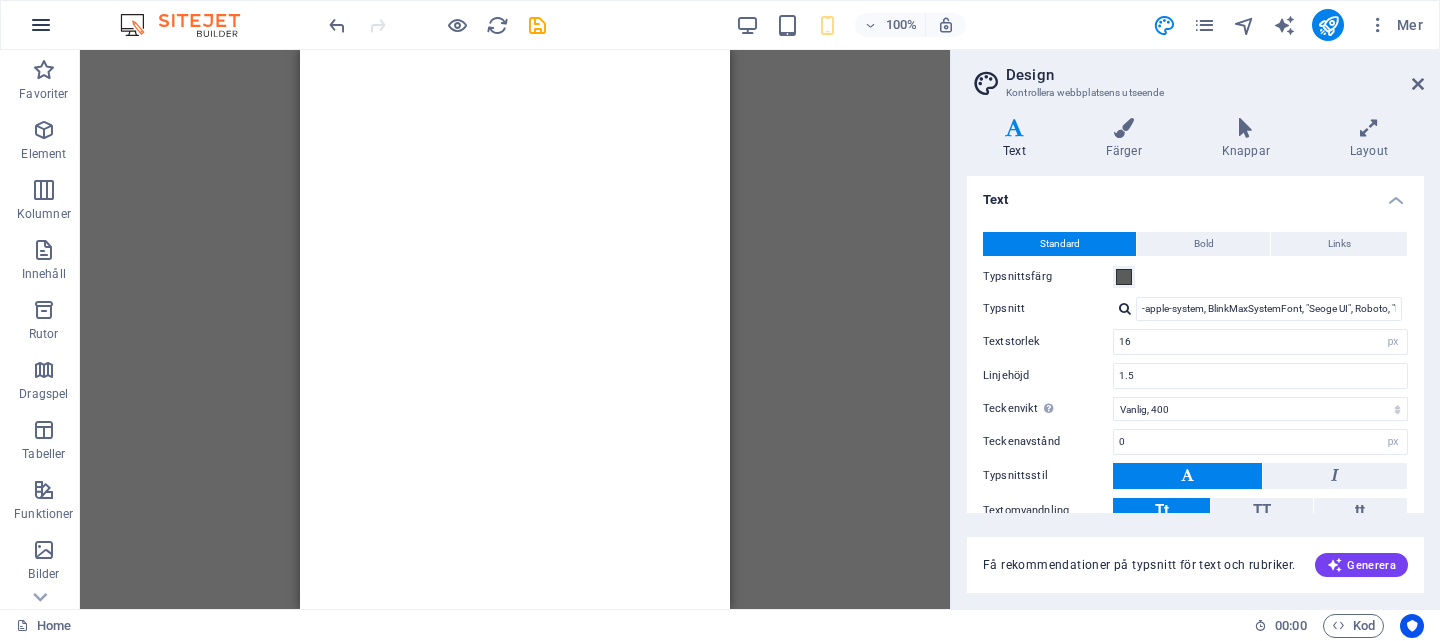 click at bounding box center (41, 25) 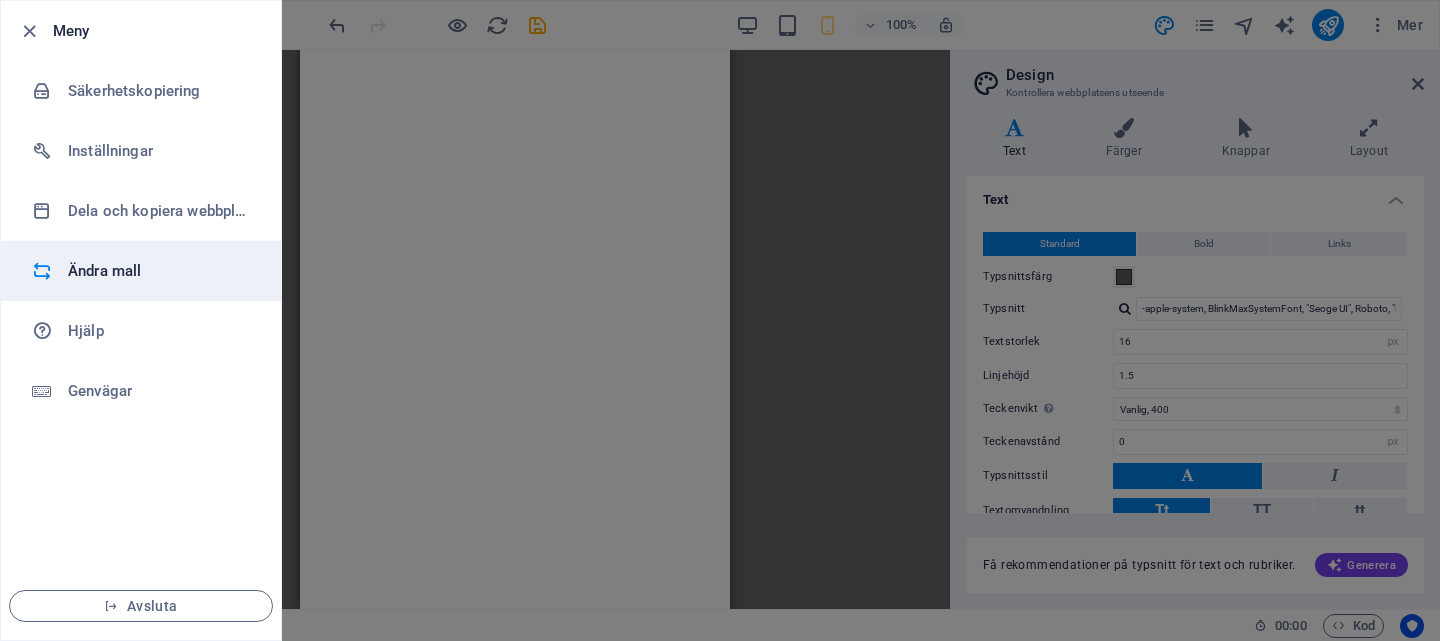 click on "Ändra mall" at bounding box center [160, 271] 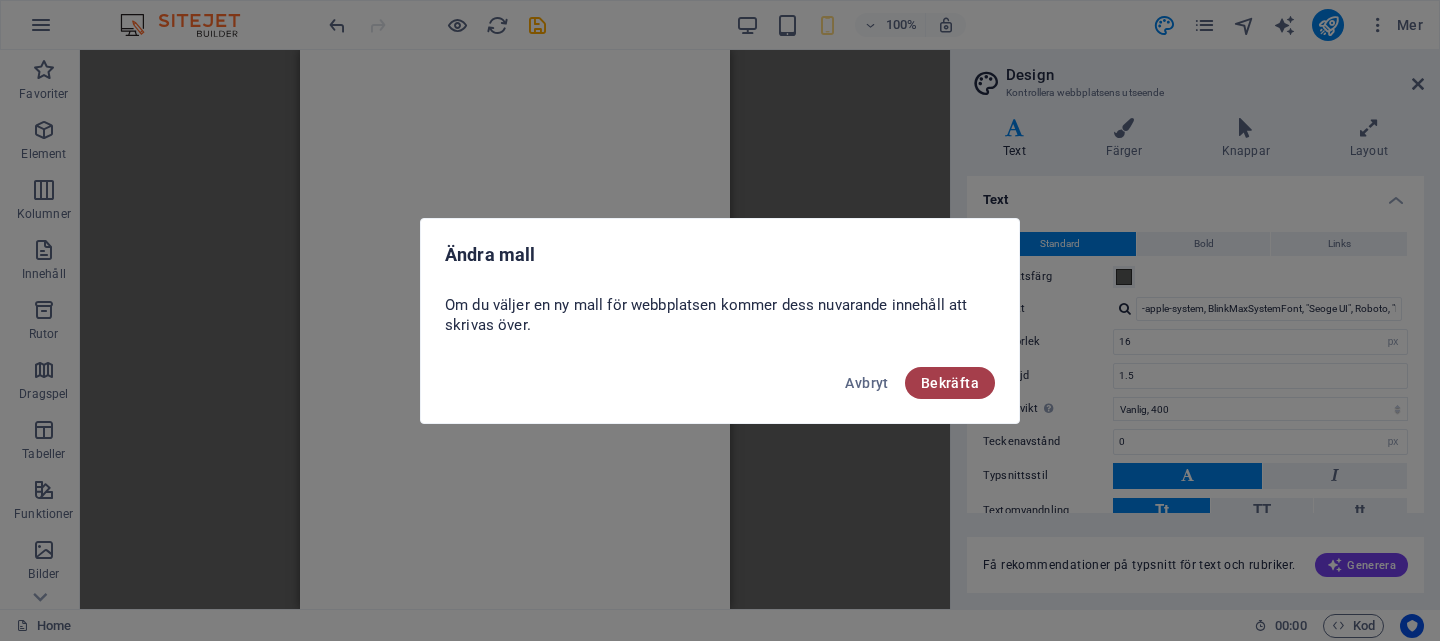 click on "Bekräfta" at bounding box center [950, 383] 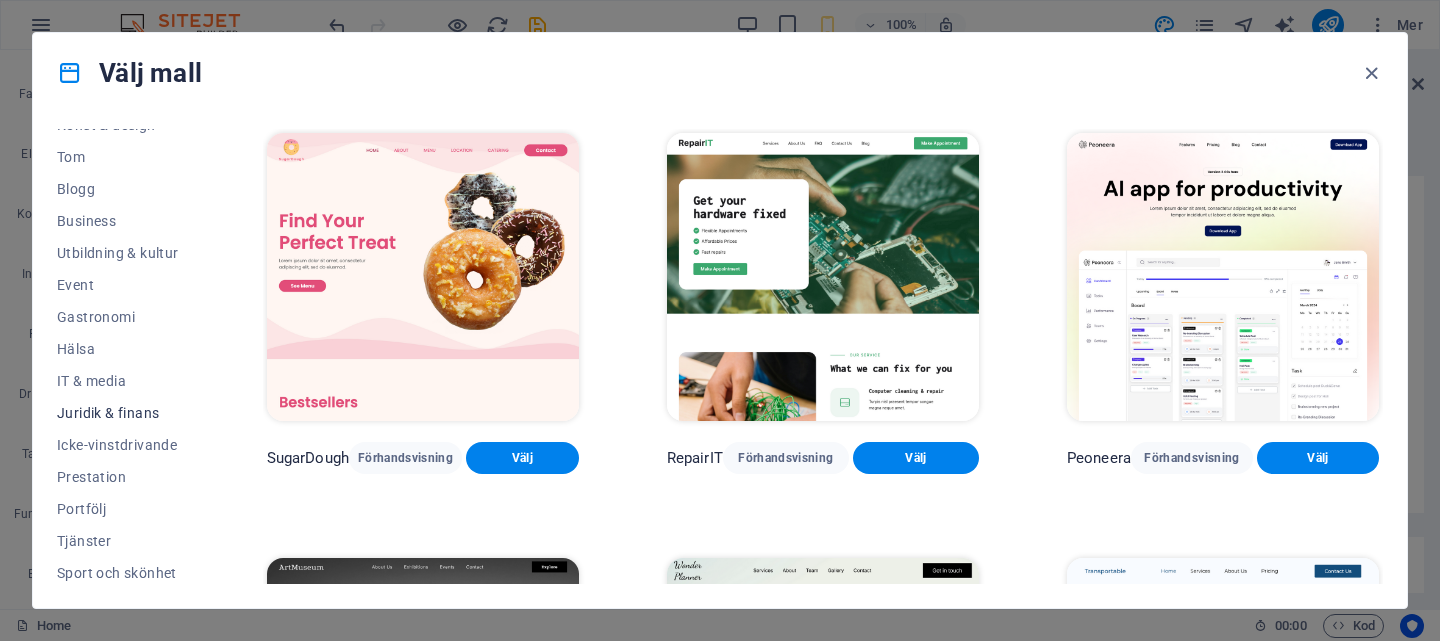 scroll, scrollTop: 253, scrollLeft: 0, axis: vertical 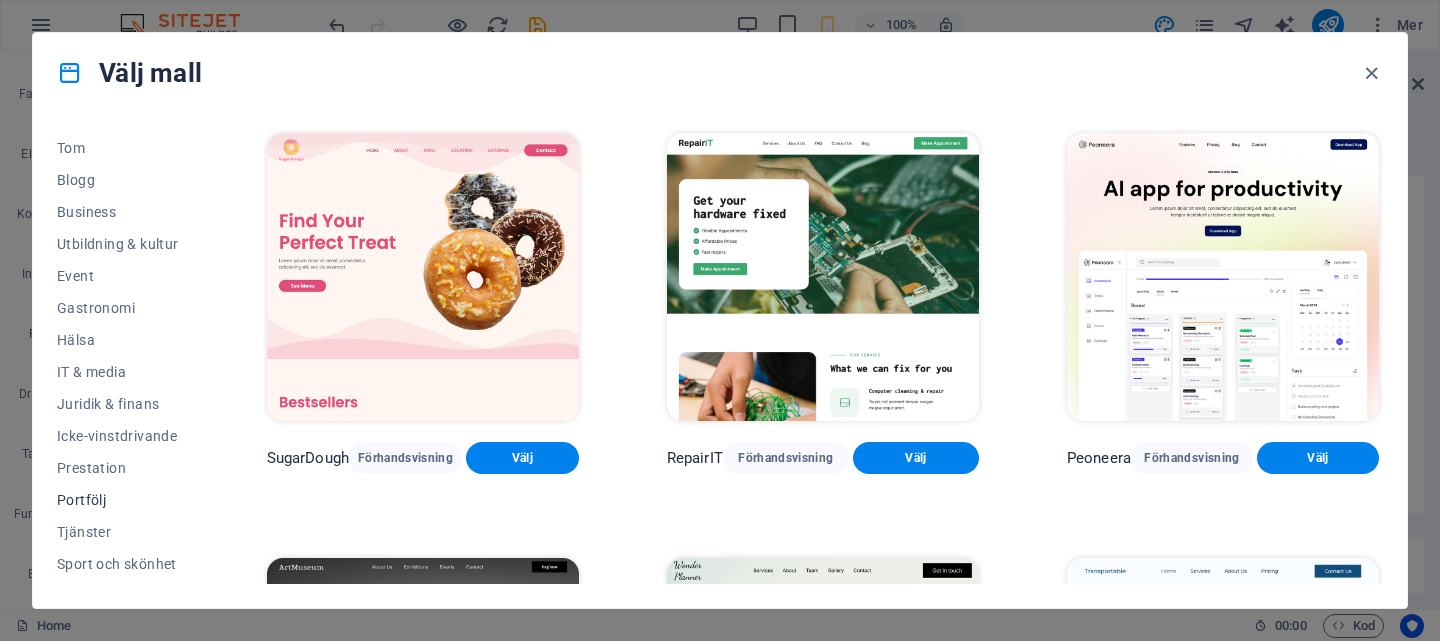click on "Portfölj" at bounding box center (118, 500) 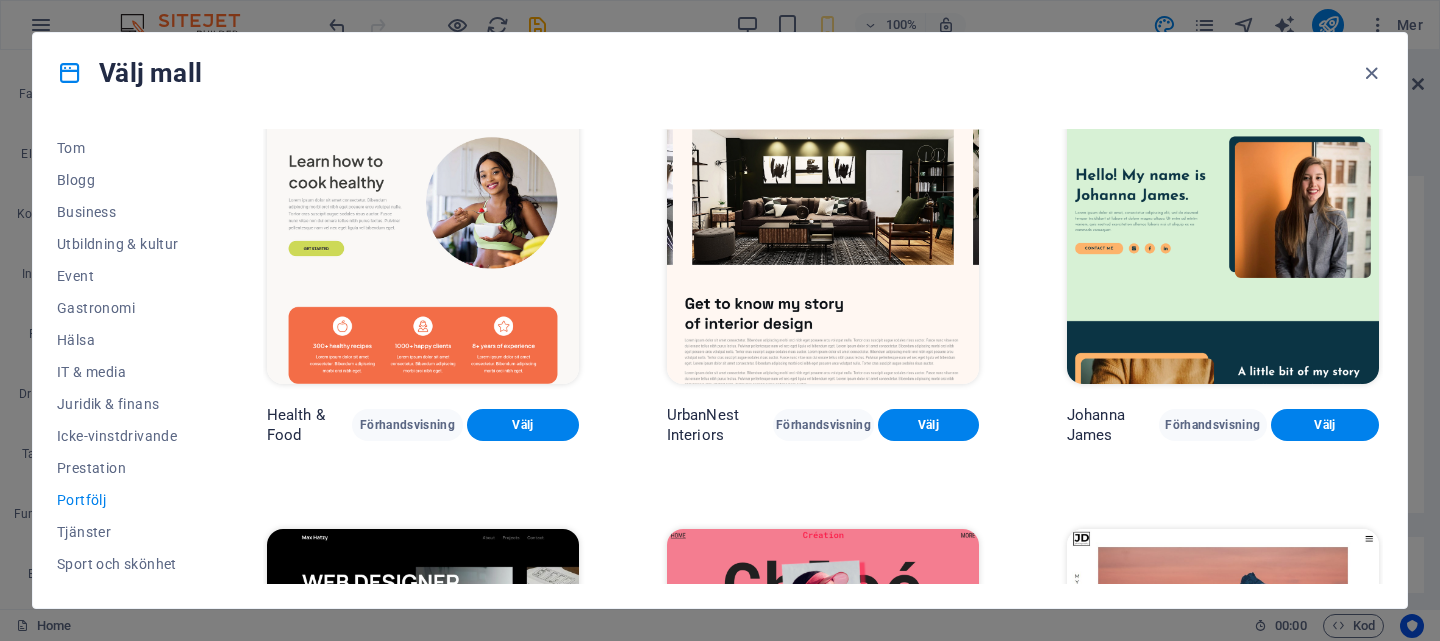 scroll, scrollTop: 0, scrollLeft: 0, axis: both 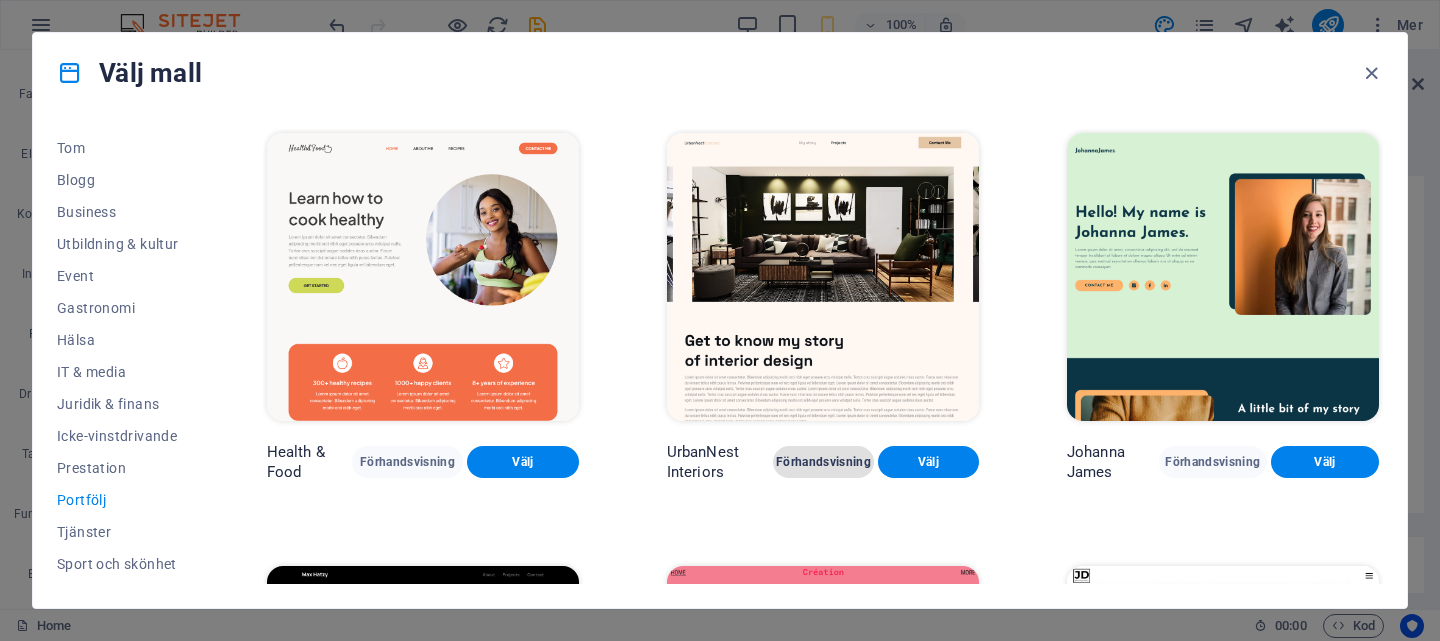 click on "Förhandsvisning" at bounding box center (823, 462) 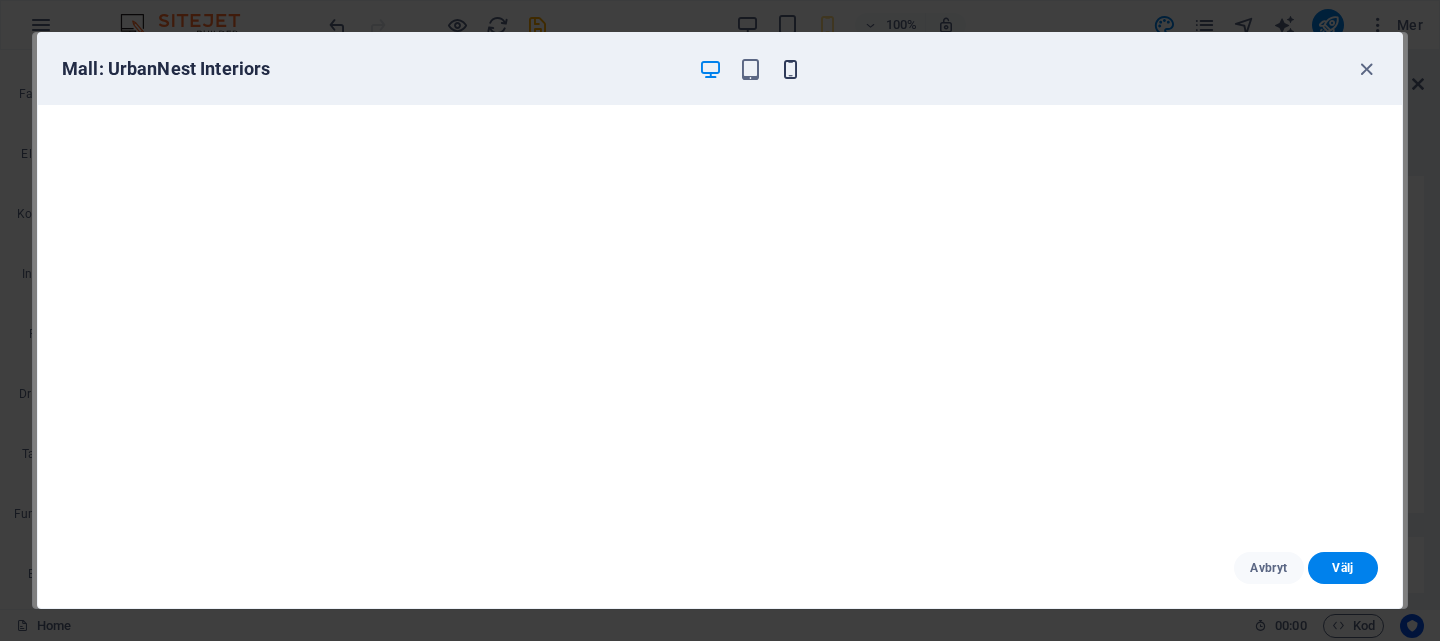 click at bounding box center [790, 69] 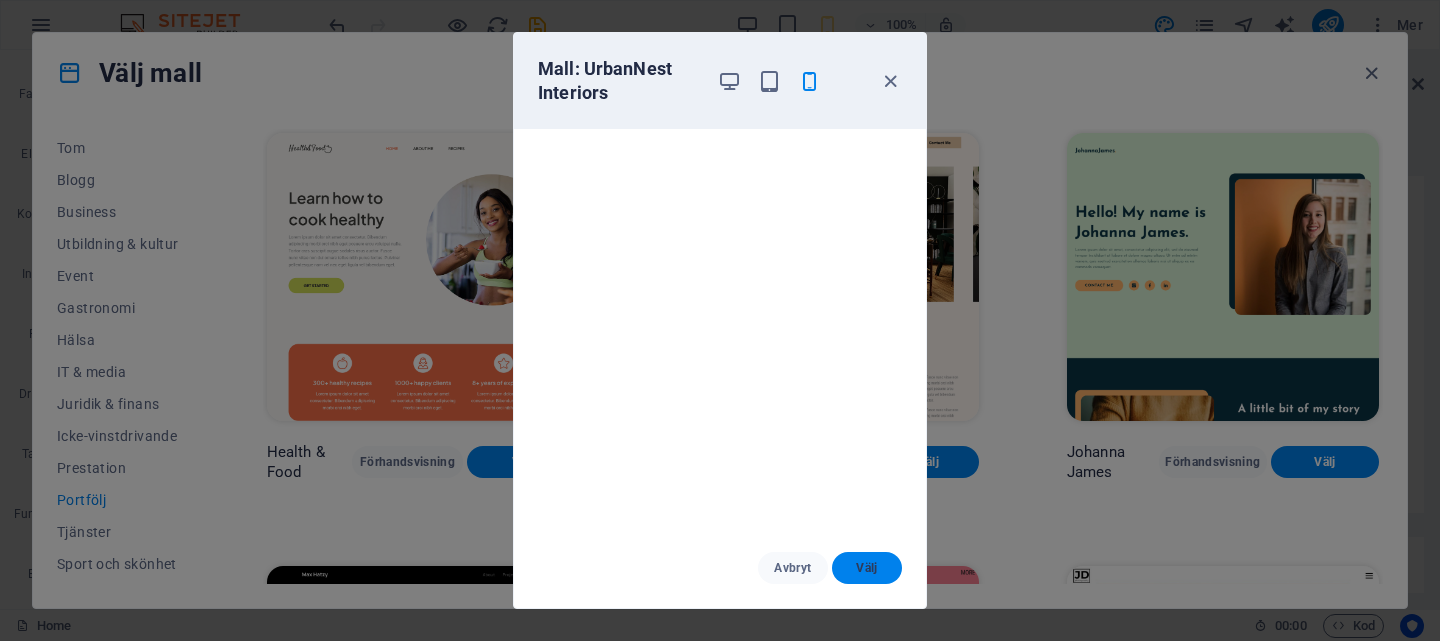 click on "Välj" at bounding box center (867, 568) 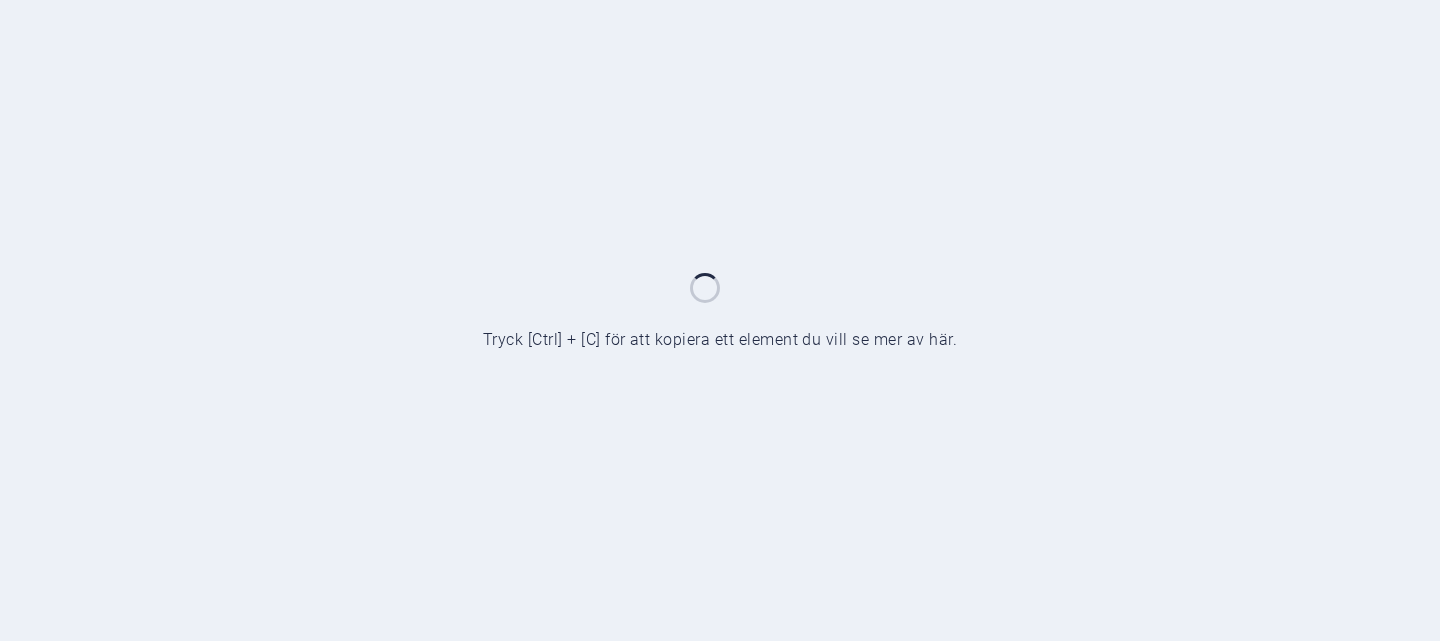 scroll, scrollTop: 0, scrollLeft: 0, axis: both 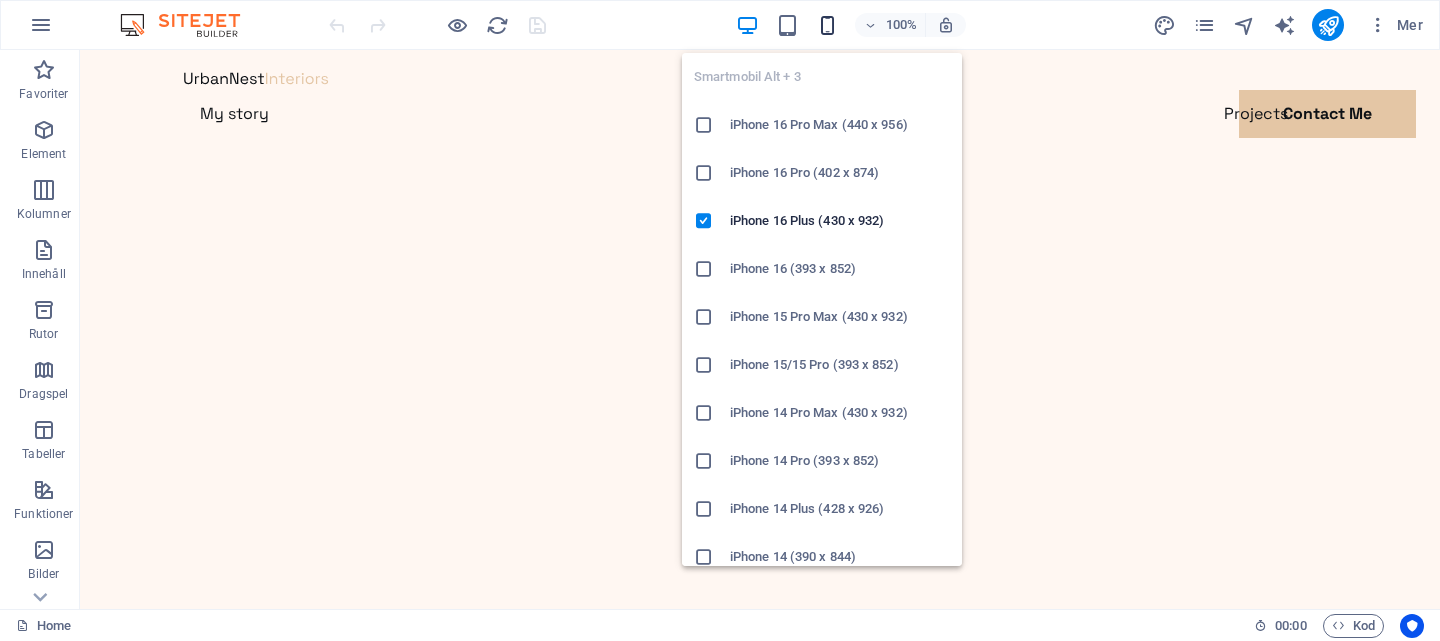 click at bounding box center (827, 25) 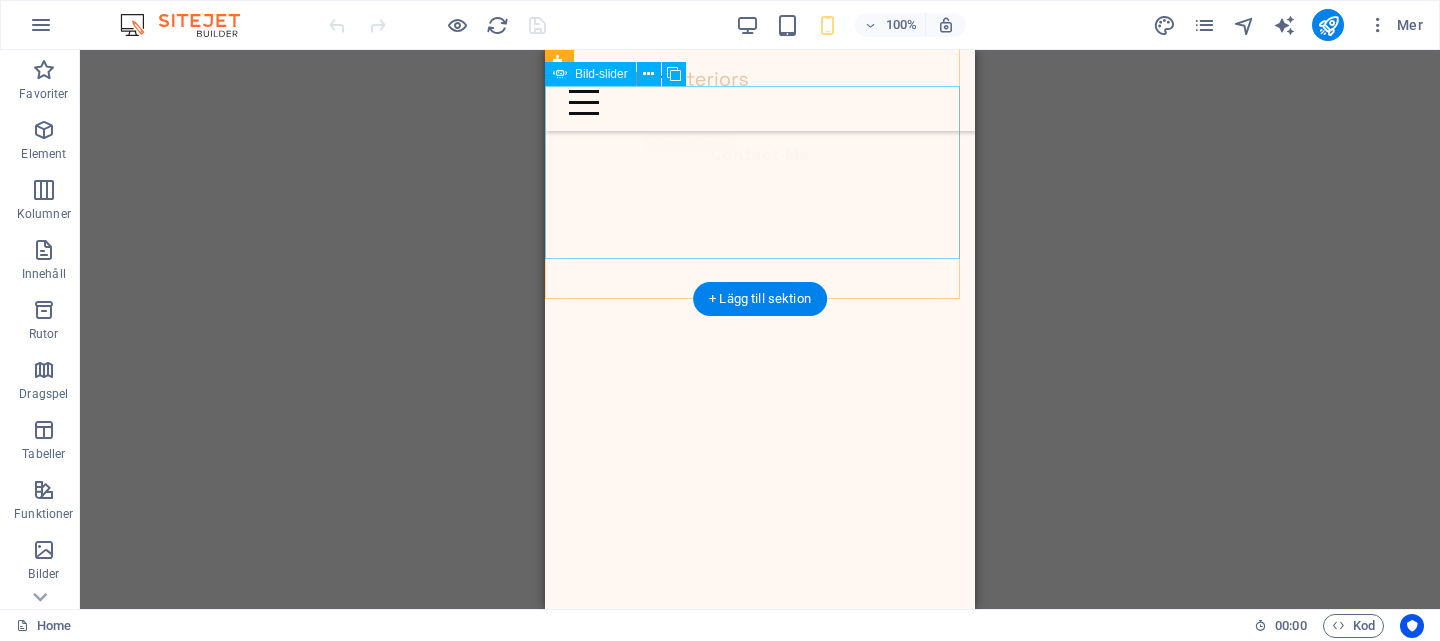 scroll, scrollTop: 0, scrollLeft: 0, axis: both 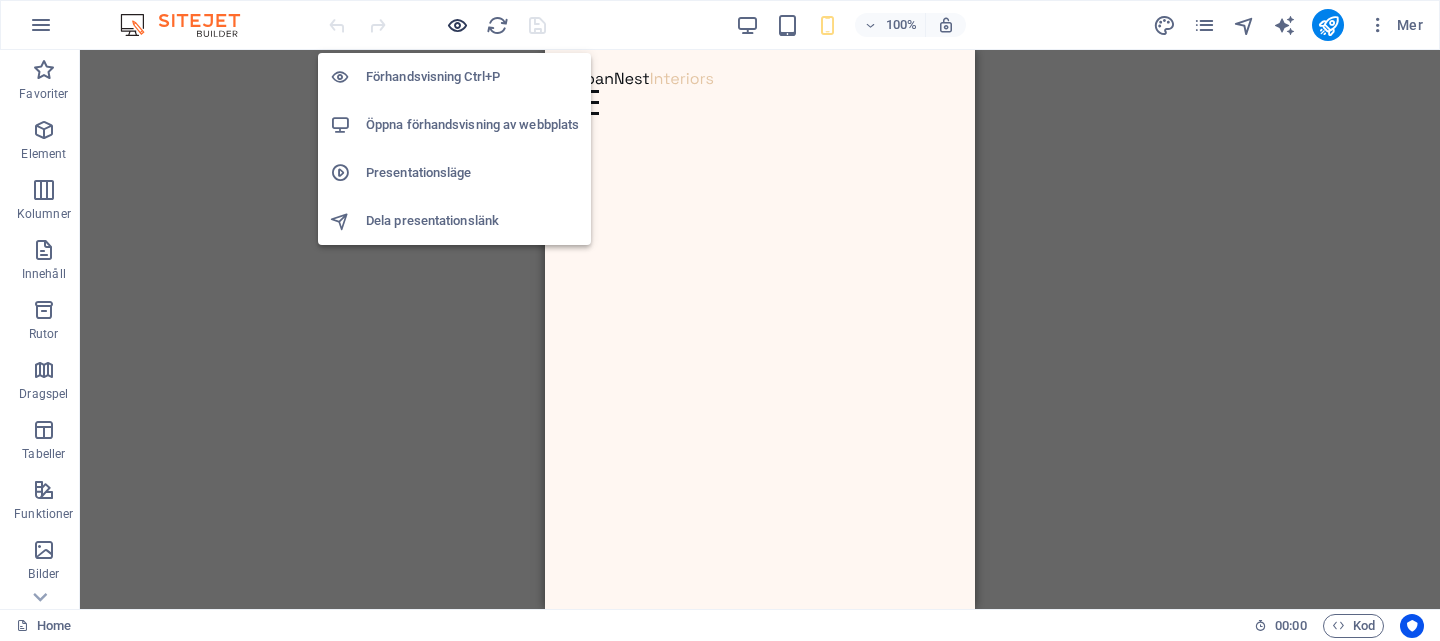 click at bounding box center [457, 25] 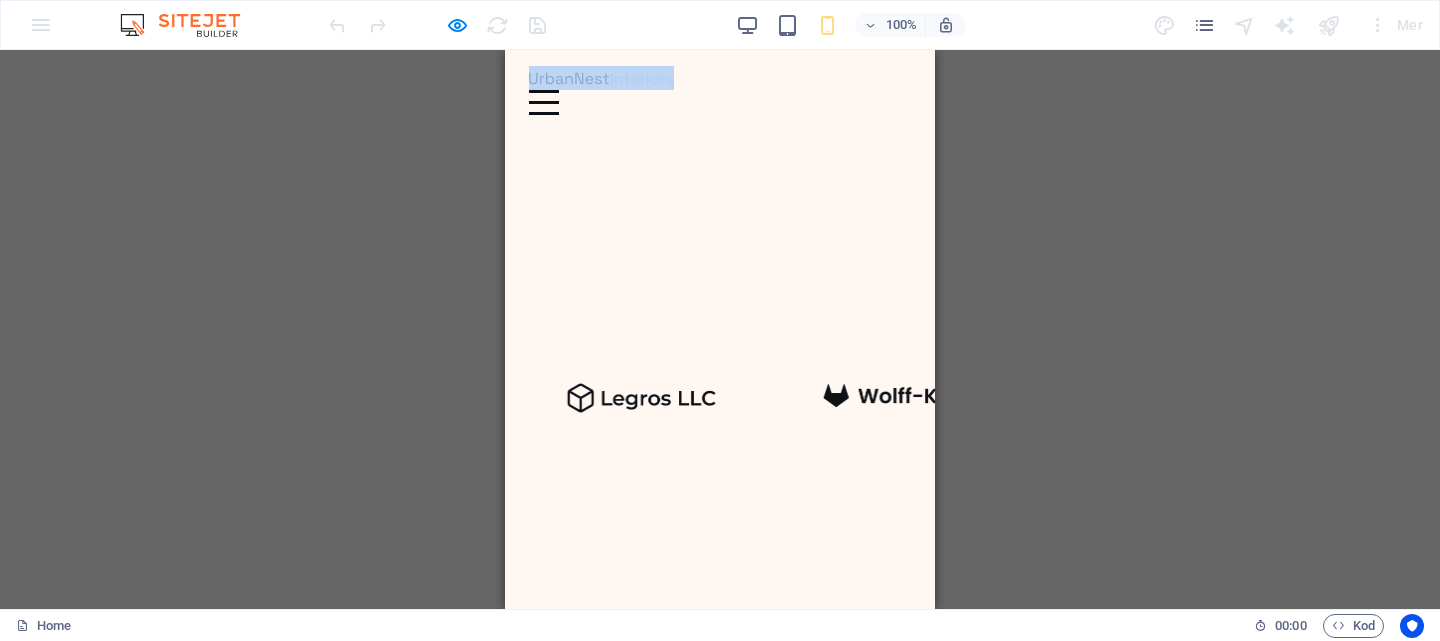 drag, startPoint x: 715, startPoint y: 99, endPoint x: 872, endPoint y: 80, distance: 158.14551 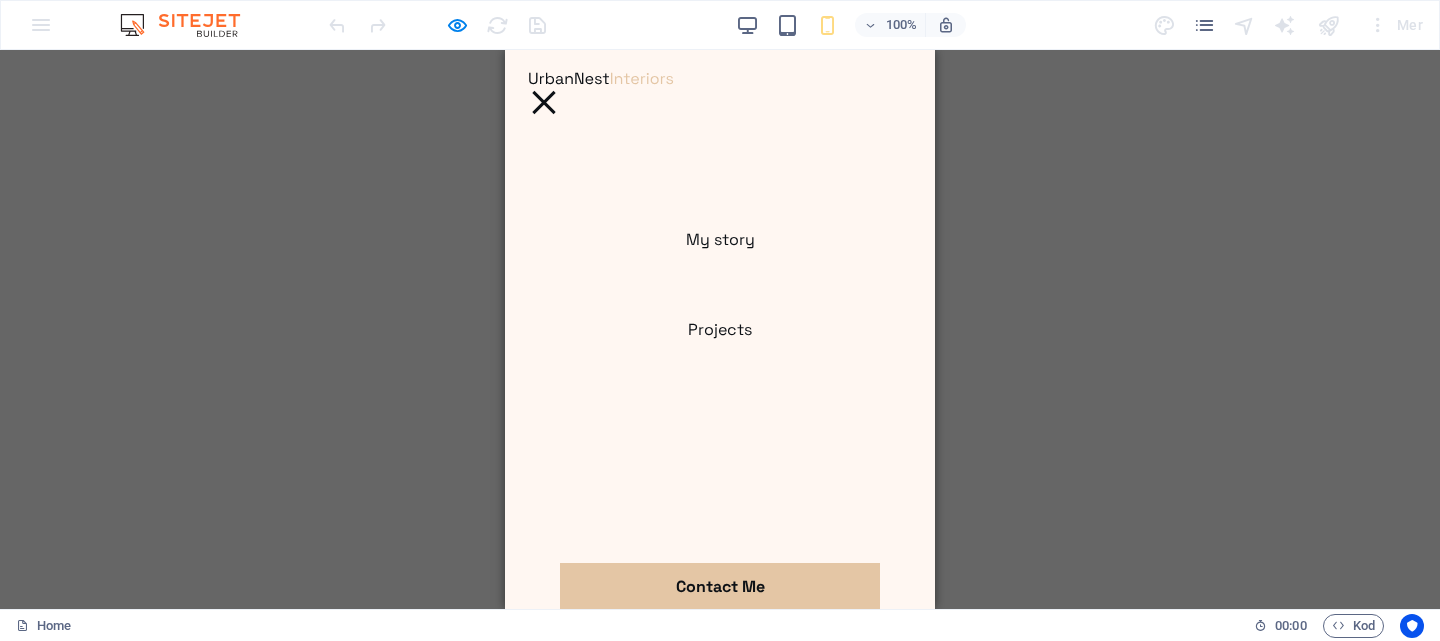 click at bounding box center (544, 102) 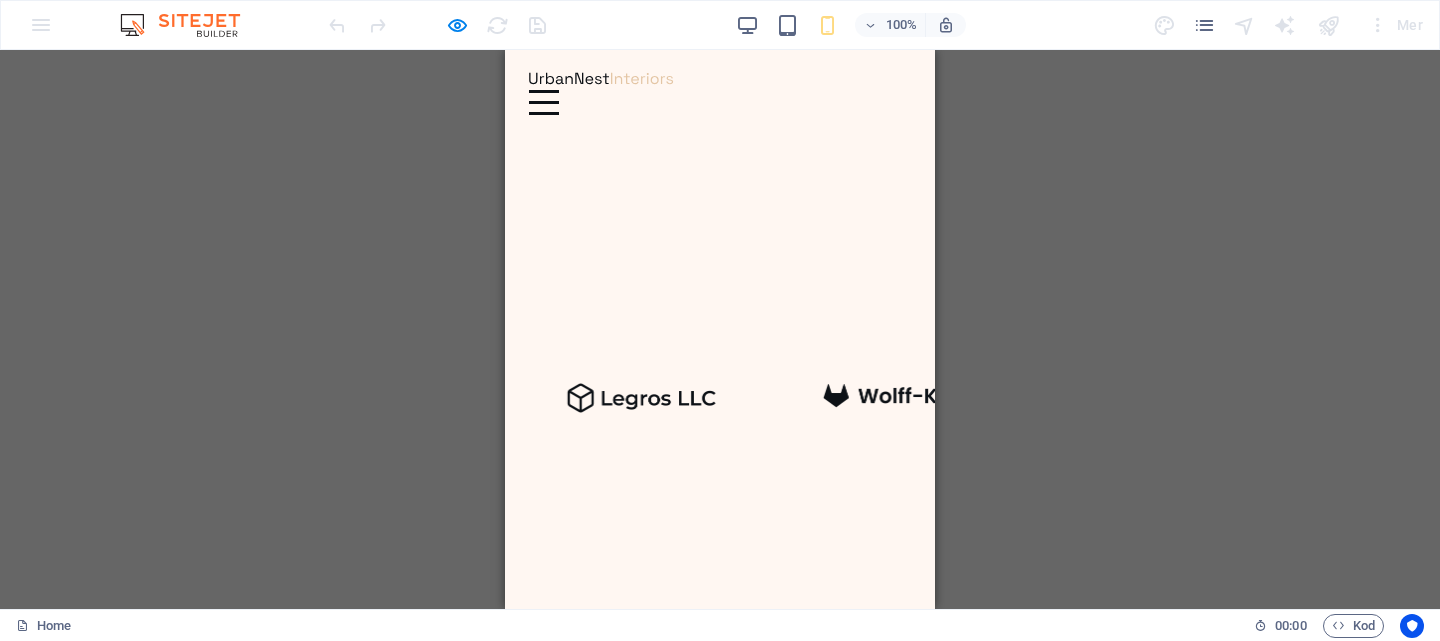click at bounding box center (601, 78) 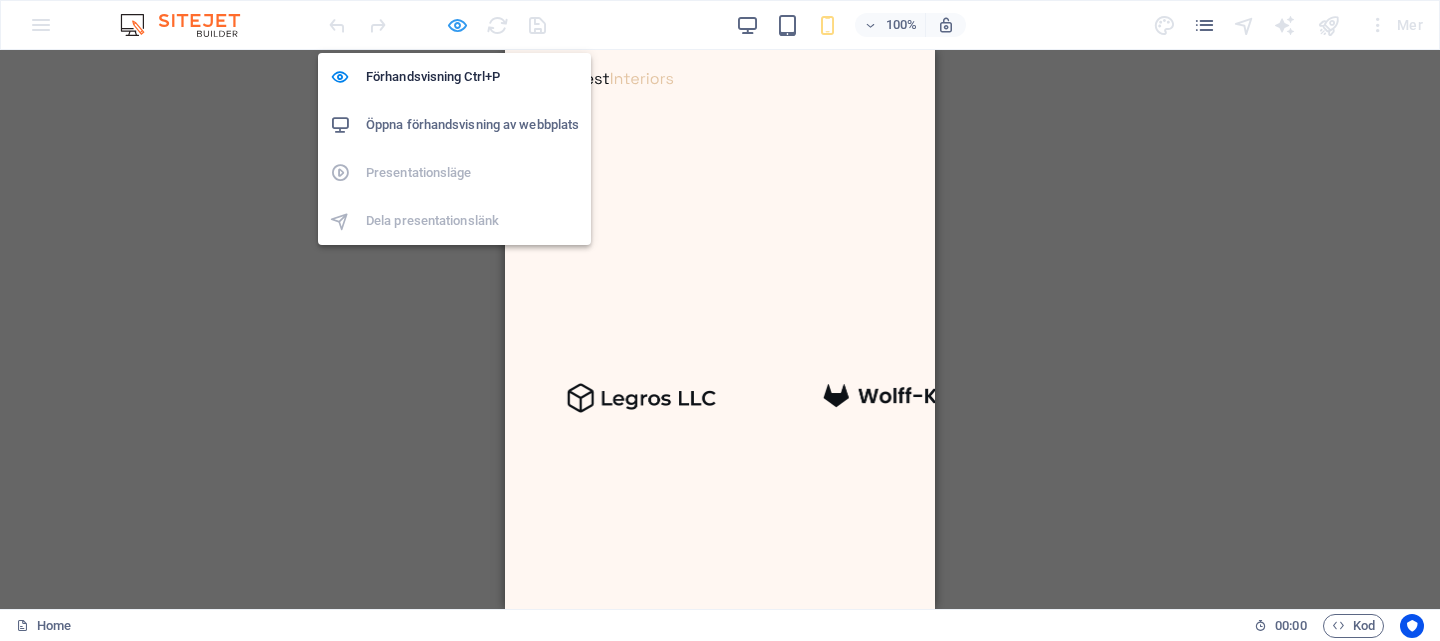 click at bounding box center [457, 25] 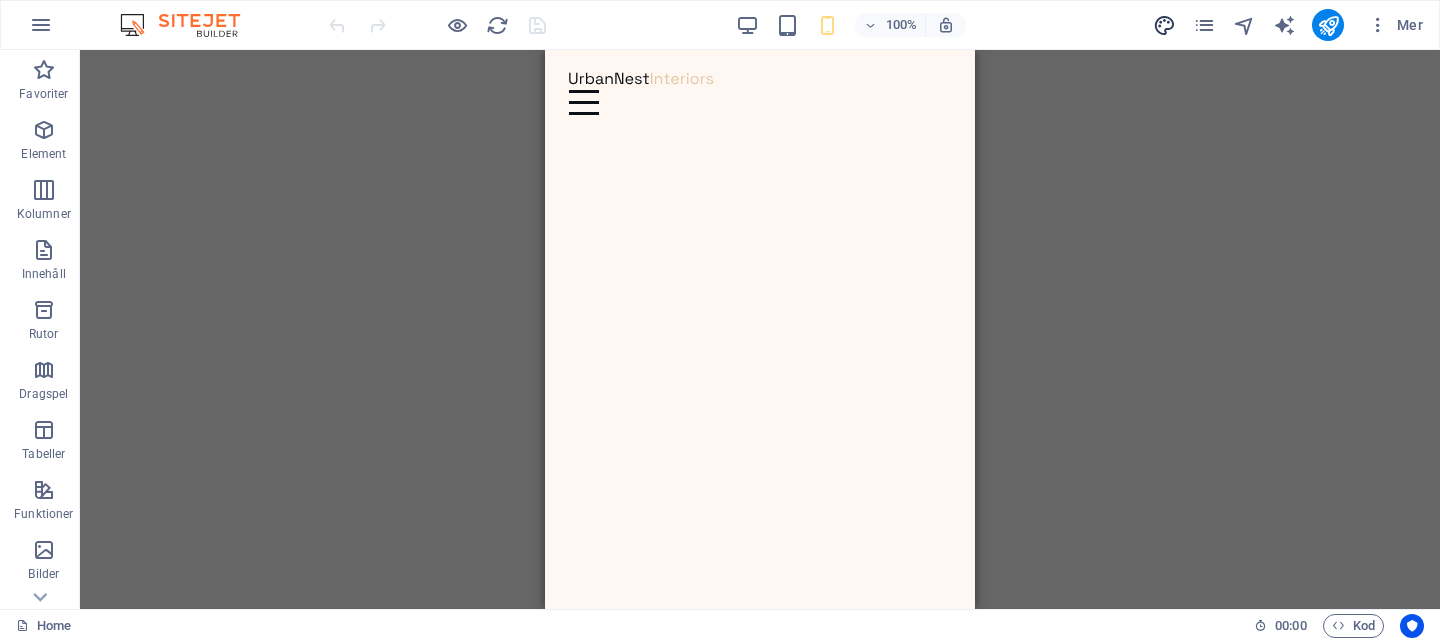 click at bounding box center (1164, 25) 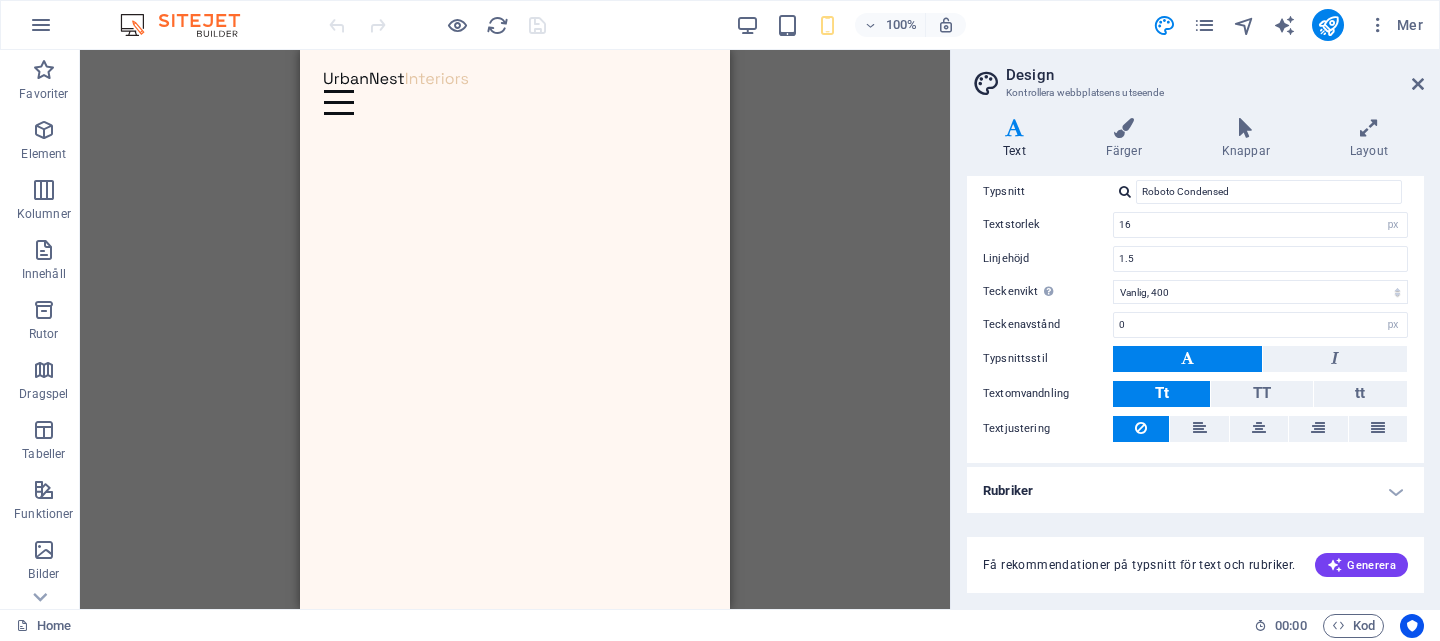 scroll, scrollTop: 0, scrollLeft: 0, axis: both 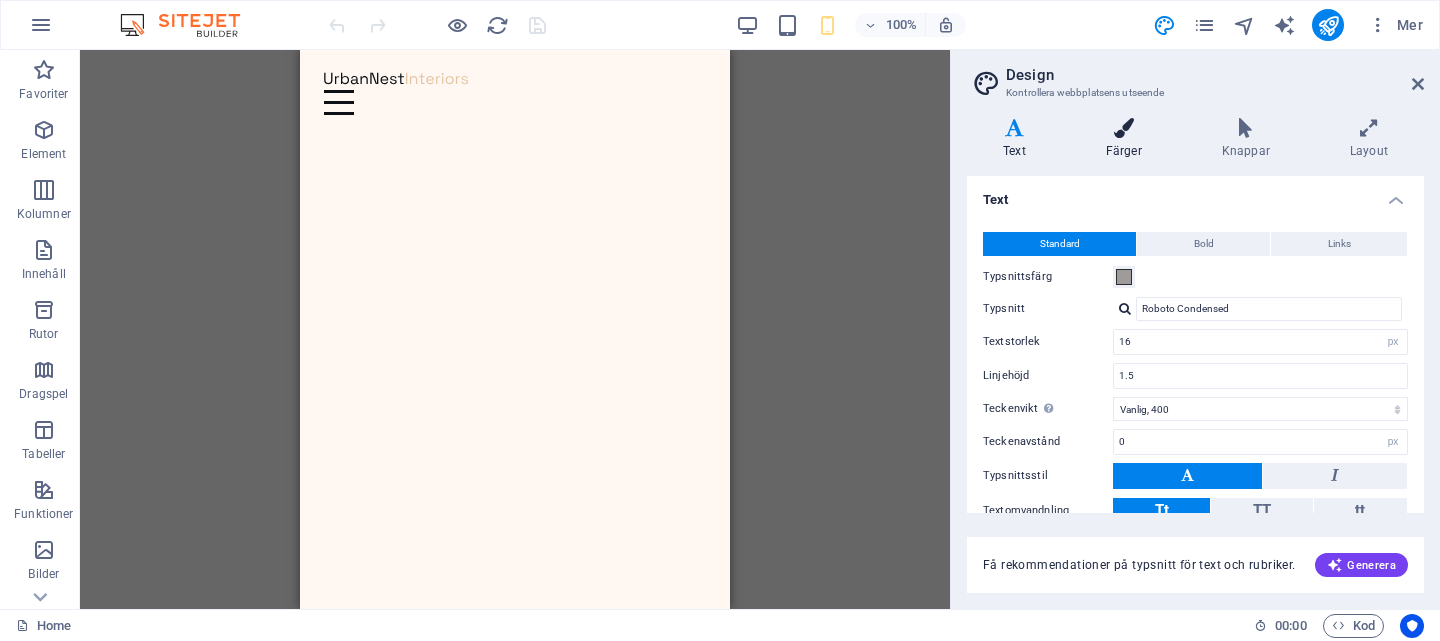 click on "Färger" at bounding box center [1128, 139] 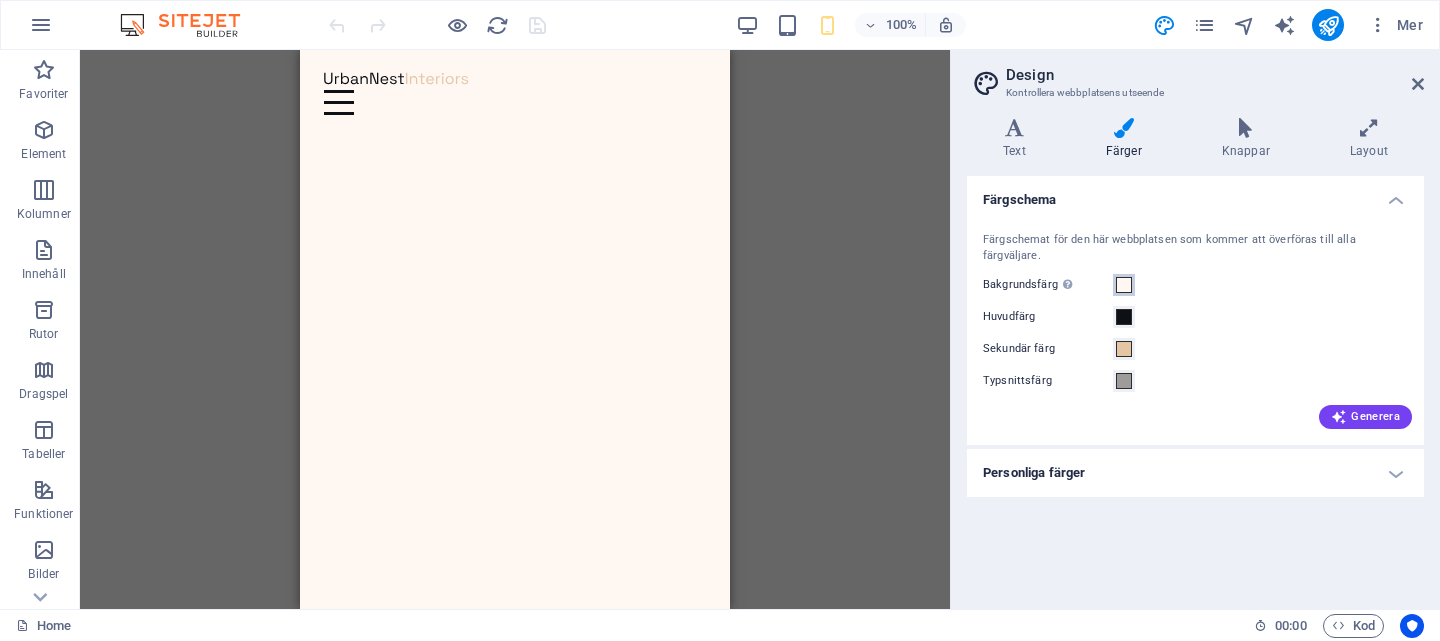 click on "Bakgrundsfärg Endast synlig om den inte täcks av andra bakgrunder." at bounding box center (1124, 285) 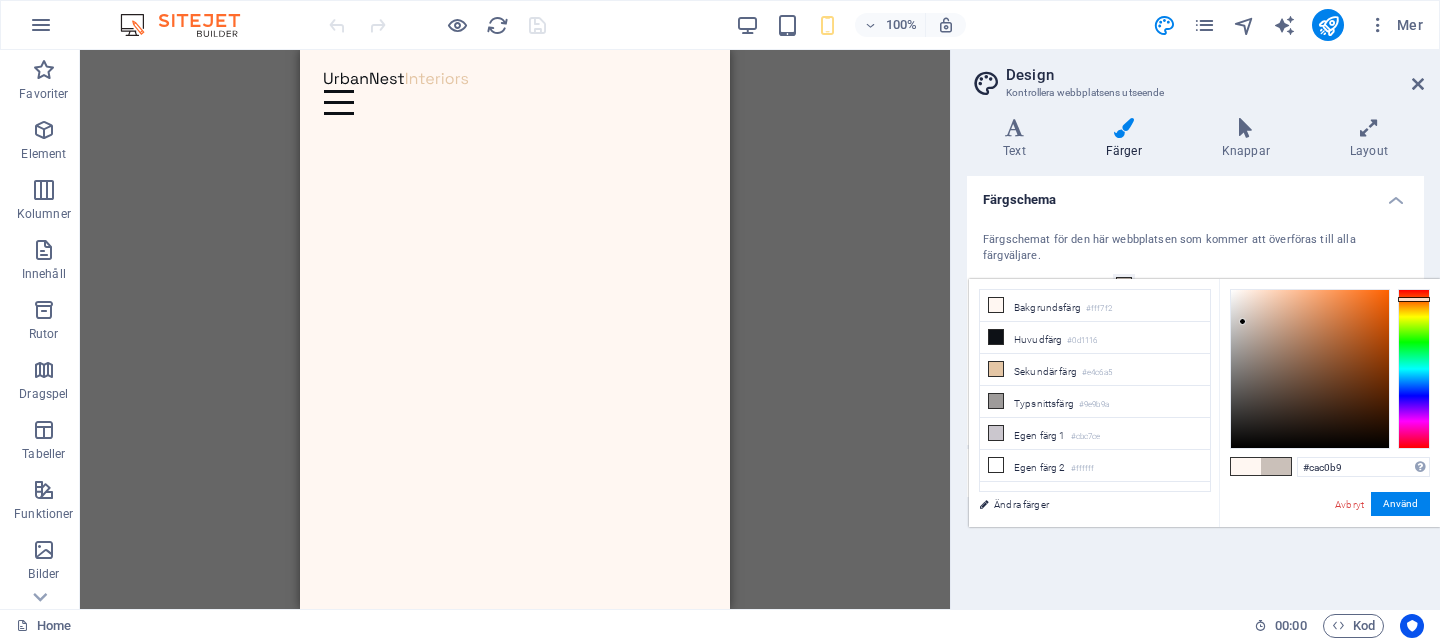 click at bounding box center (1310, 369) 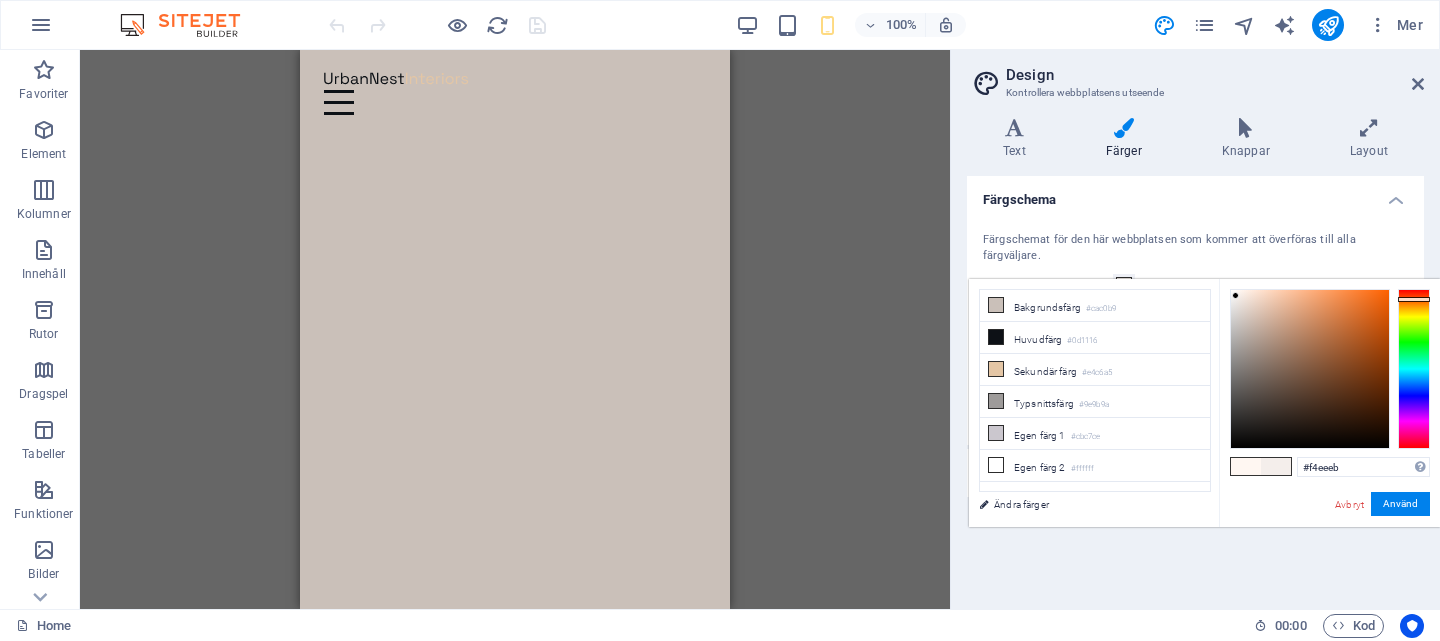 click at bounding box center [1310, 369] 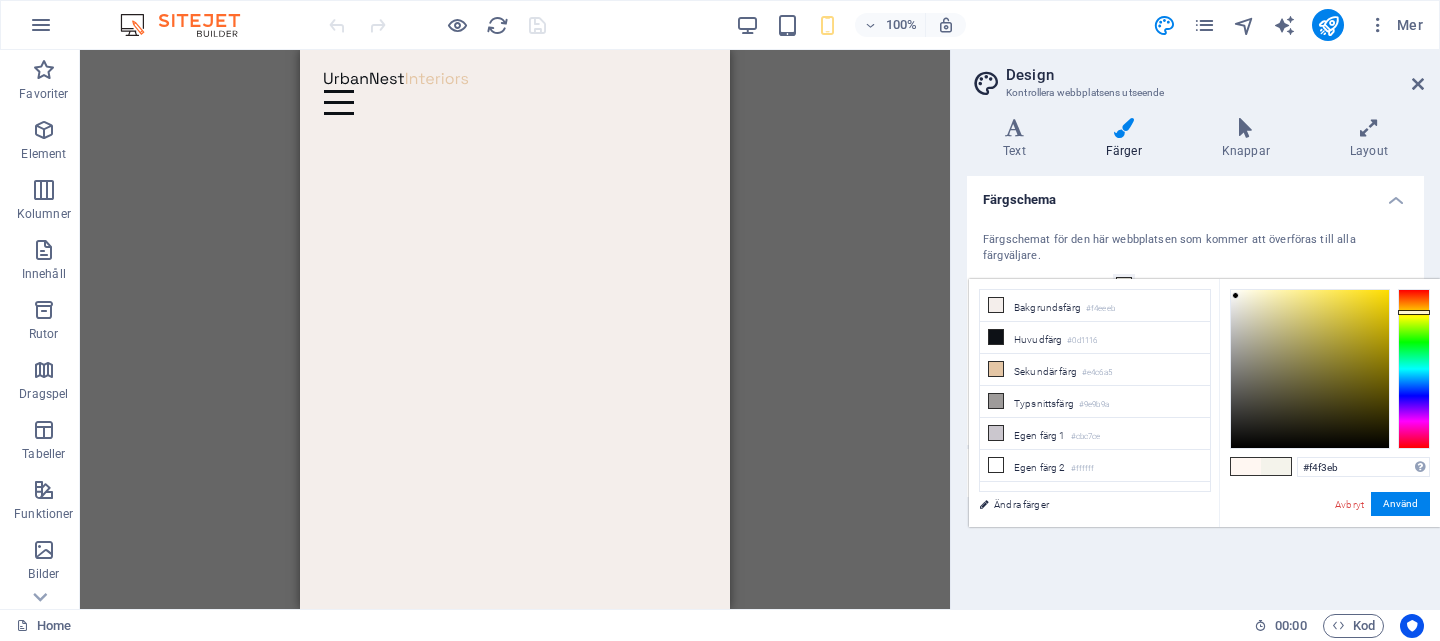 click at bounding box center [1414, 369] 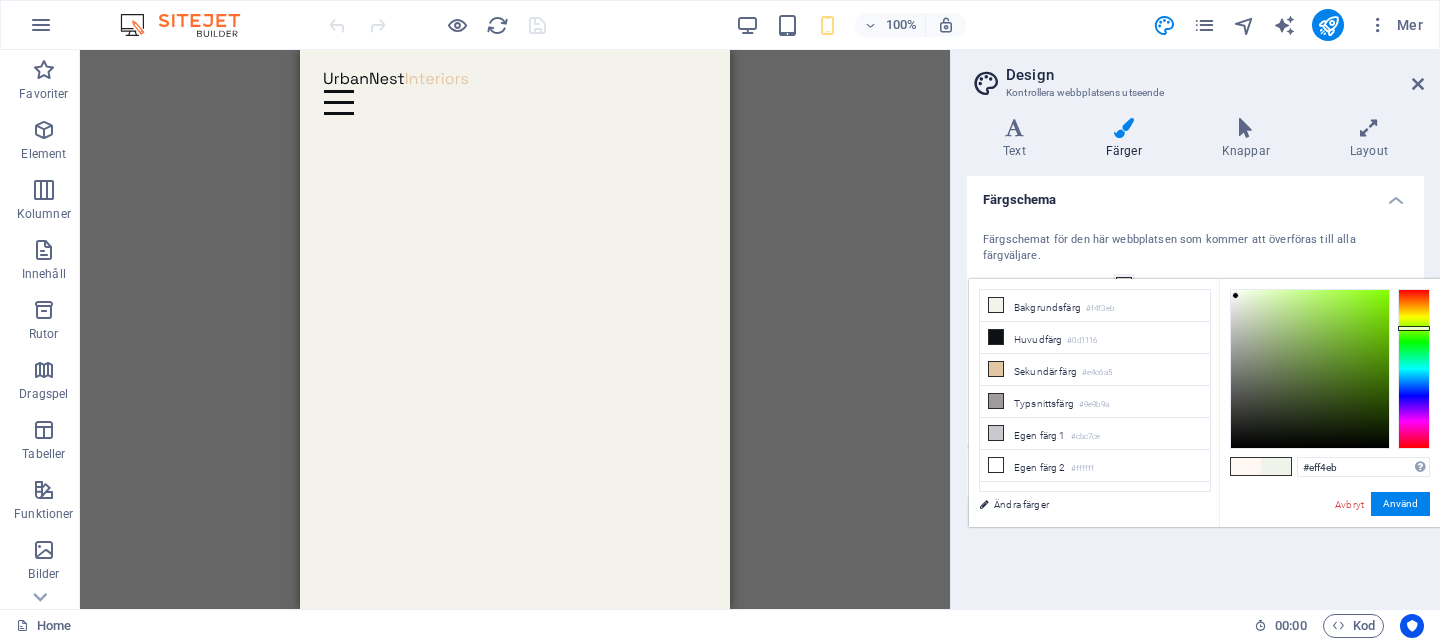 click at bounding box center [1414, 369] 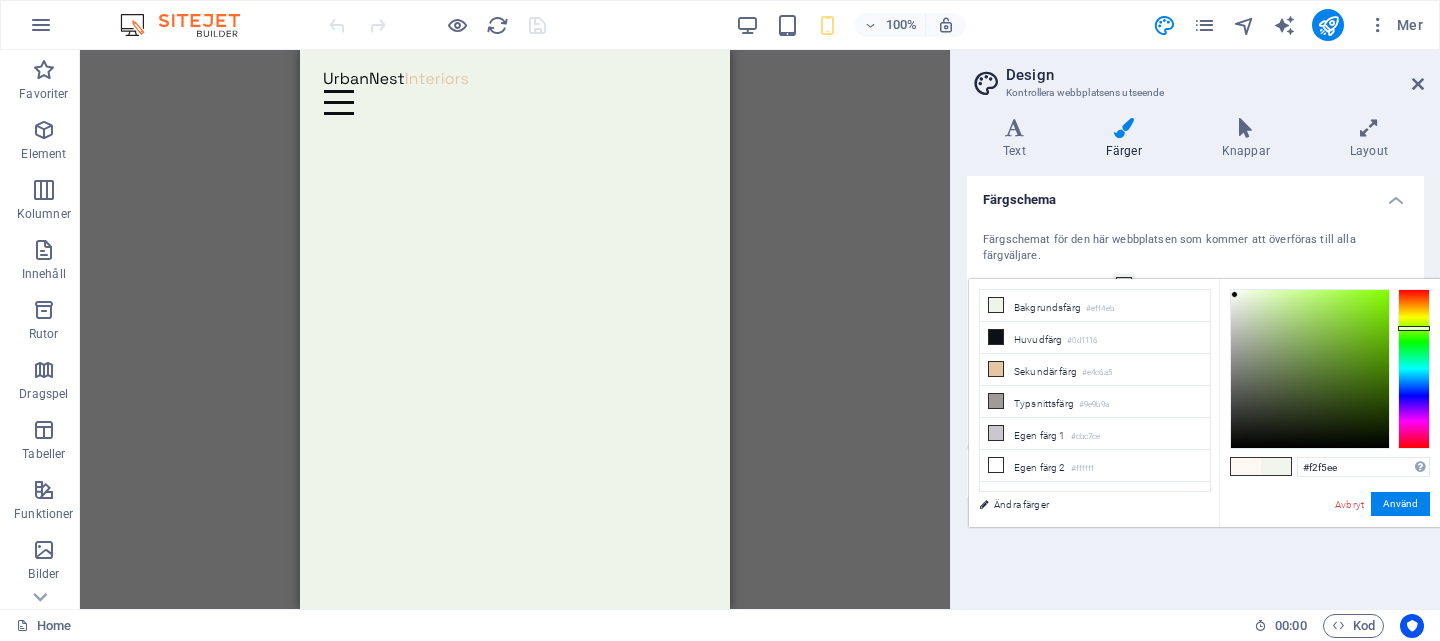 click at bounding box center [1234, 294] 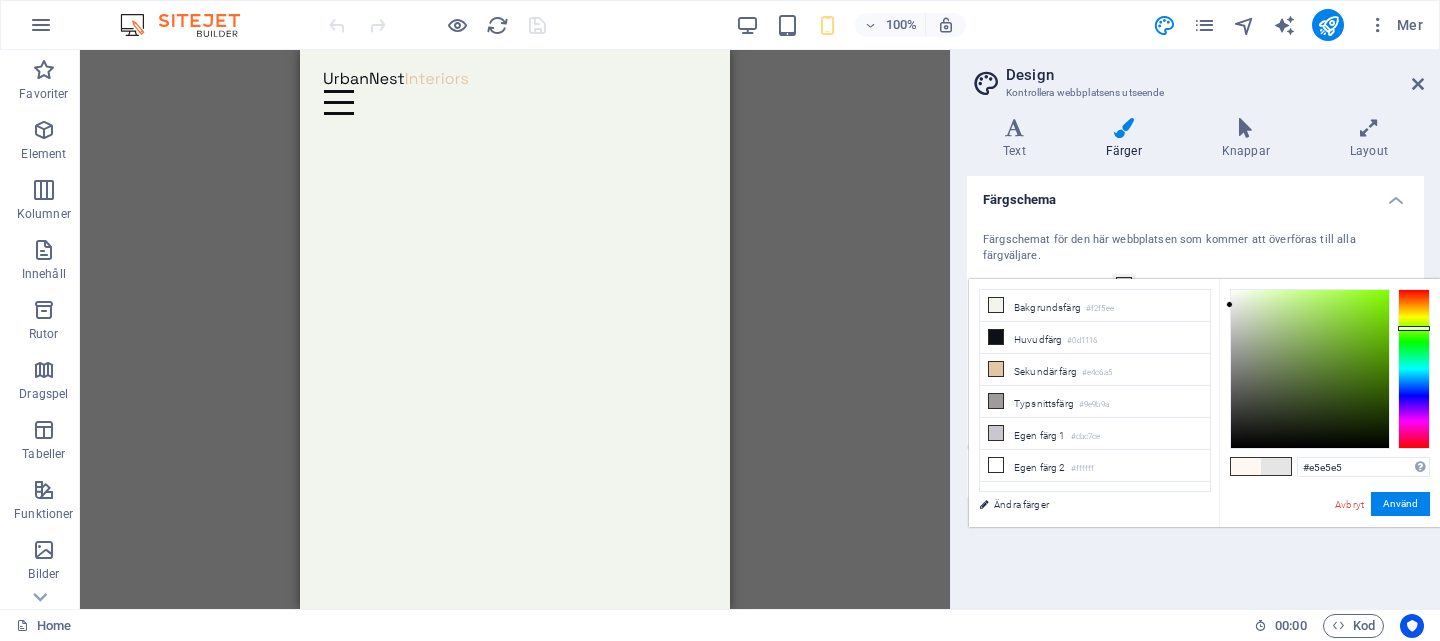 click at bounding box center [1310, 369] 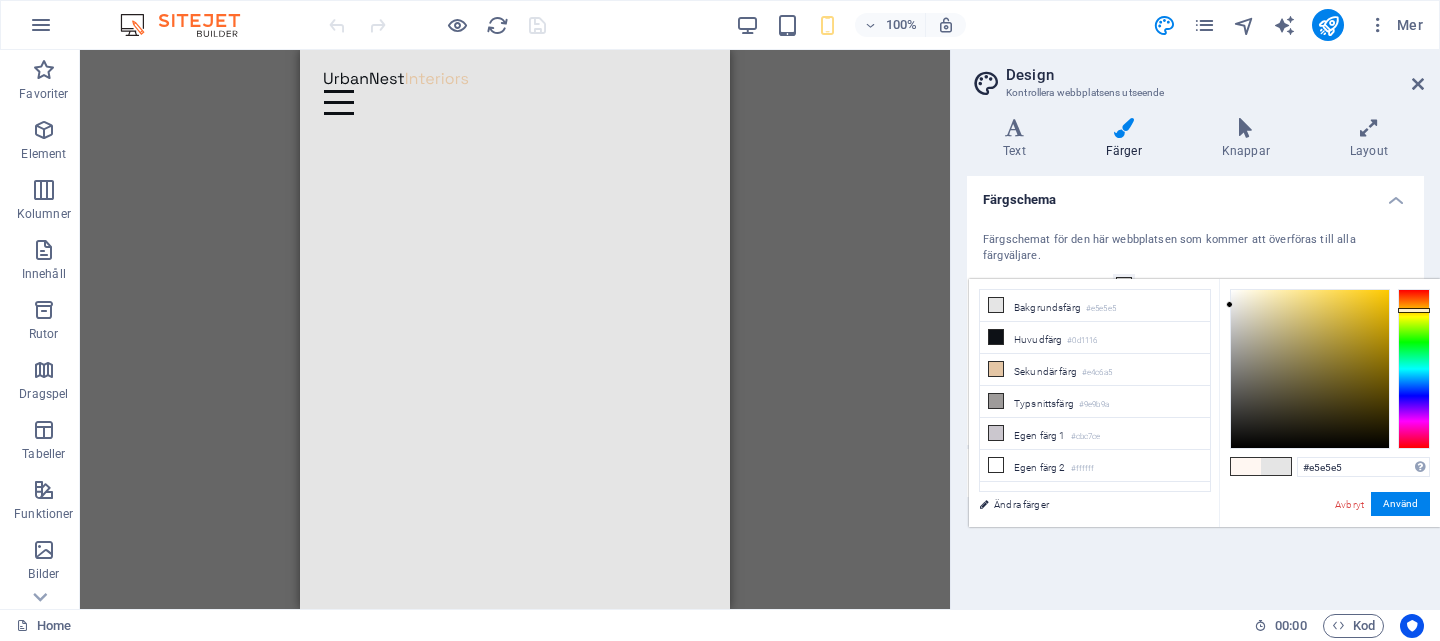 click at bounding box center [1414, 369] 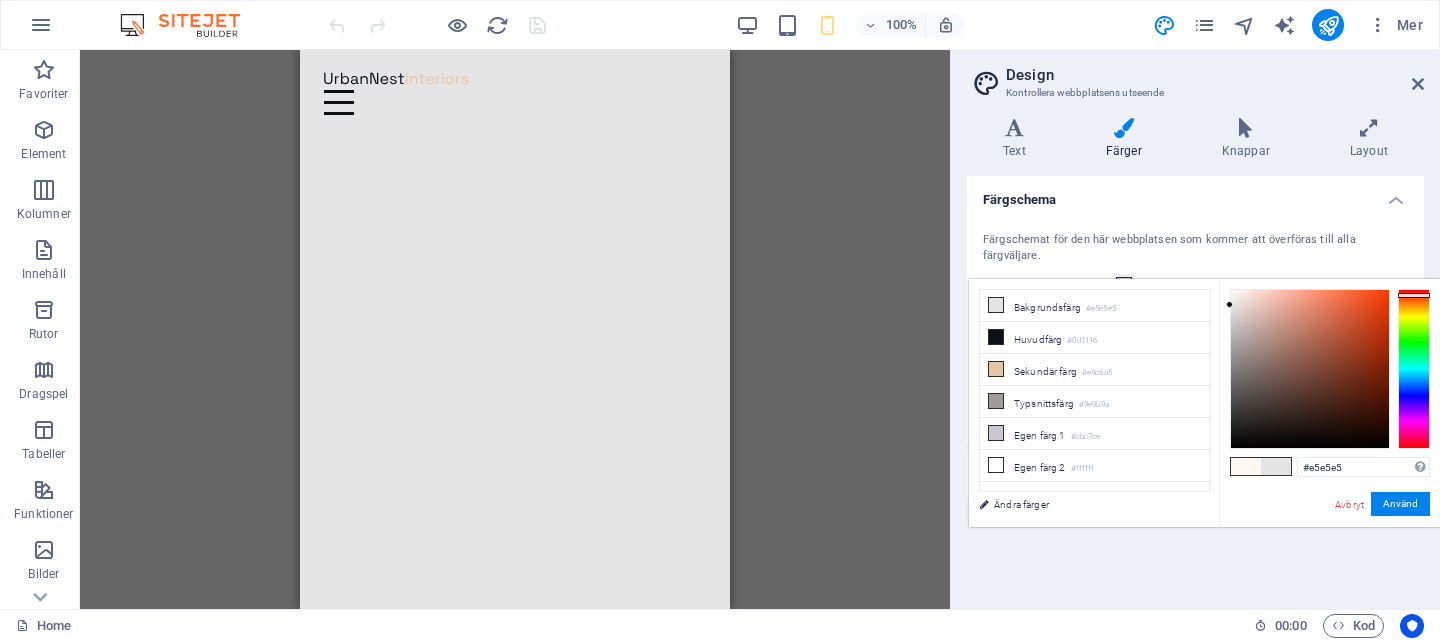 click at bounding box center (1414, 369) 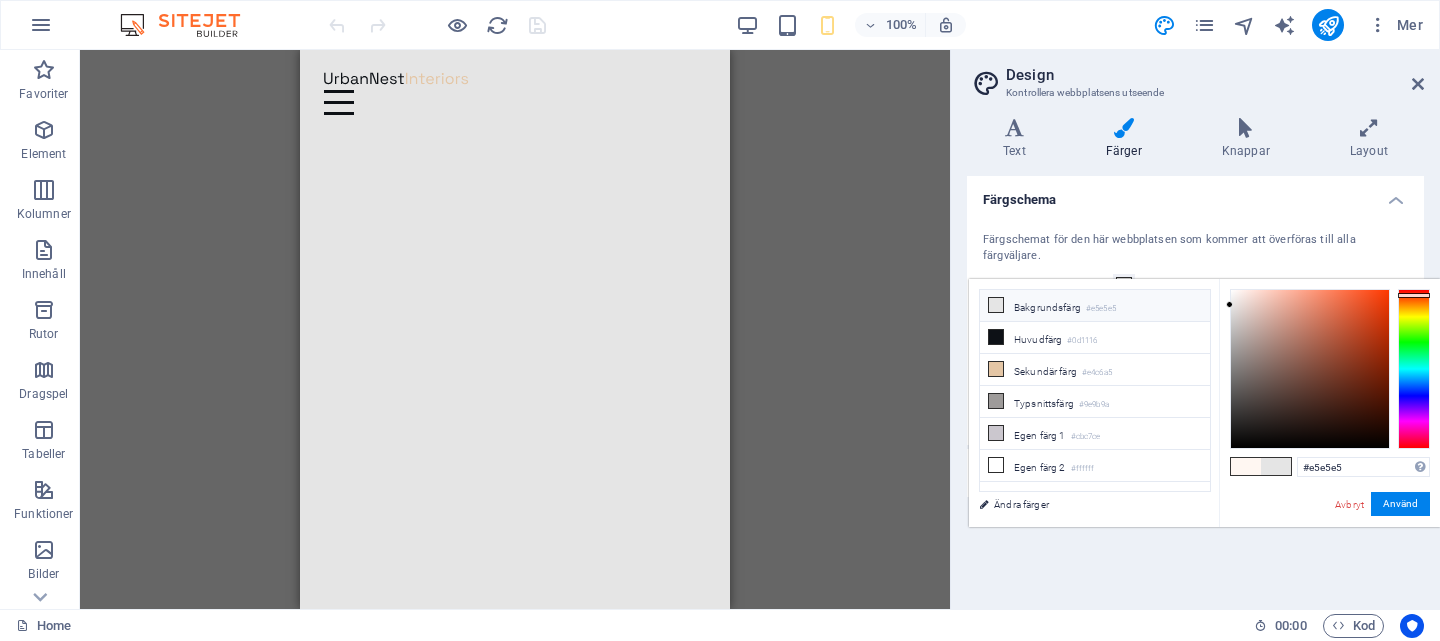 click on "[COLOR_NAME]
[HEX_COLOR]" at bounding box center (1095, 306) 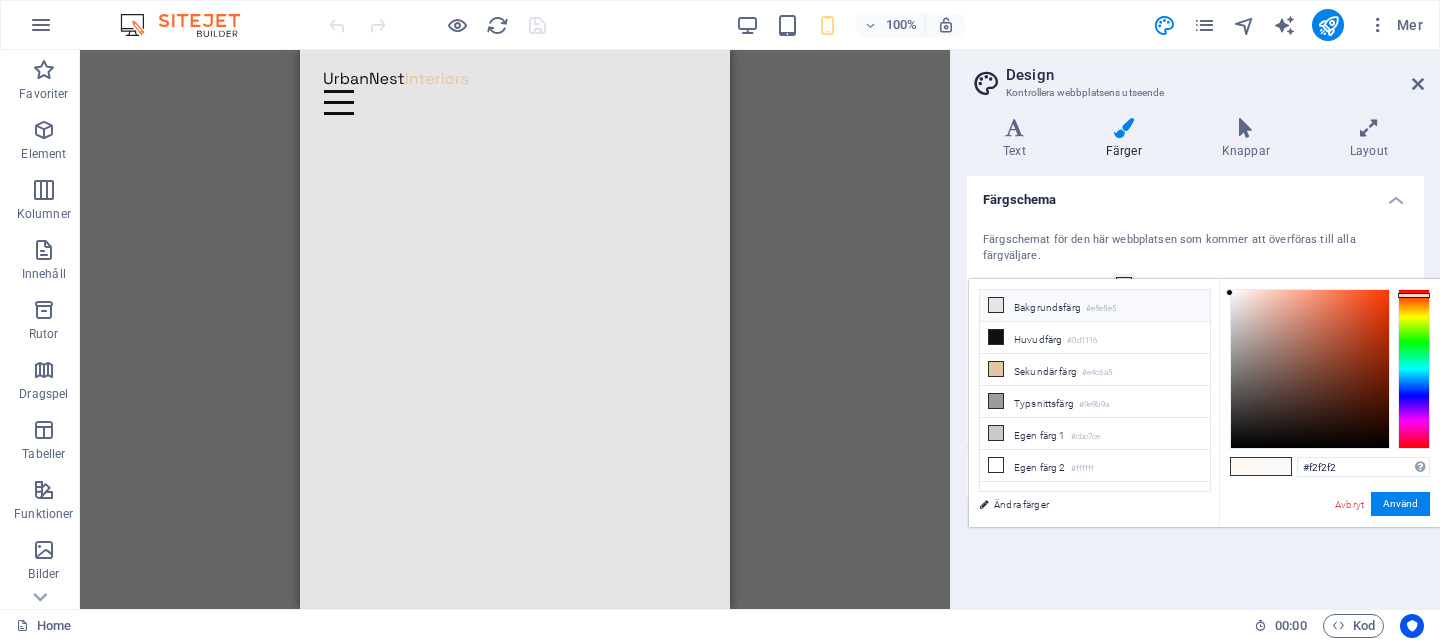 type on "#f1f1f1" 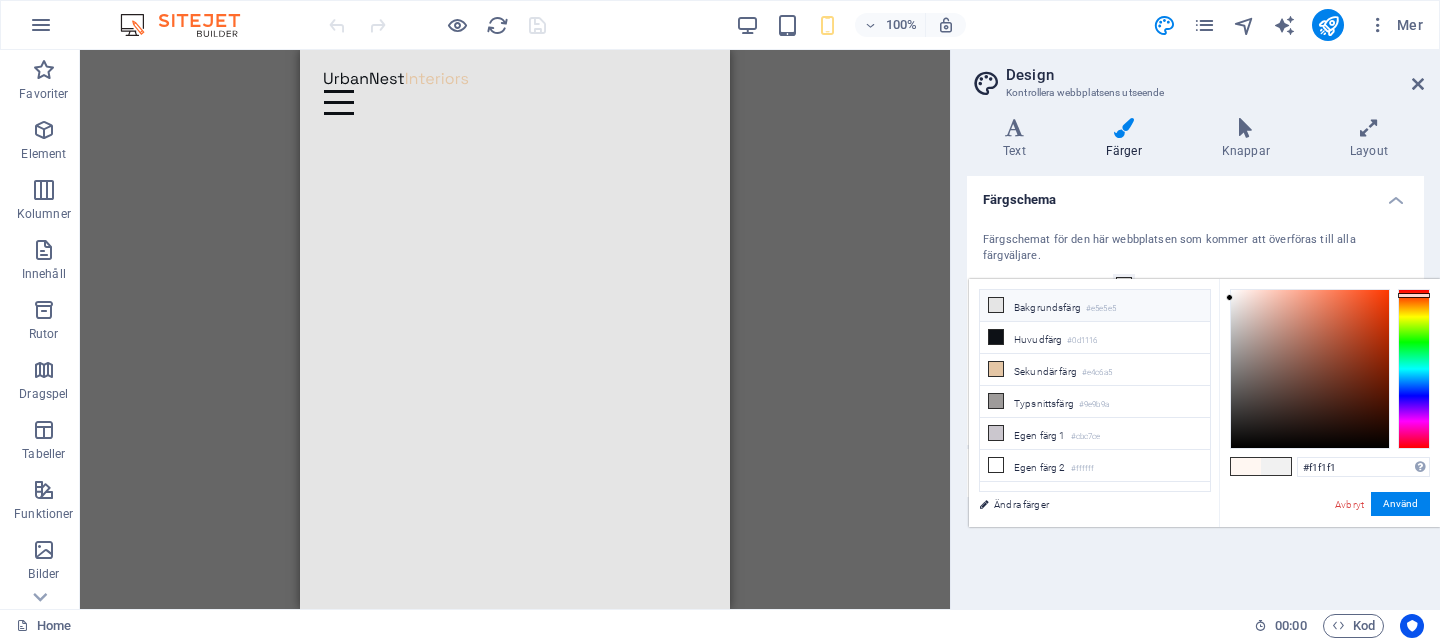 drag, startPoint x: 1236, startPoint y: 302, endPoint x: 1201, endPoint y: 298, distance: 35.22783 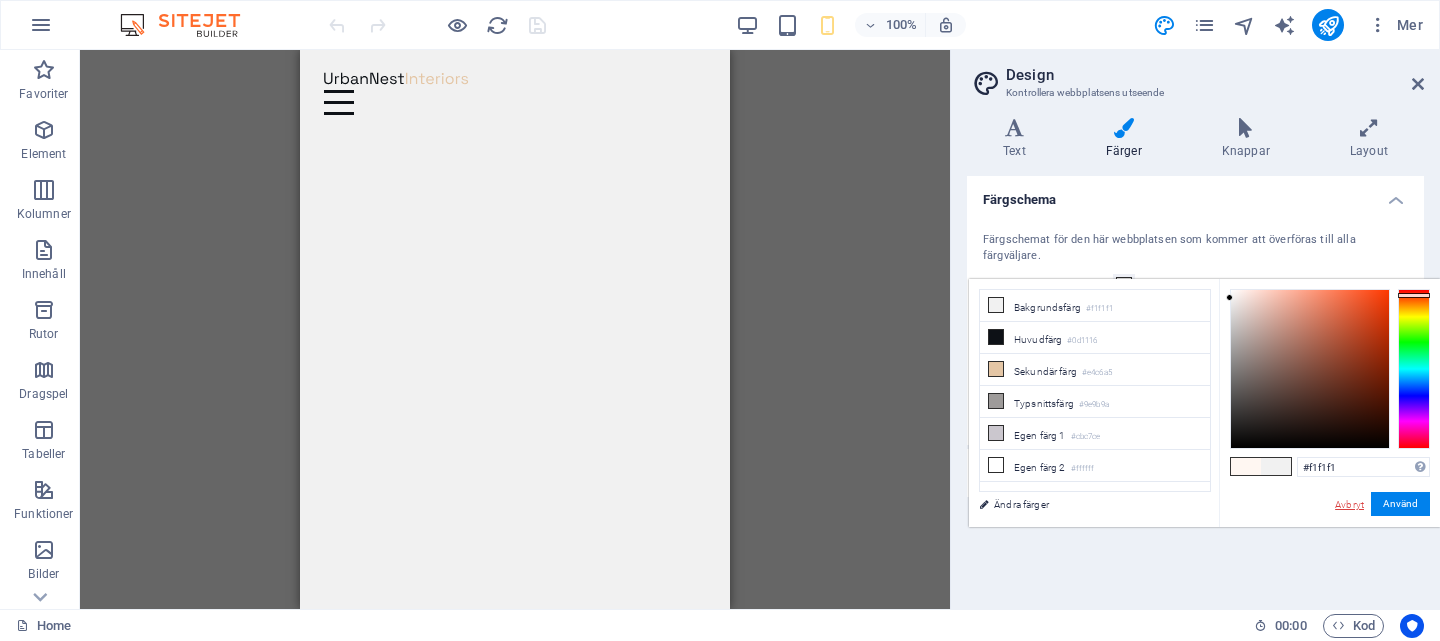 click on "Avbryt" at bounding box center [1349, 504] 